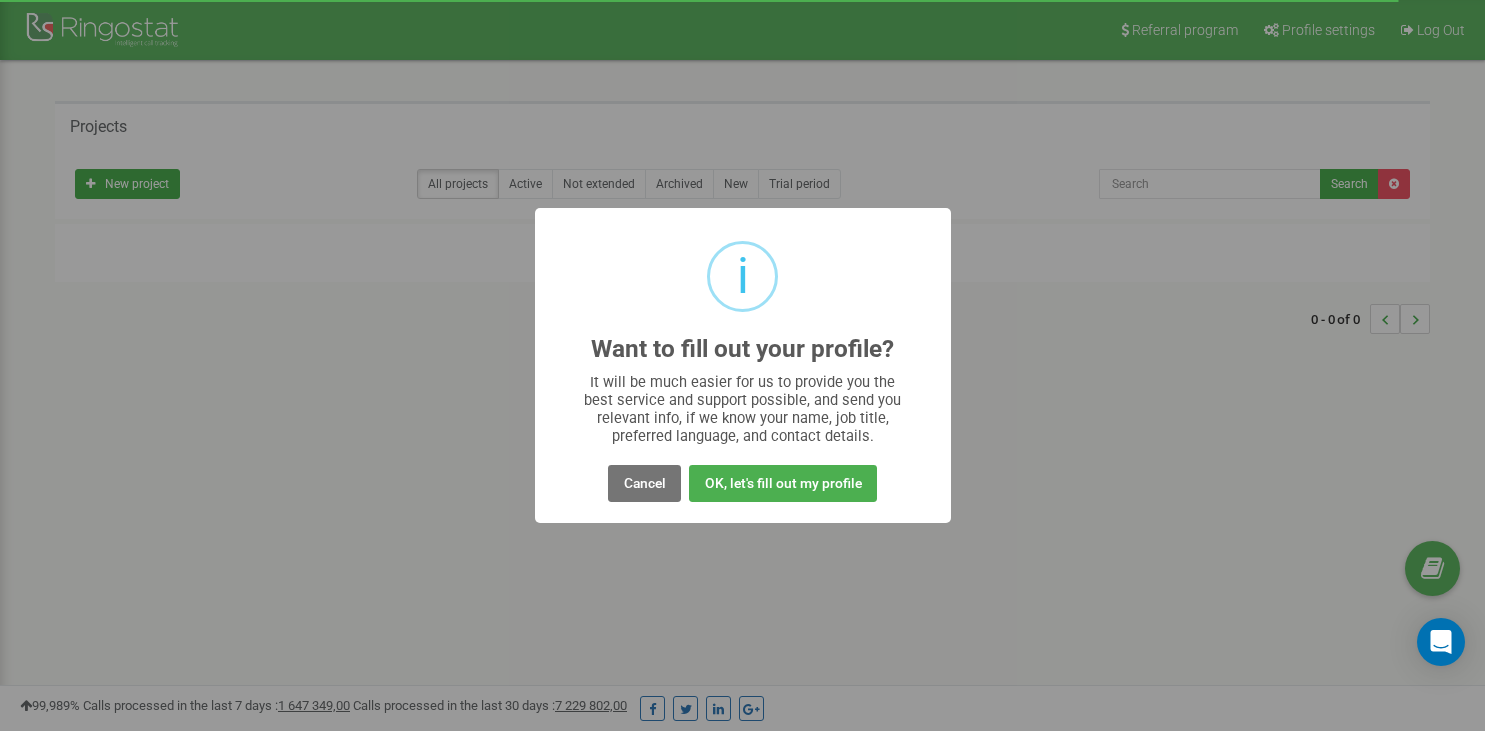 scroll, scrollTop: 0, scrollLeft: 0, axis: both 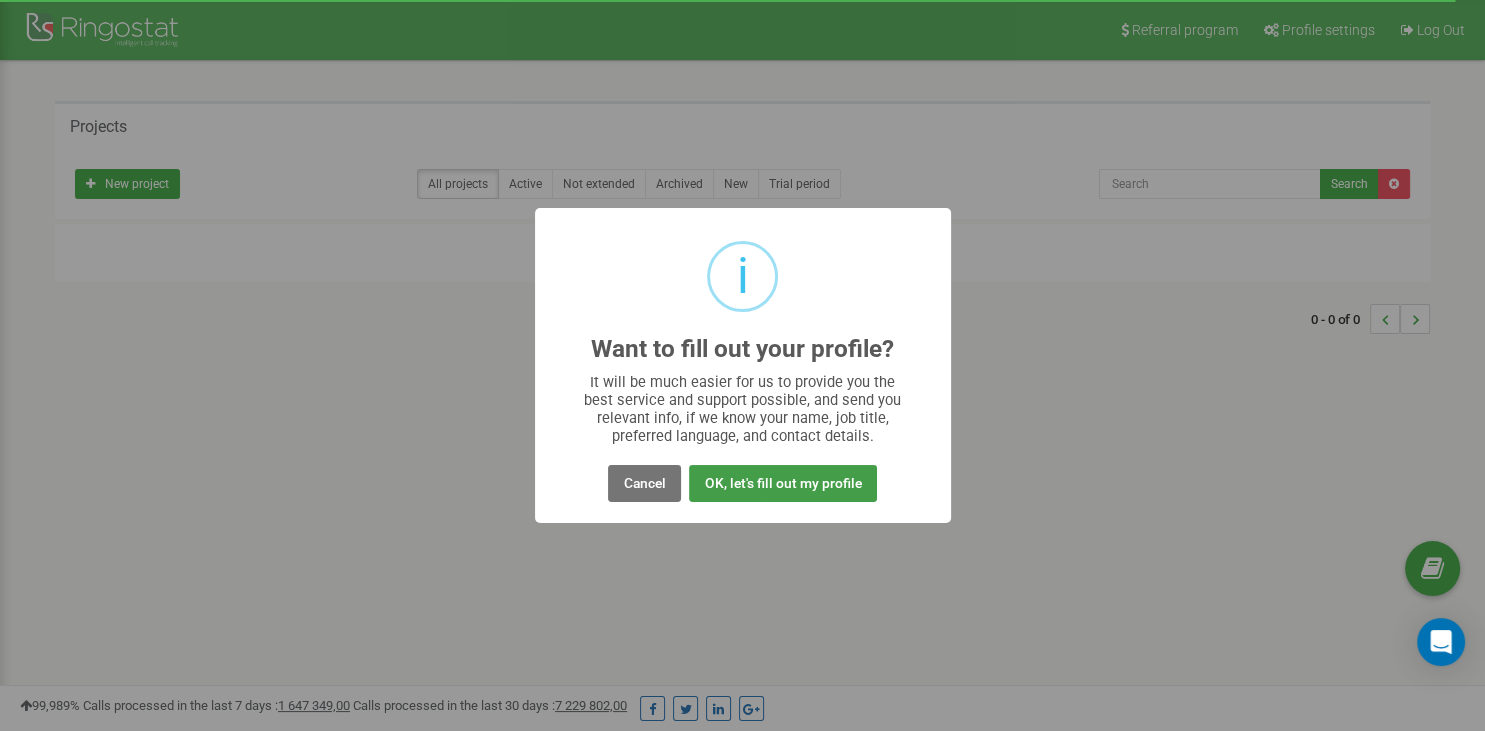 click on "OK, let's fill out my profile" at bounding box center (782, 483) 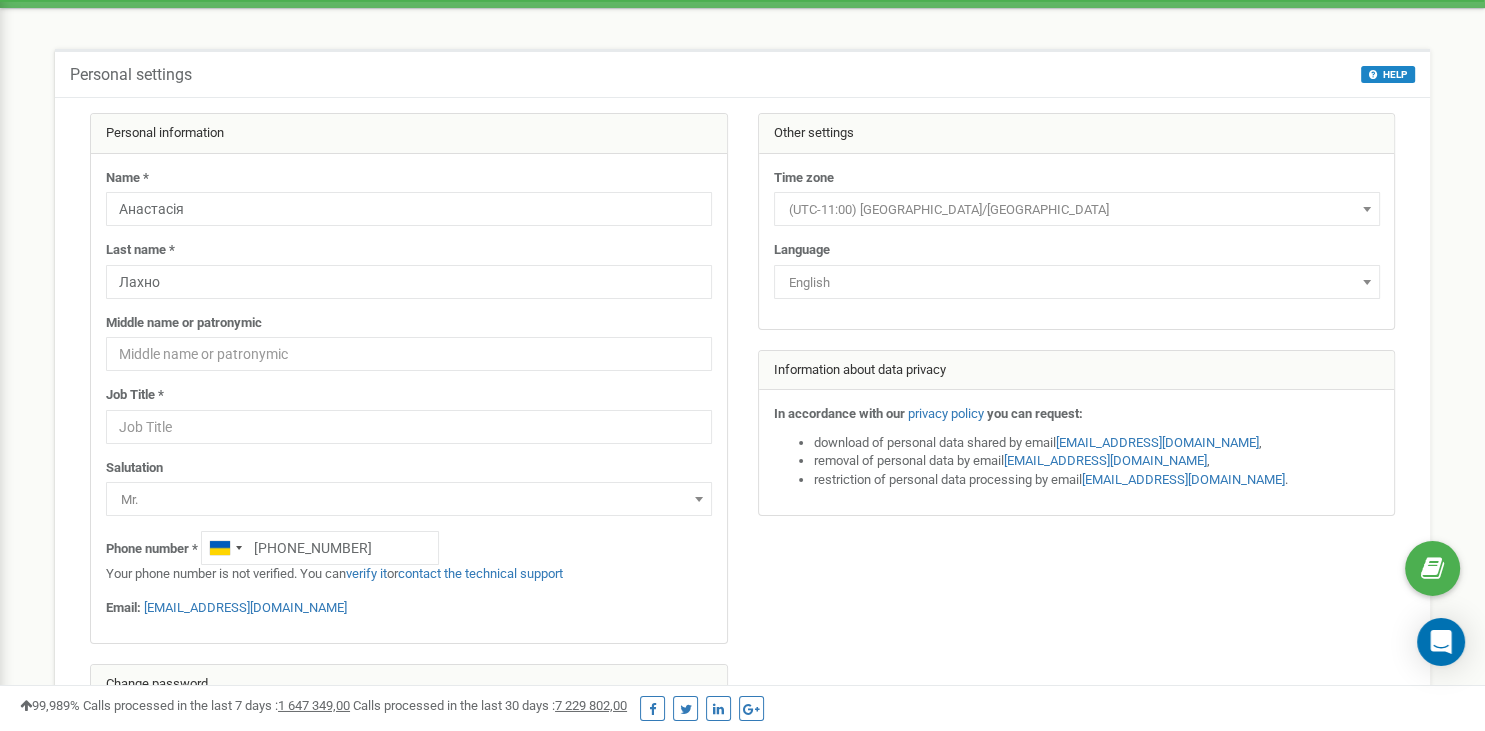 scroll, scrollTop: 0, scrollLeft: 0, axis: both 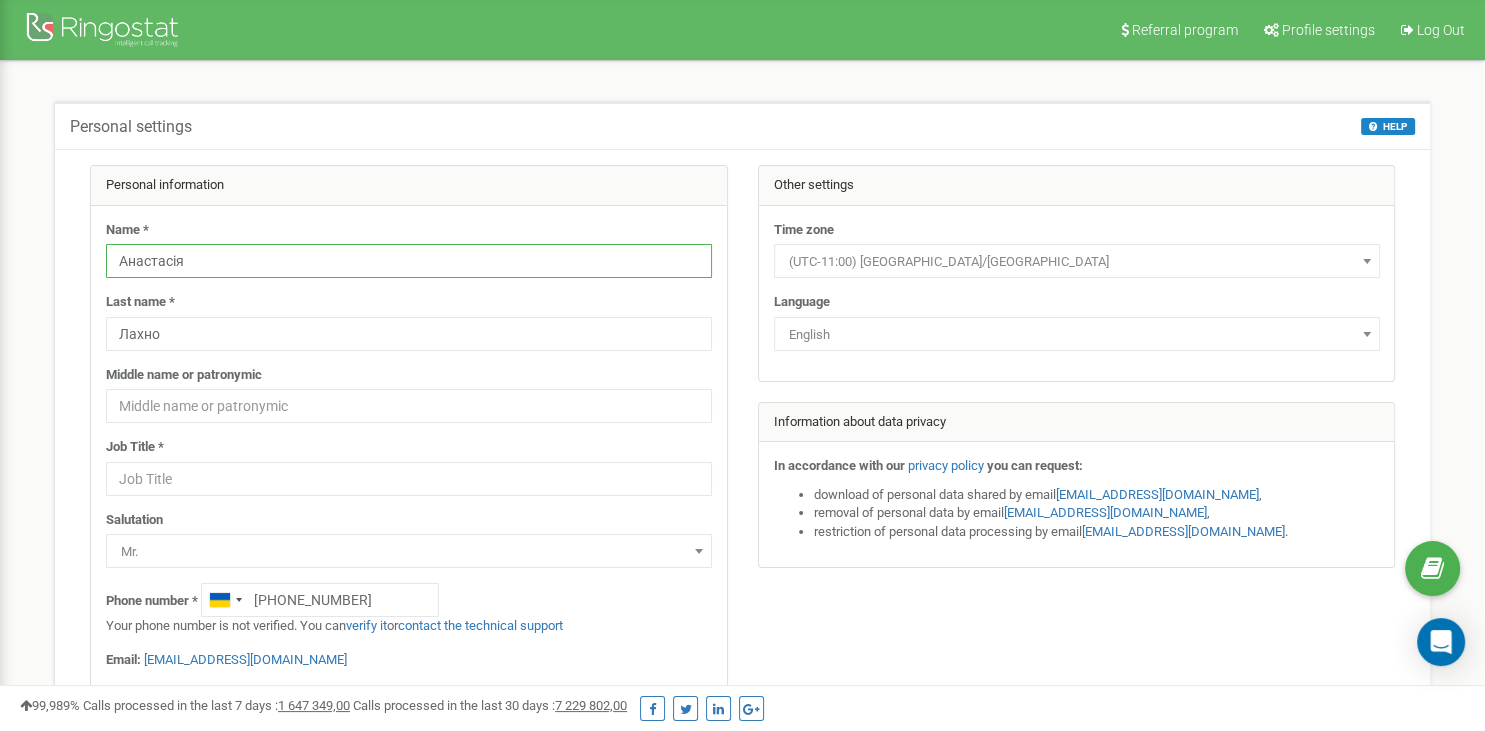 click on "Анастасія" at bounding box center (409, 261) 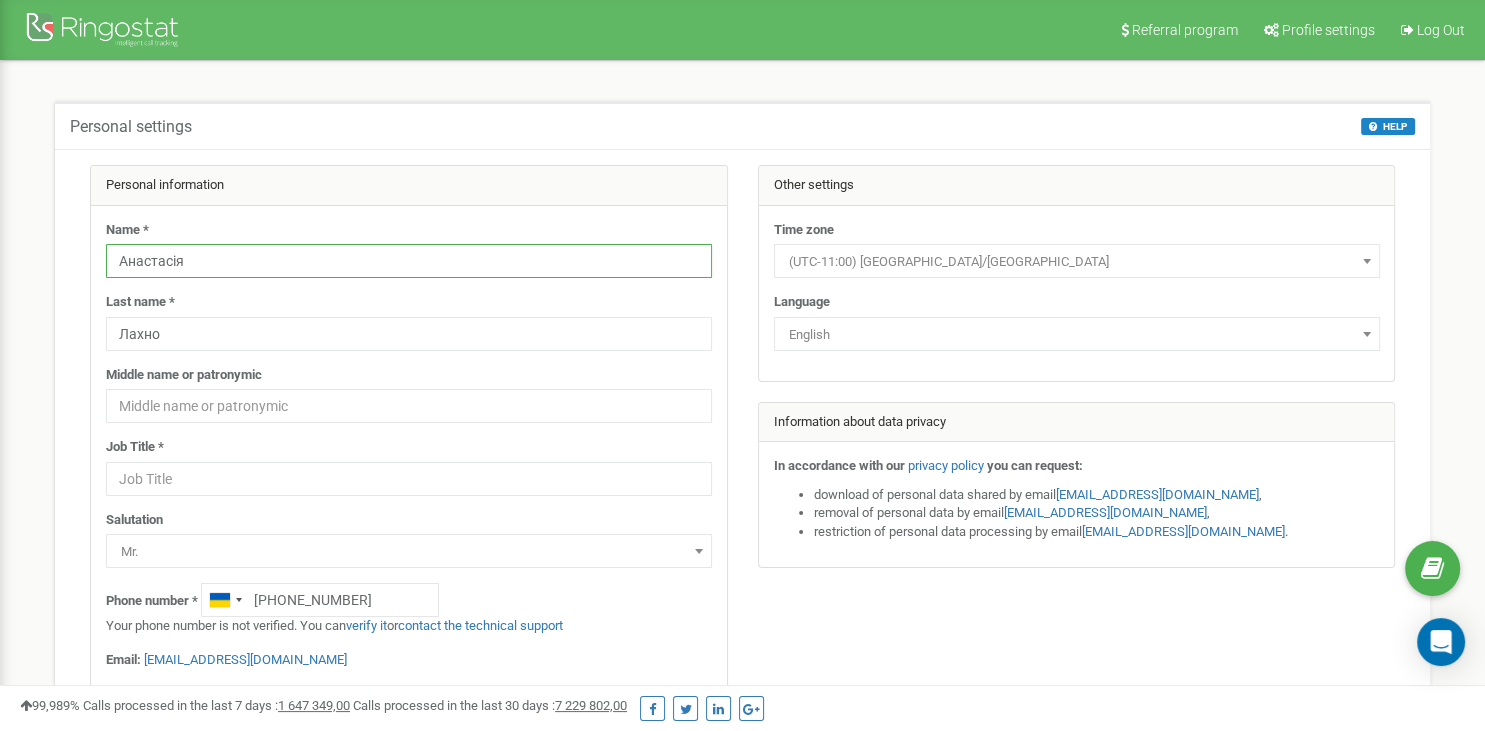 paste on "естова Вакансія Support" 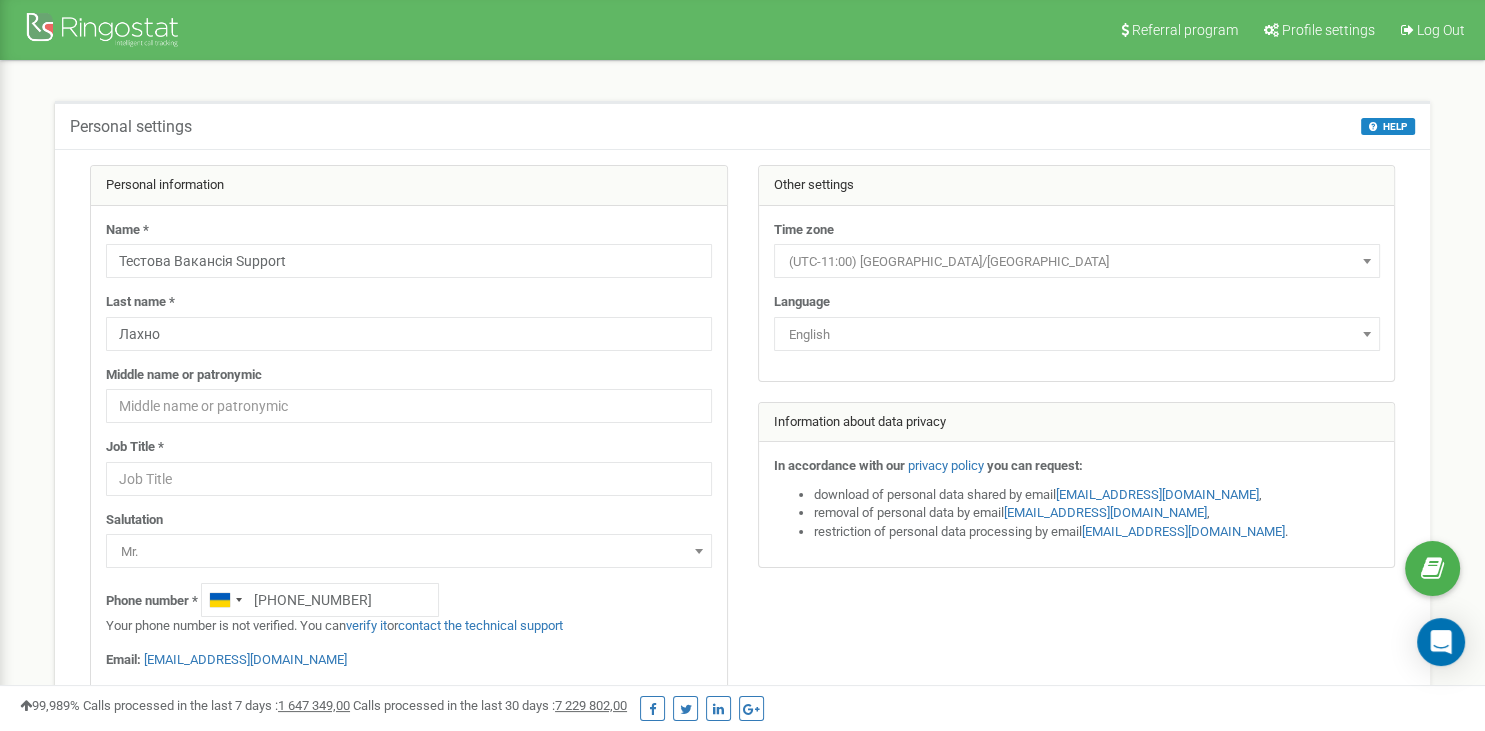 click on "Name *
Тестова Вакансія Support
Last name *
Лахно
Middle name or patronymic
Job Title *
Salutation
Mr.
Mrs.
Miss
Dr.
Prof.
Mr.
Phone number * +380939525877  or" at bounding box center (409, 450) 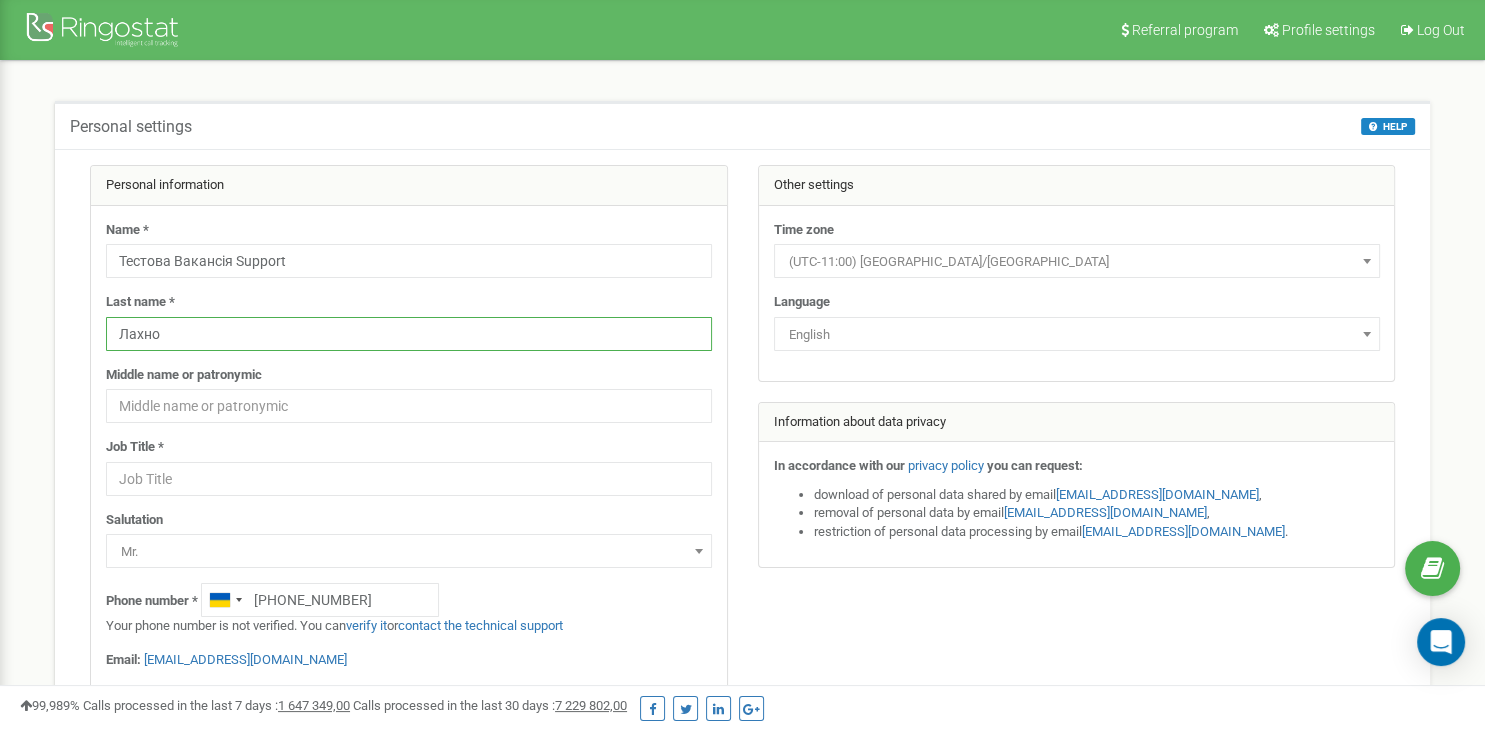 drag, startPoint x: 222, startPoint y: 337, endPoint x: 91, endPoint y: 357, distance: 132.51793 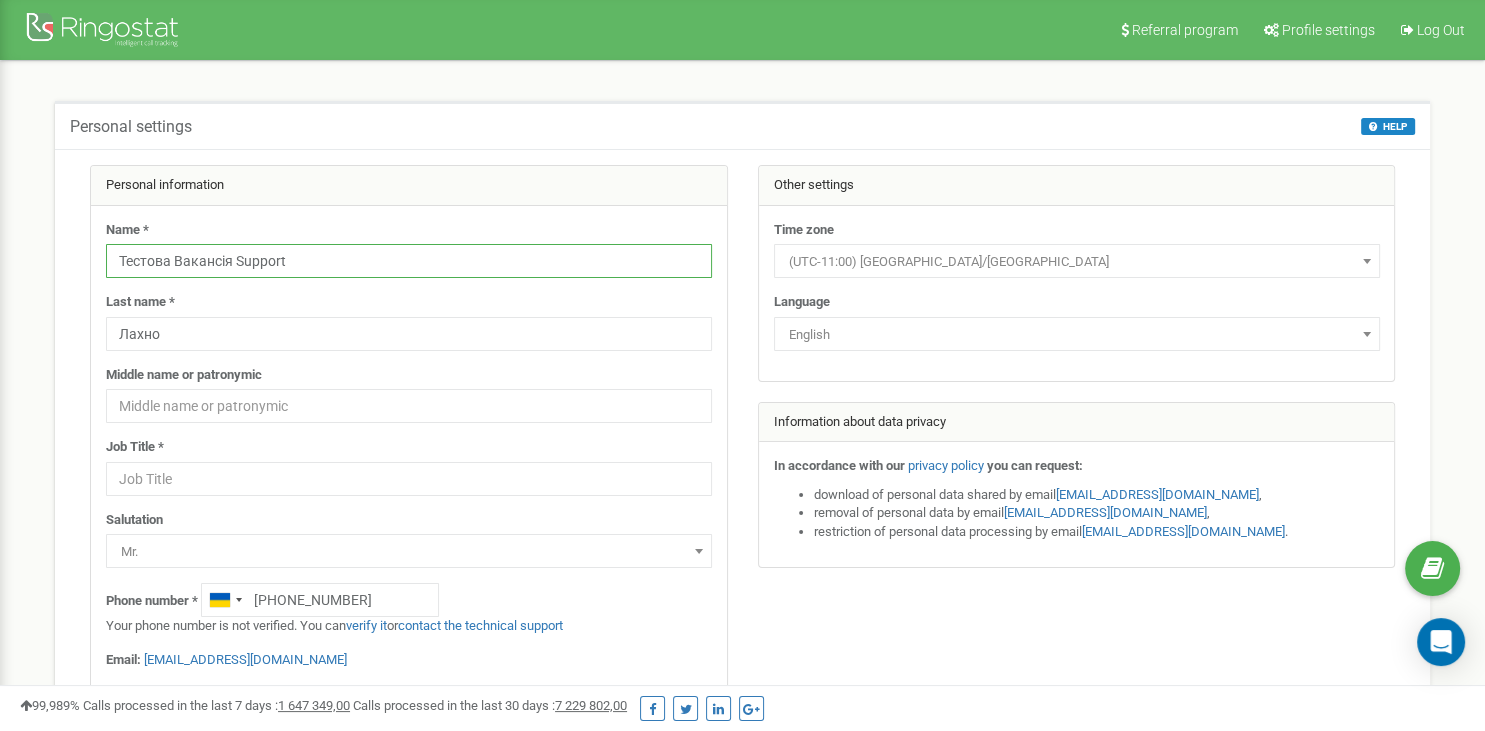 click on "Тестова Вакансія Support" at bounding box center (409, 261) 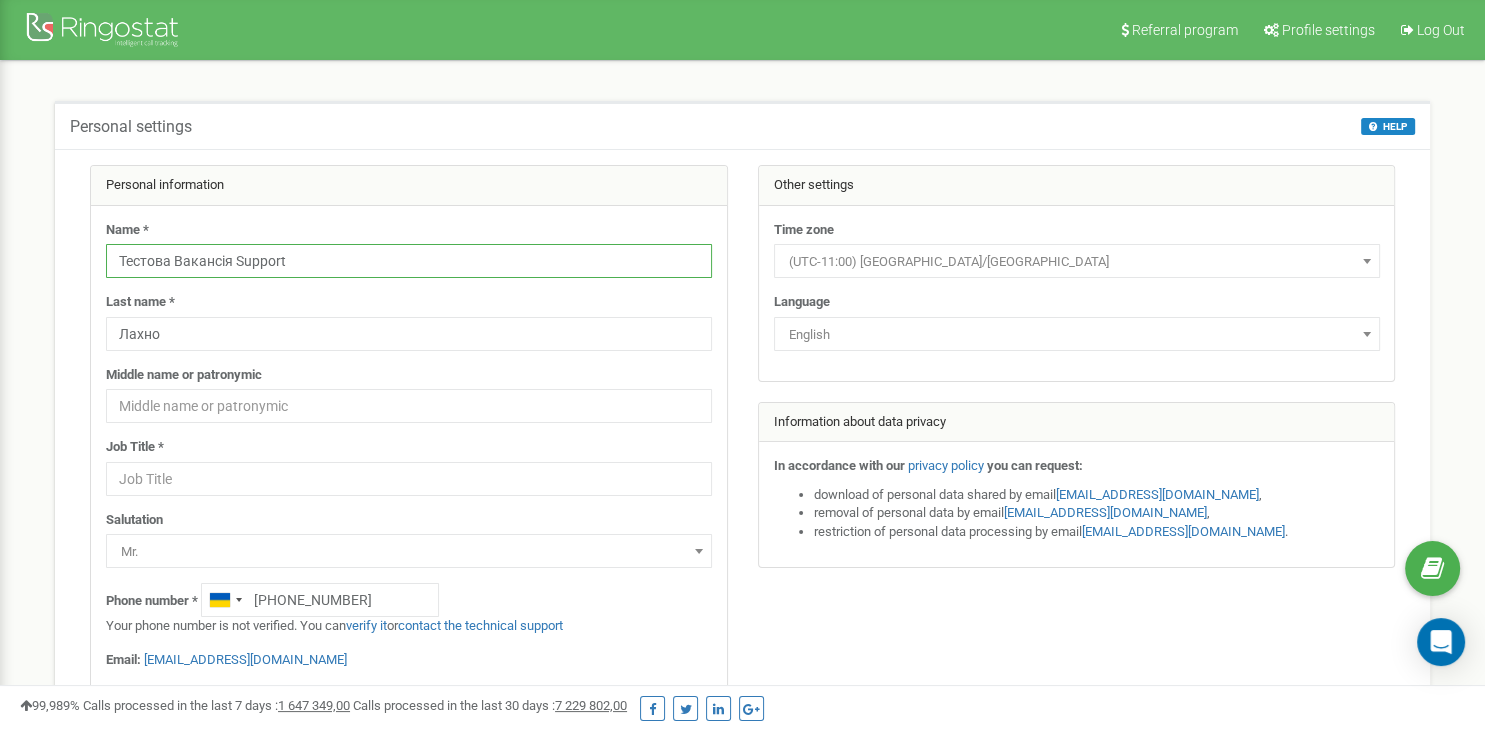 drag, startPoint x: 235, startPoint y: 257, endPoint x: 323, endPoint y: 260, distance: 88.051125 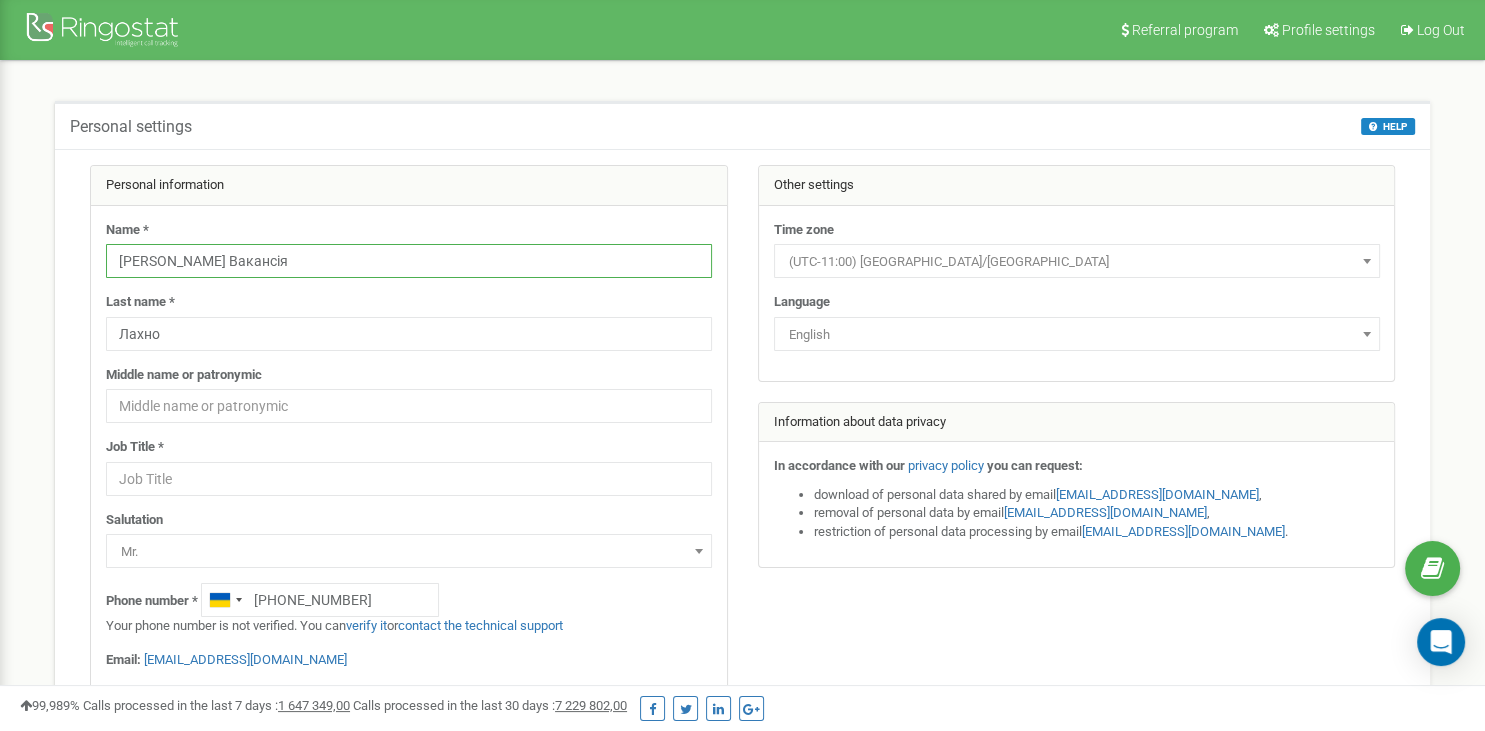 type on "Тестова Вакансія" 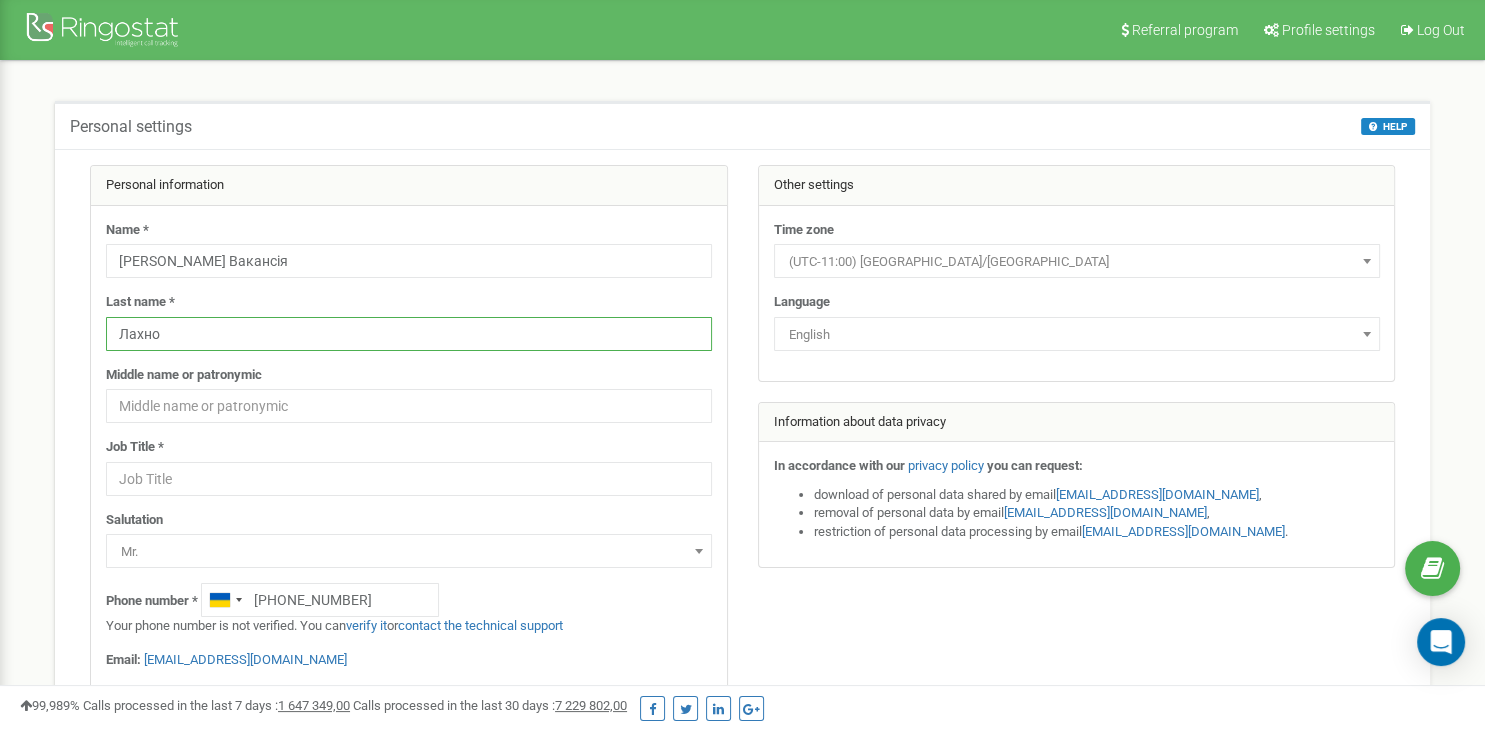 drag, startPoint x: 183, startPoint y: 331, endPoint x: 53, endPoint y: 334, distance: 130.0346 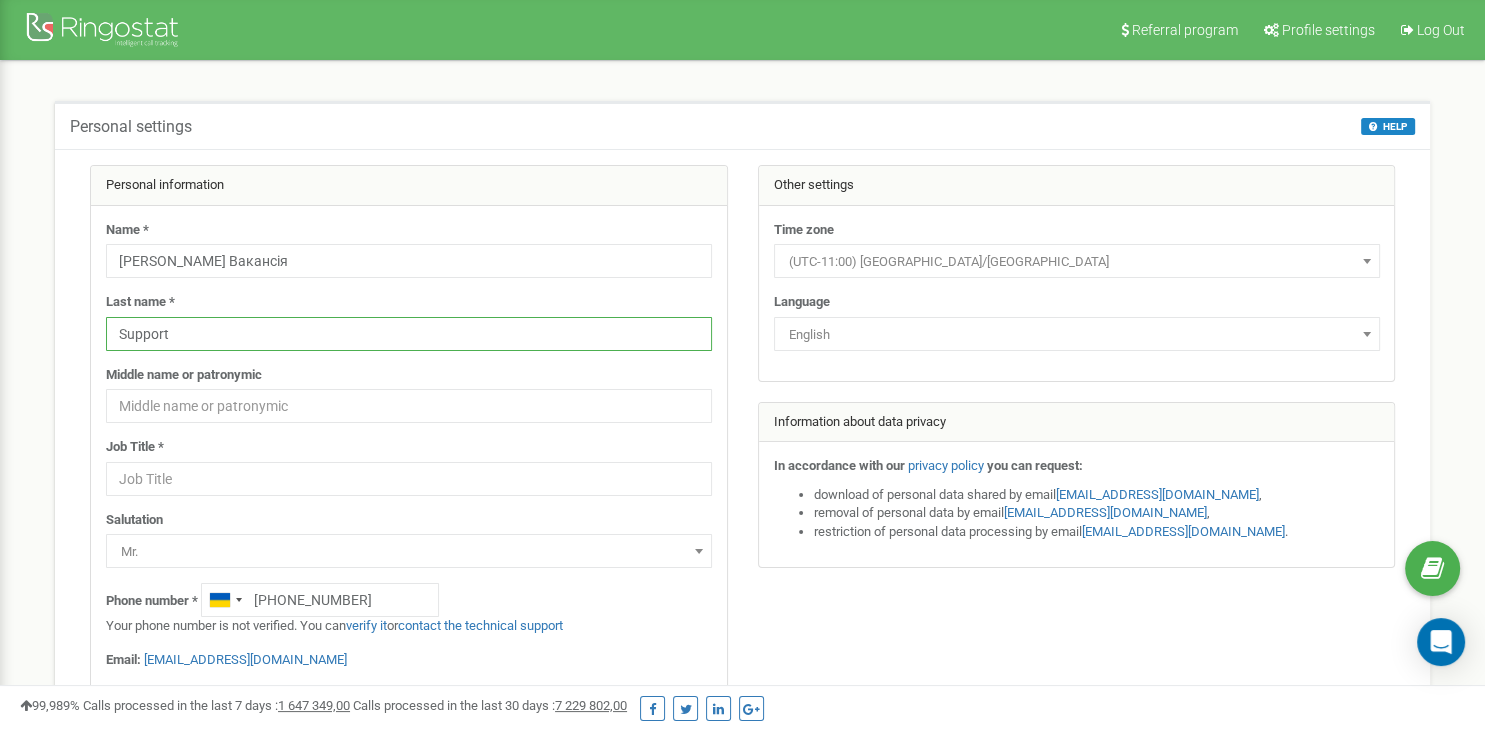 type on "Support" 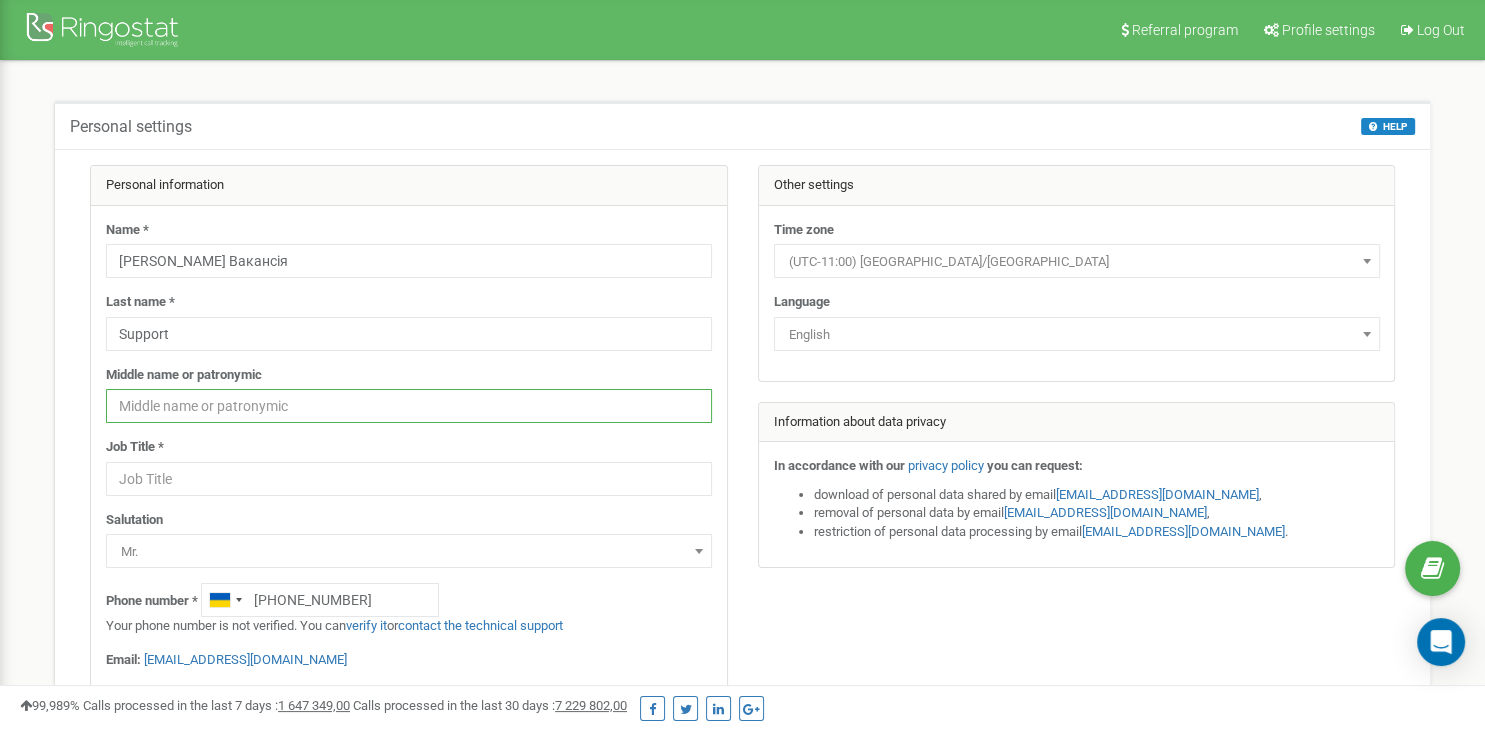 click at bounding box center [409, 406] 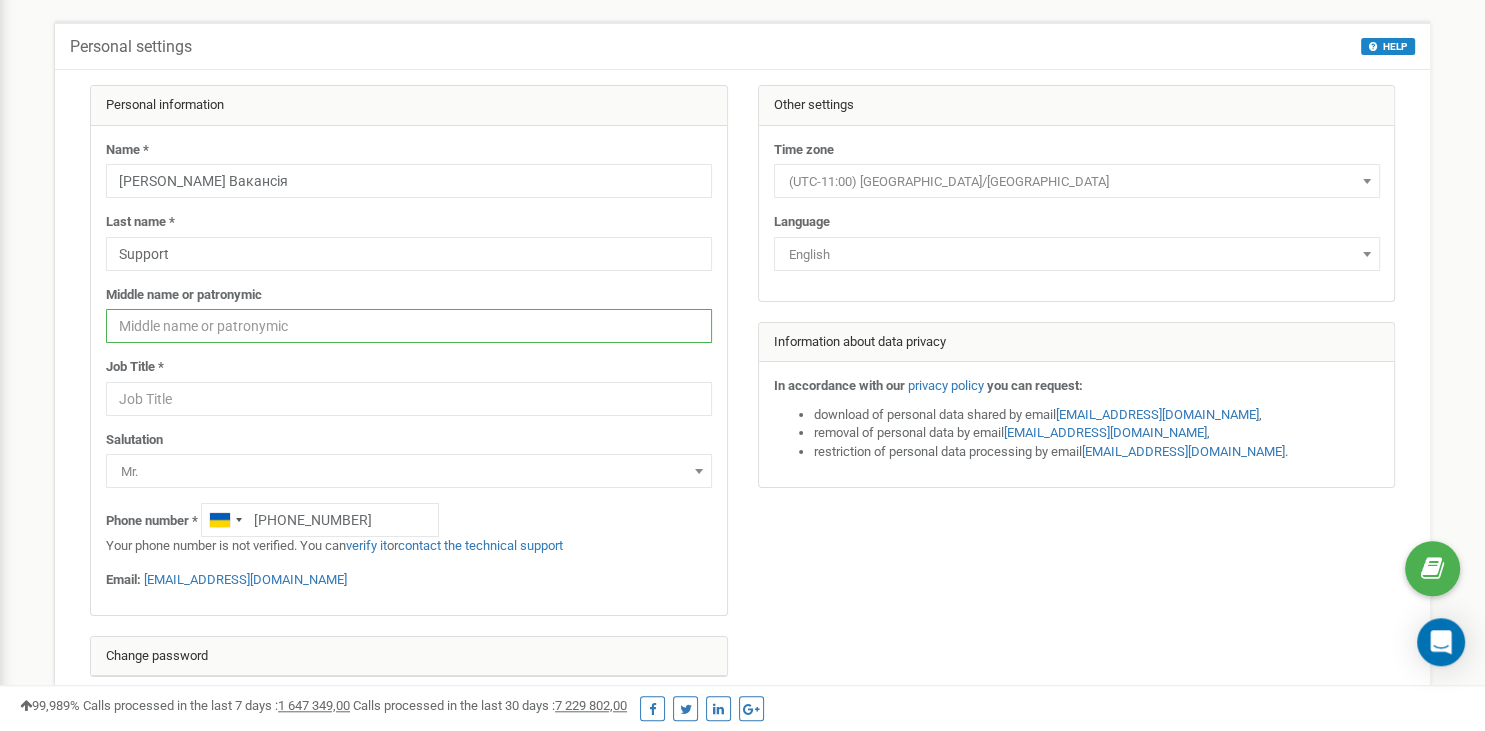 scroll, scrollTop: 0, scrollLeft: 0, axis: both 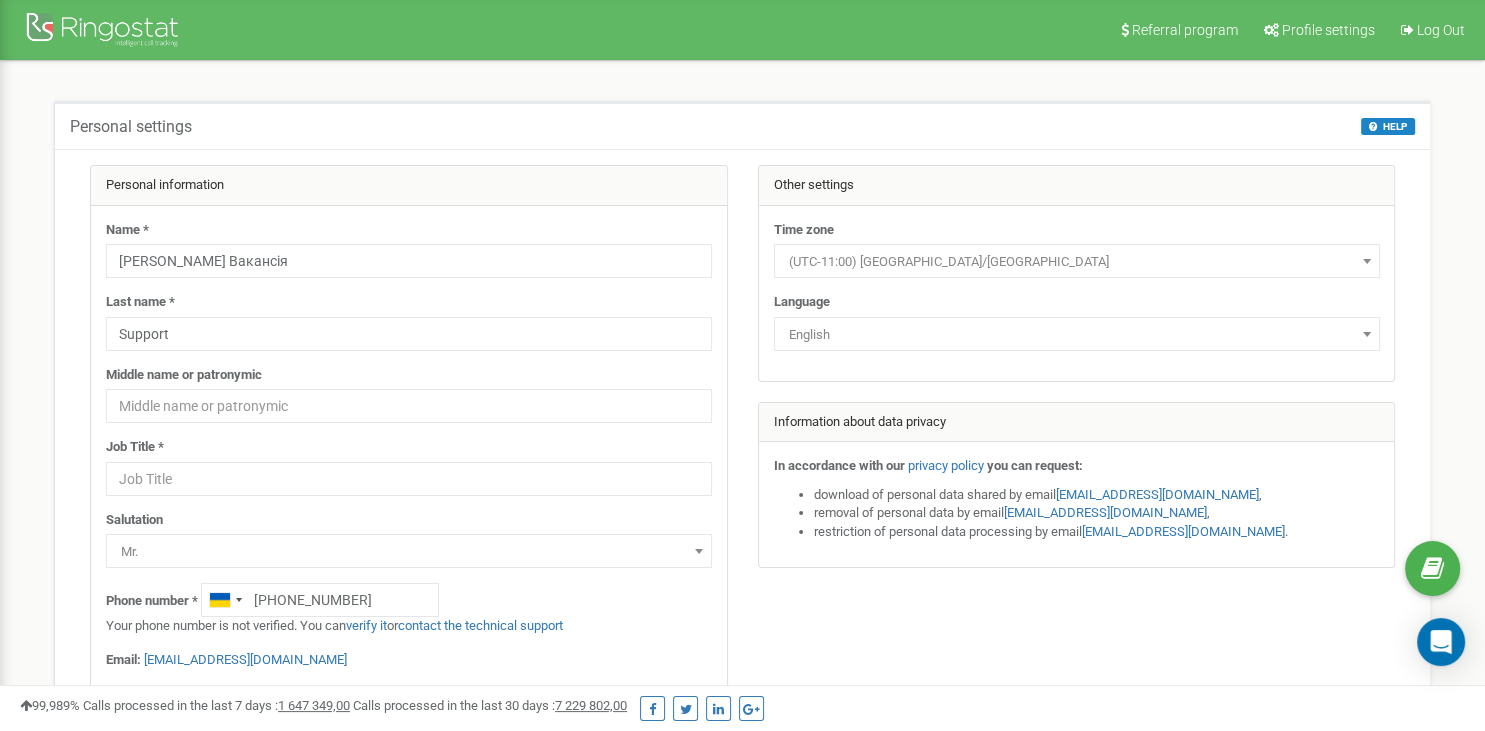 click on "English" at bounding box center [1077, 335] 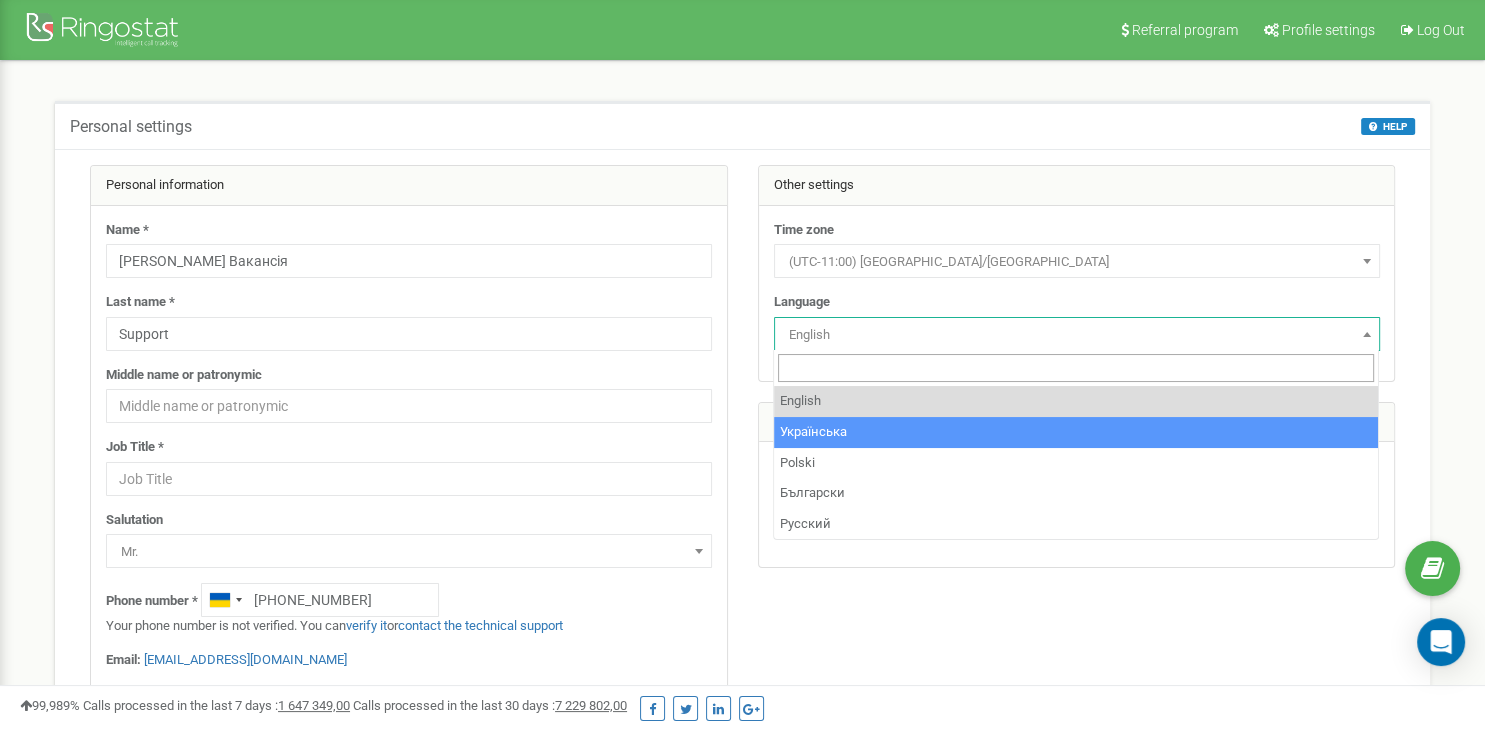select on "ukr" 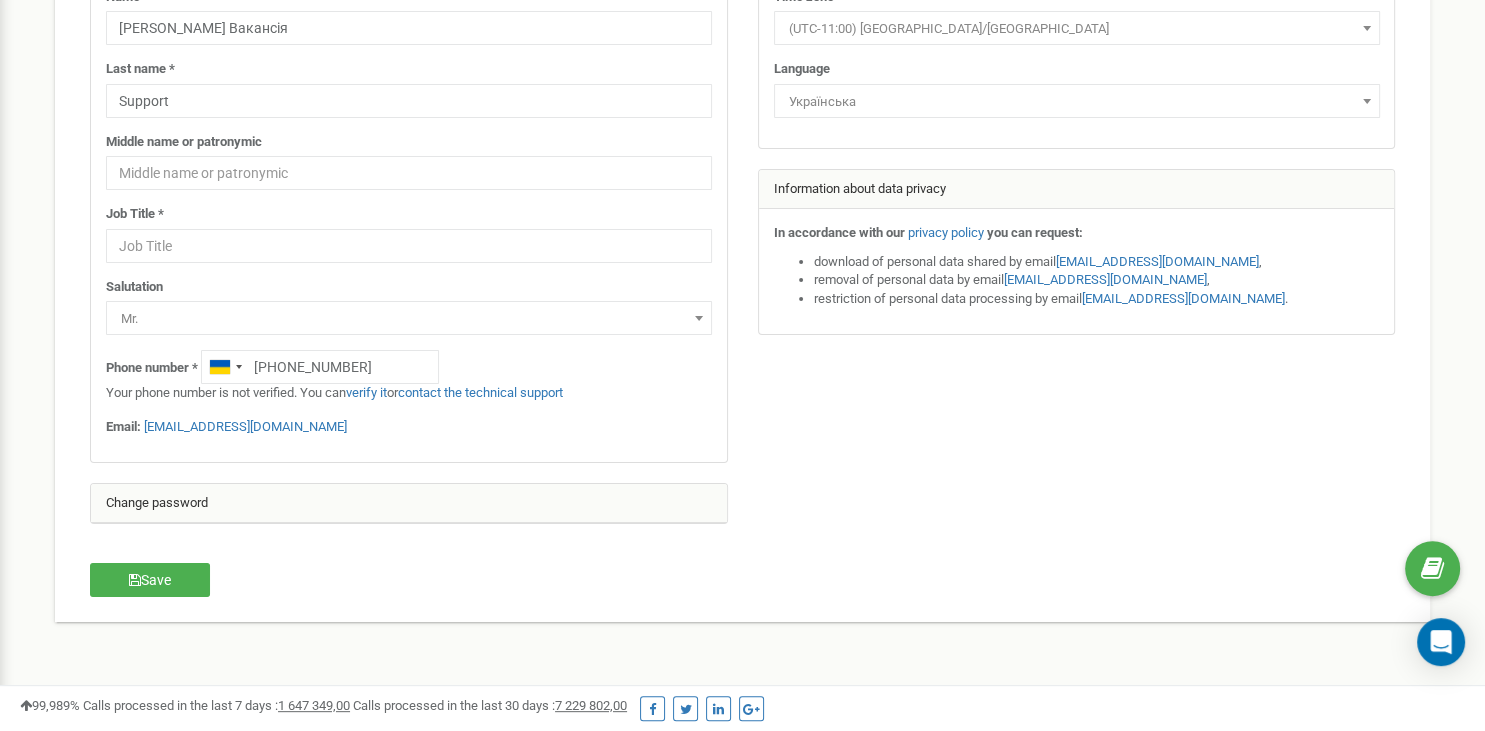 scroll, scrollTop: 316, scrollLeft: 0, axis: vertical 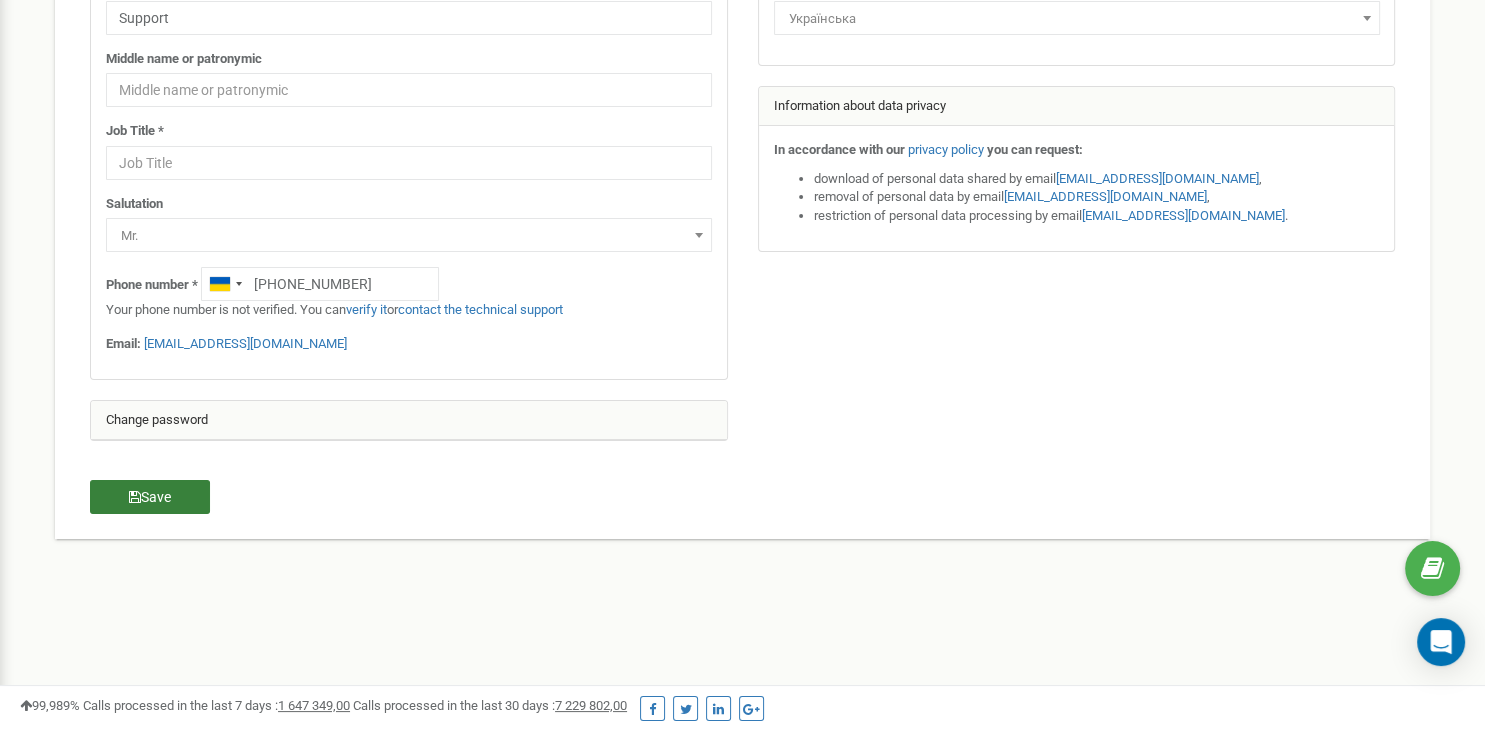 click on "Save" at bounding box center (150, 497) 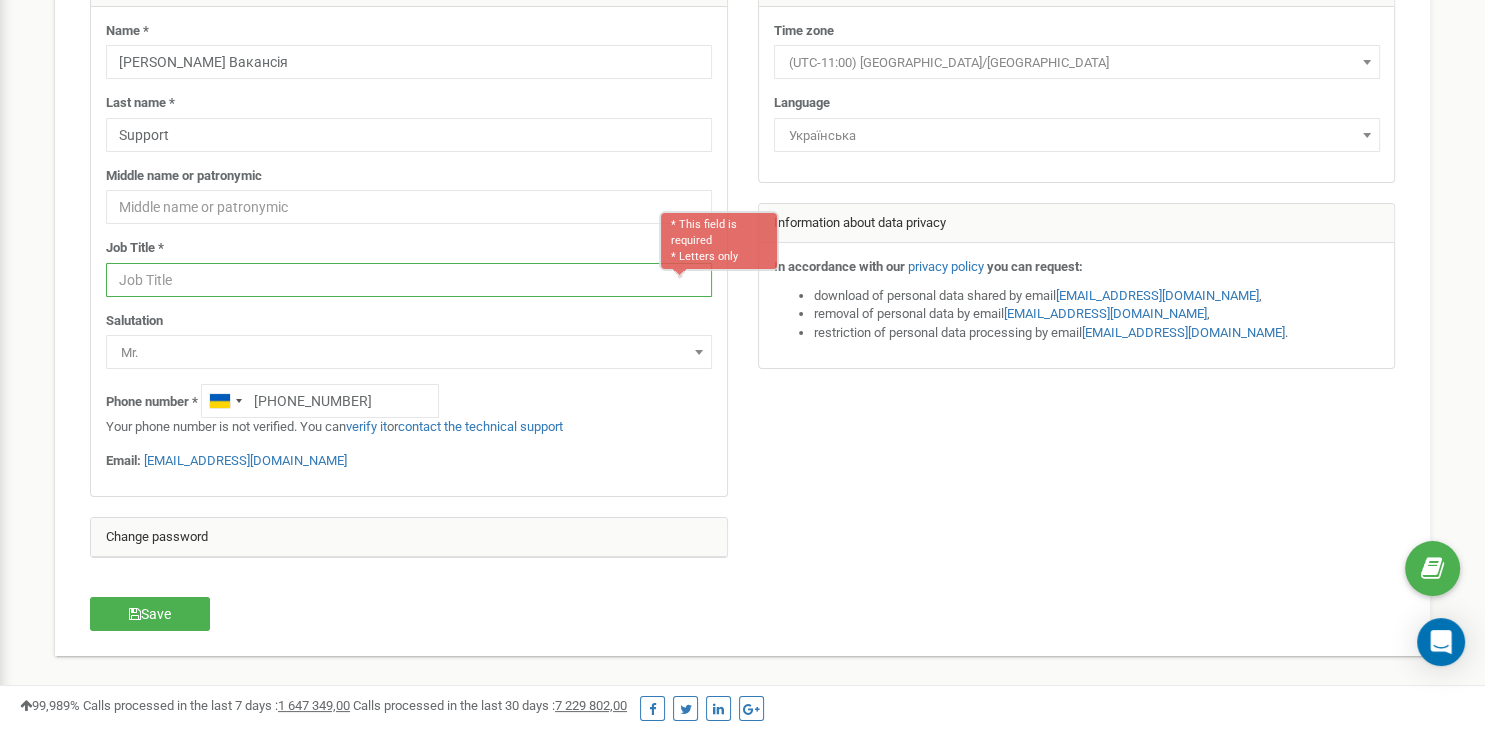 scroll, scrollTop: 0, scrollLeft: 0, axis: both 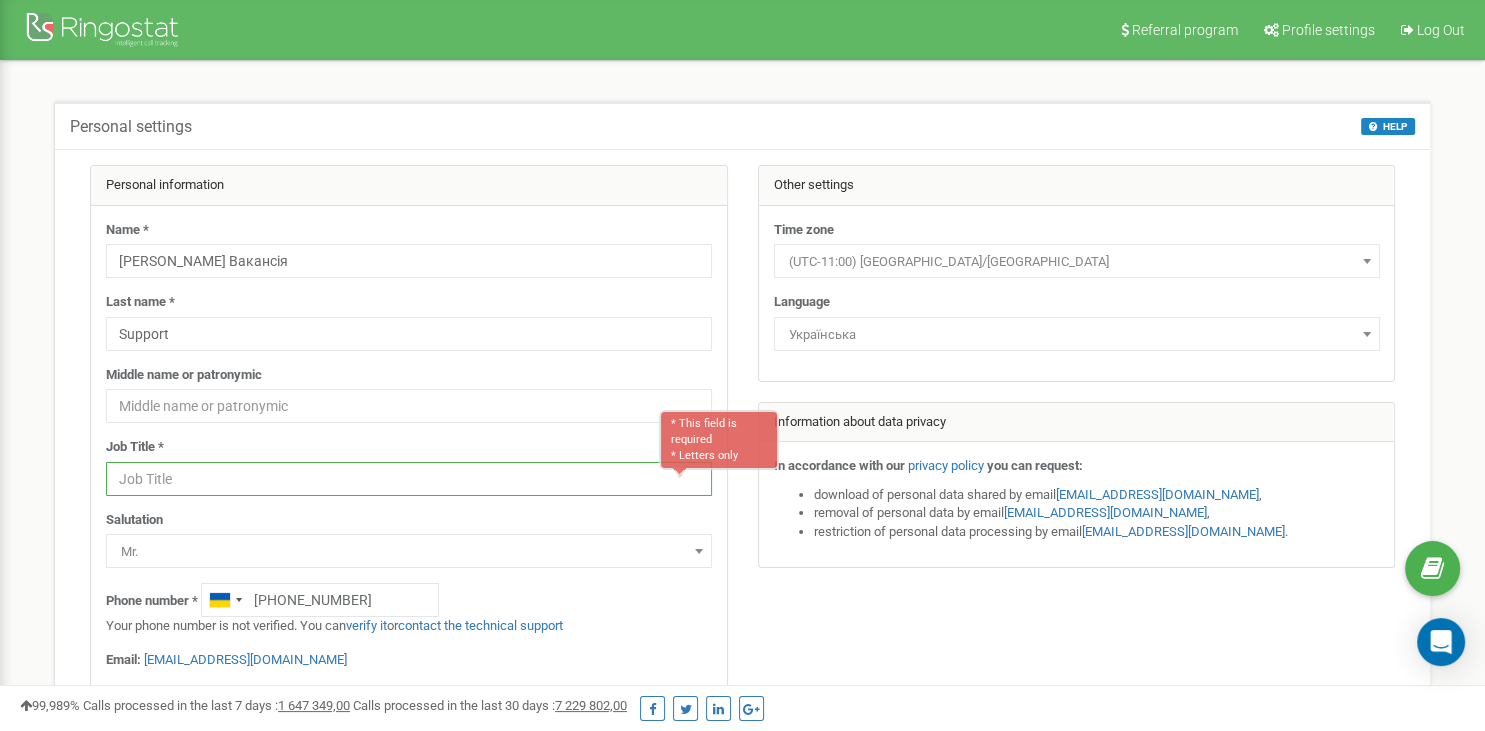 paste on "Тестова Вакансія Support" 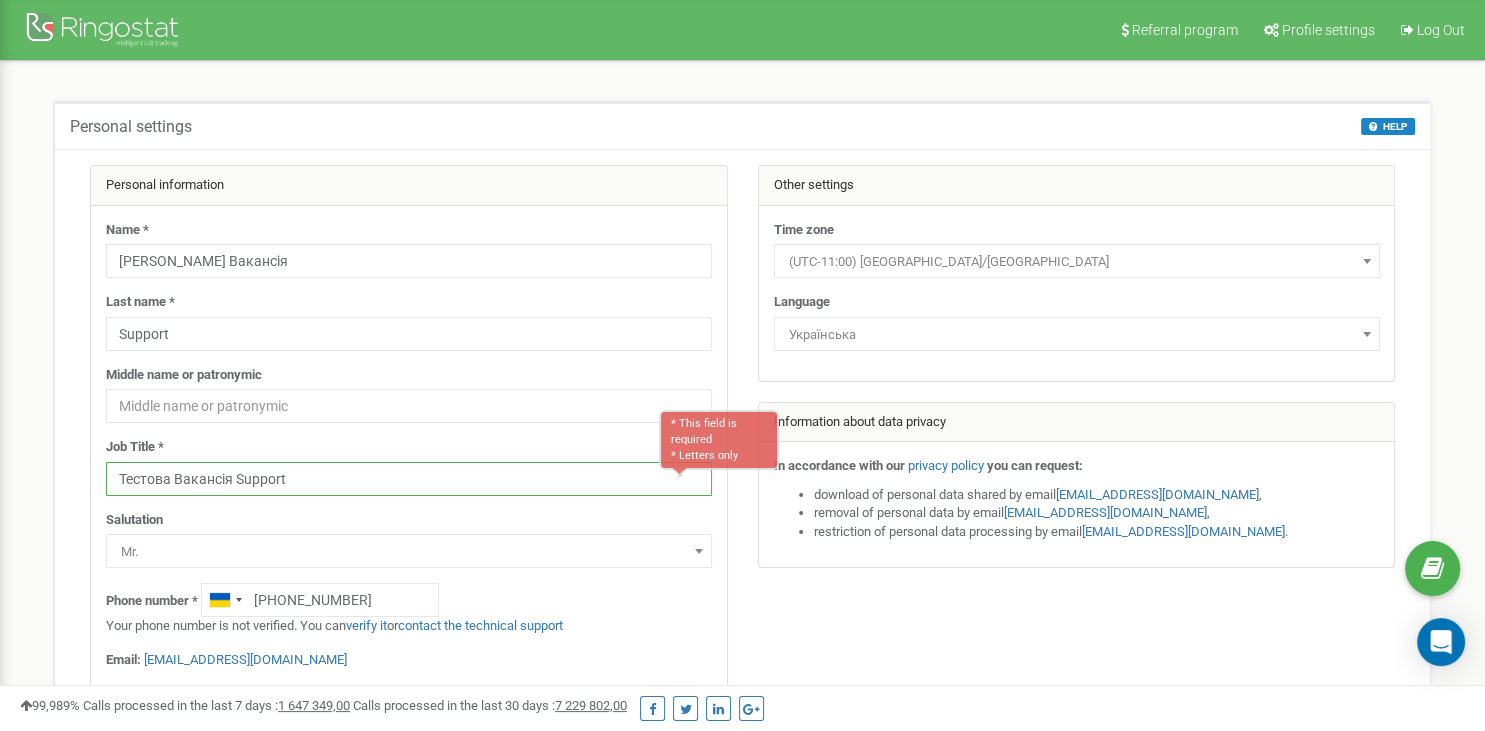 click on "Тестова Вакансія Support" at bounding box center (409, 479) 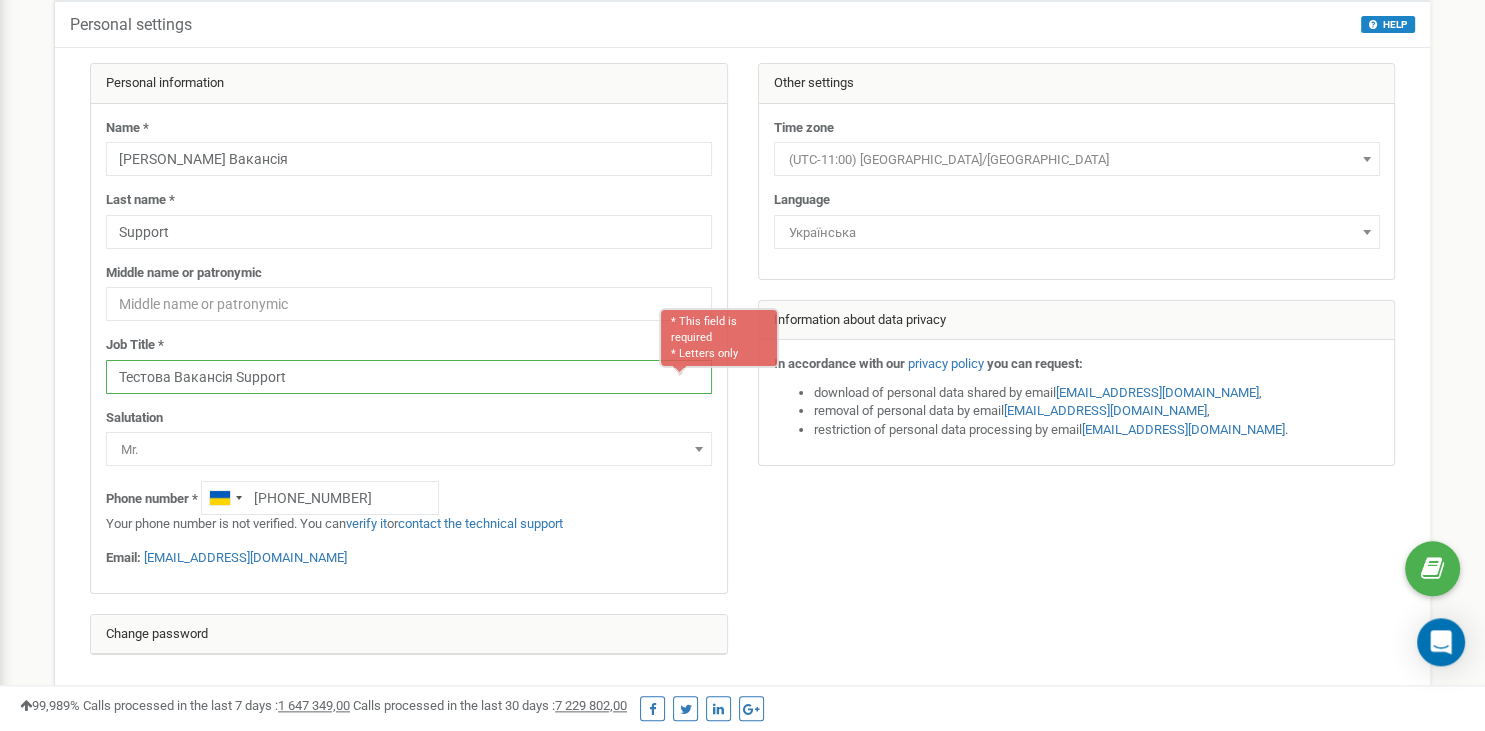 scroll, scrollTop: 211, scrollLeft: 0, axis: vertical 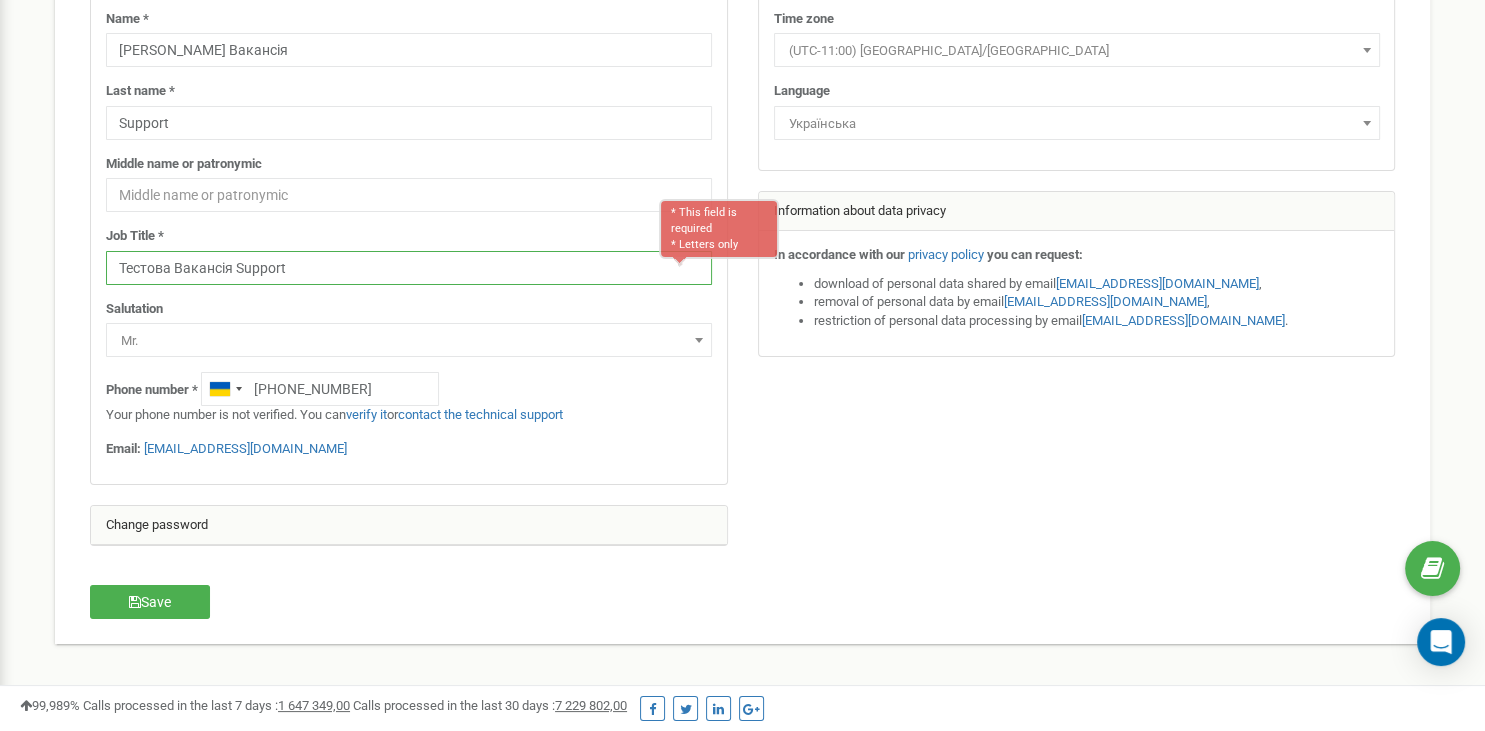 type on "Тестова Вакансія Support" 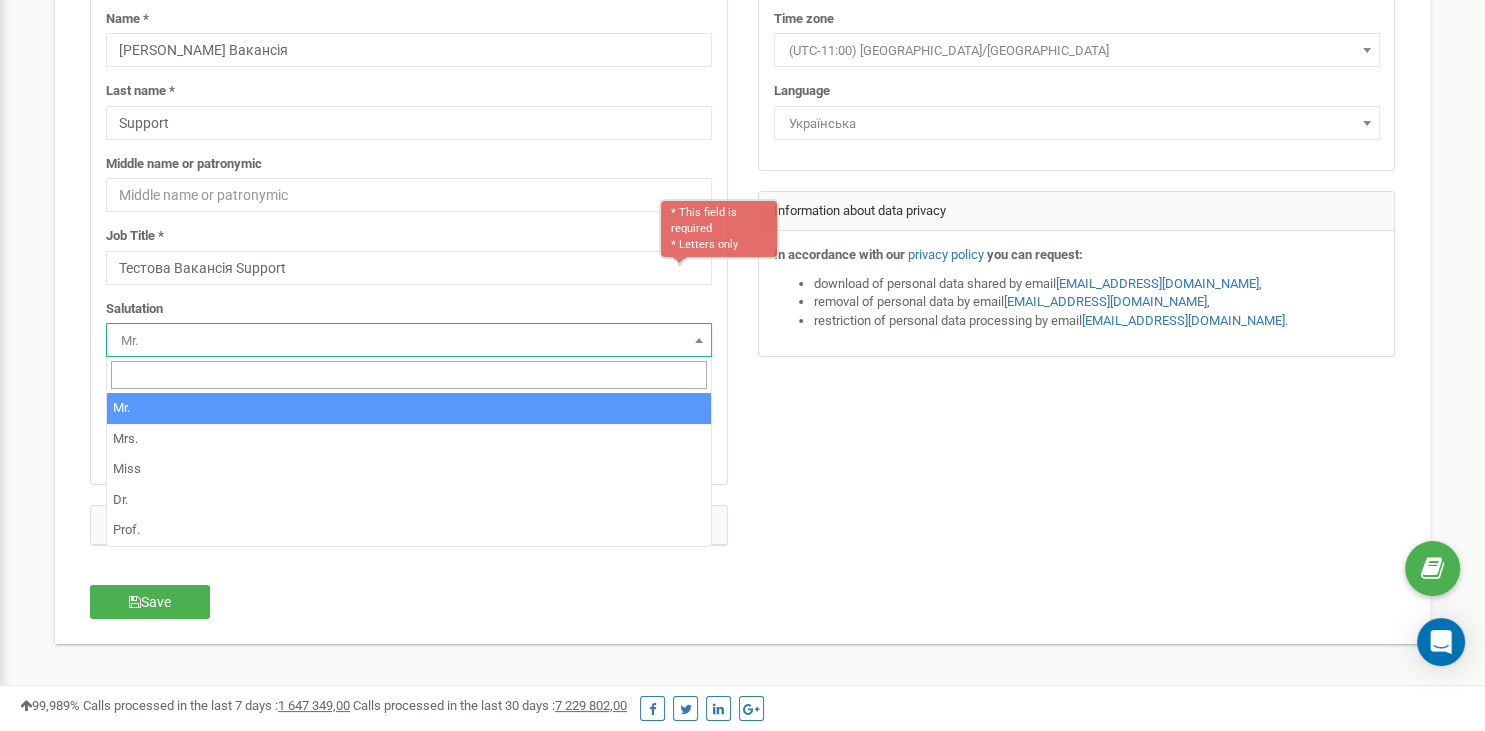 click on "Mr." at bounding box center (409, 341) 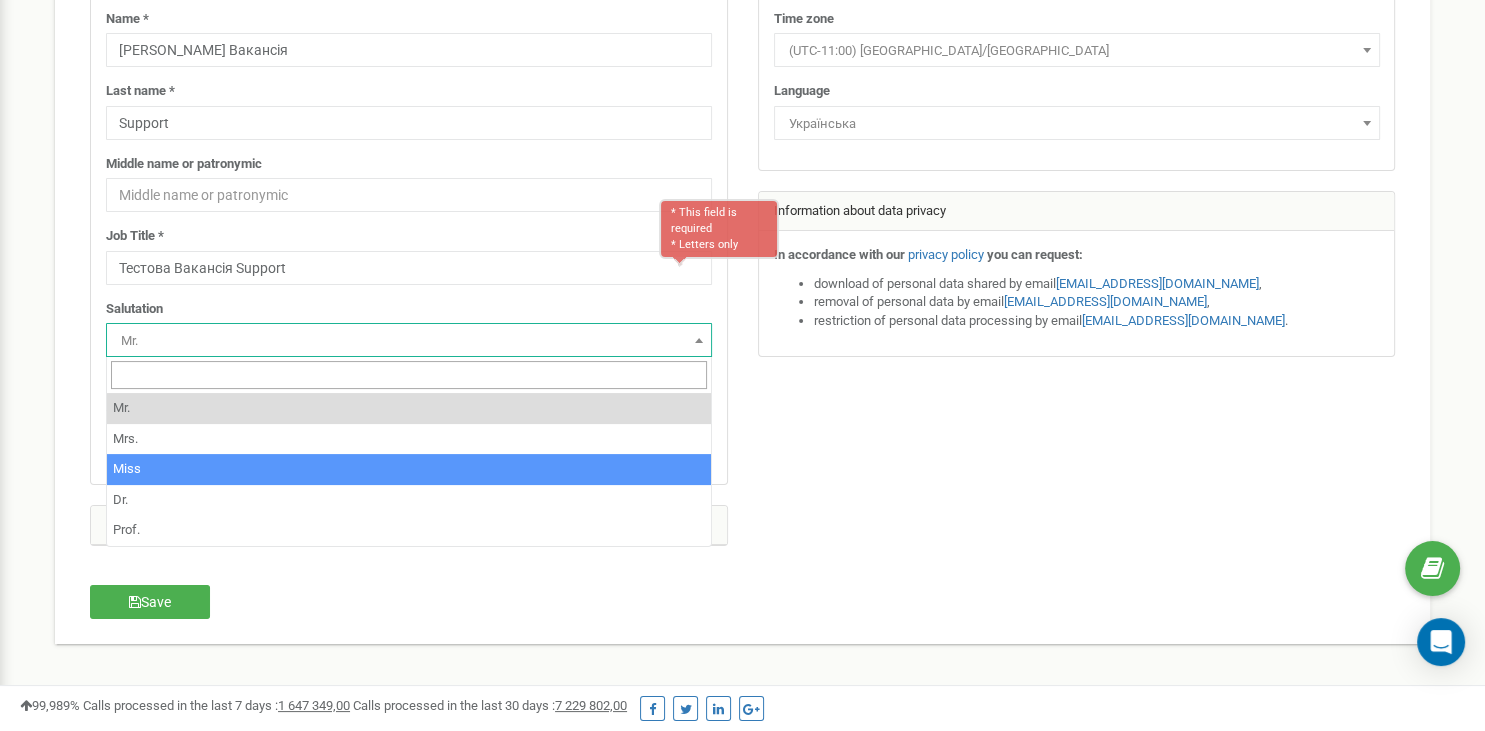 select on "Miss" 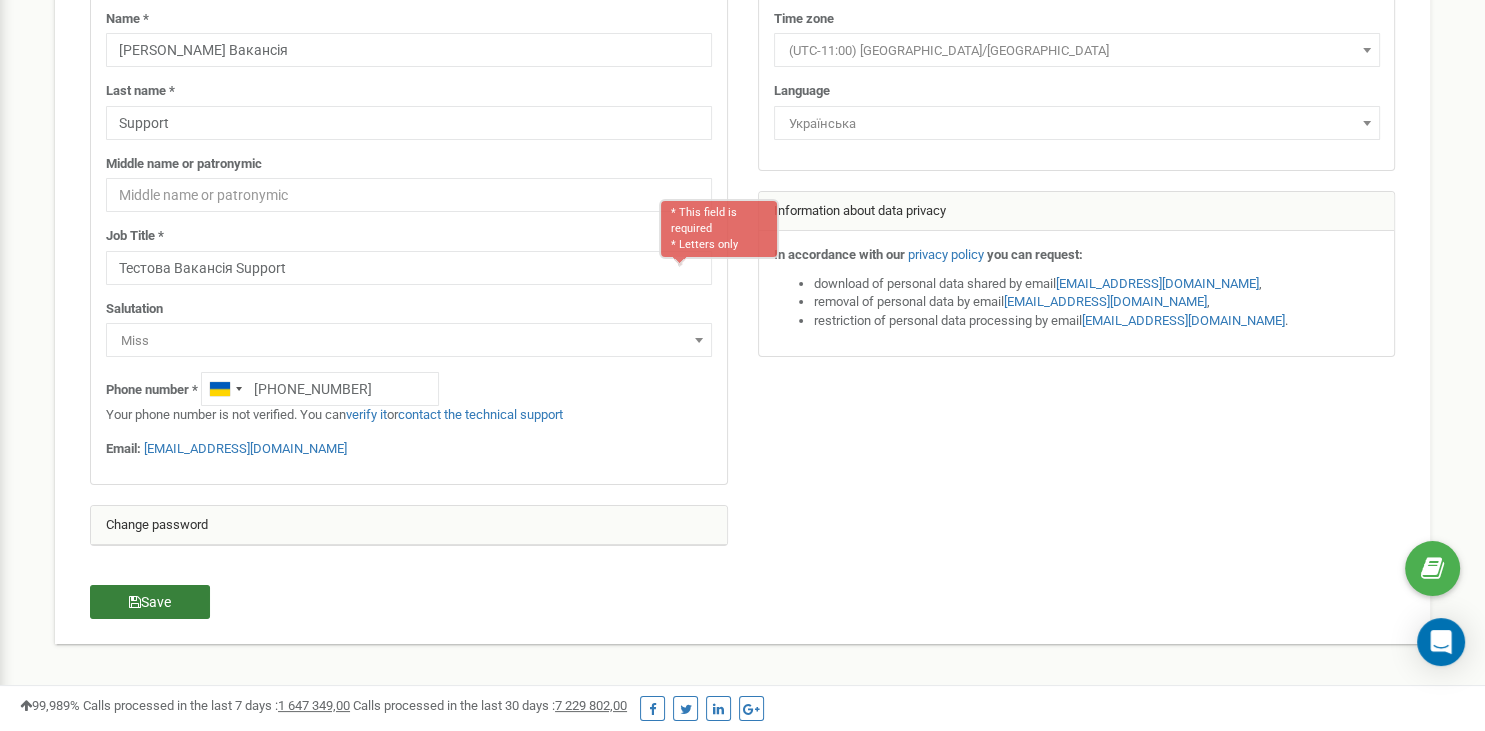 click on "Save" at bounding box center [150, 602] 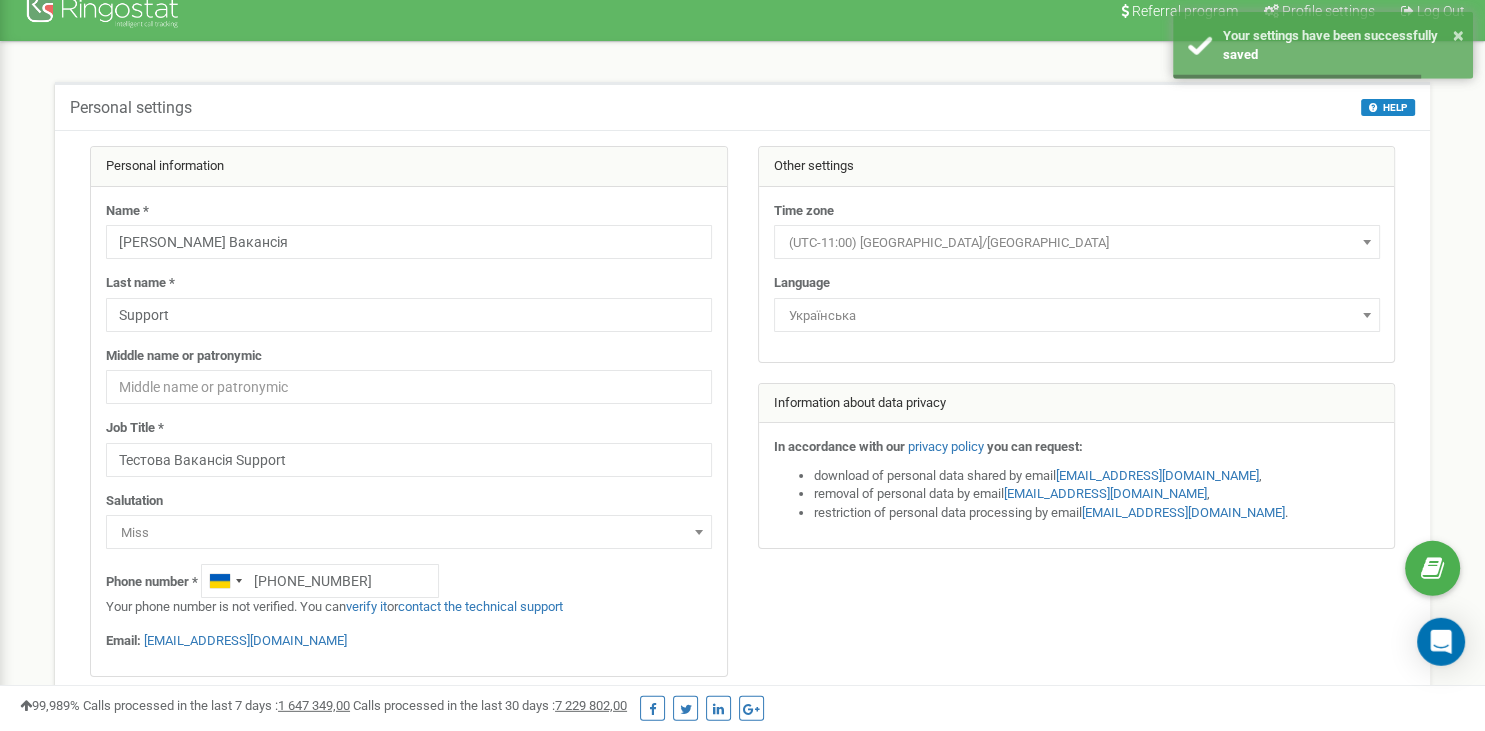 scroll, scrollTop: 0, scrollLeft: 0, axis: both 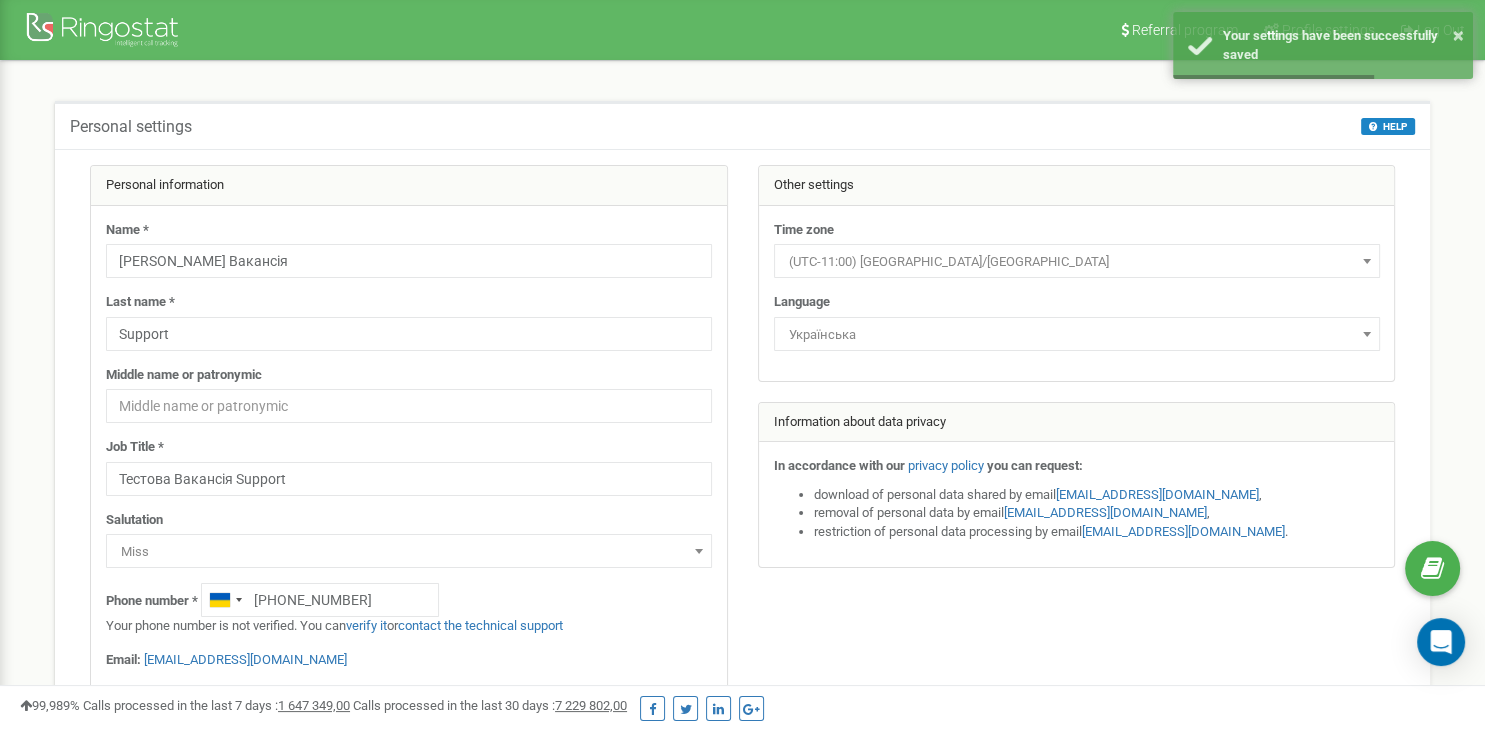 click on "Referral program
Profile settings
Log Out" at bounding box center (742, 30) 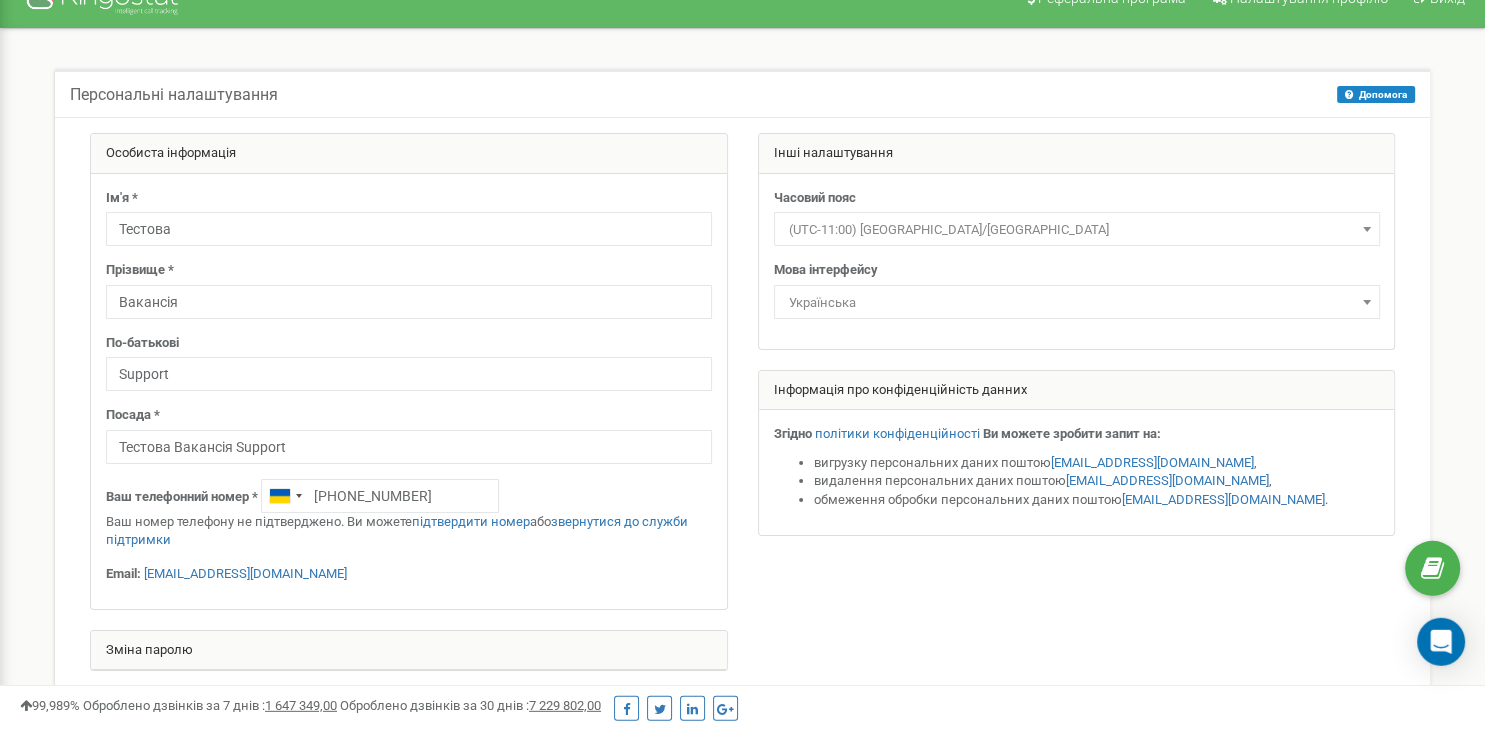 scroll, scrollTop: 0, scrollLeft: 0, axis: both 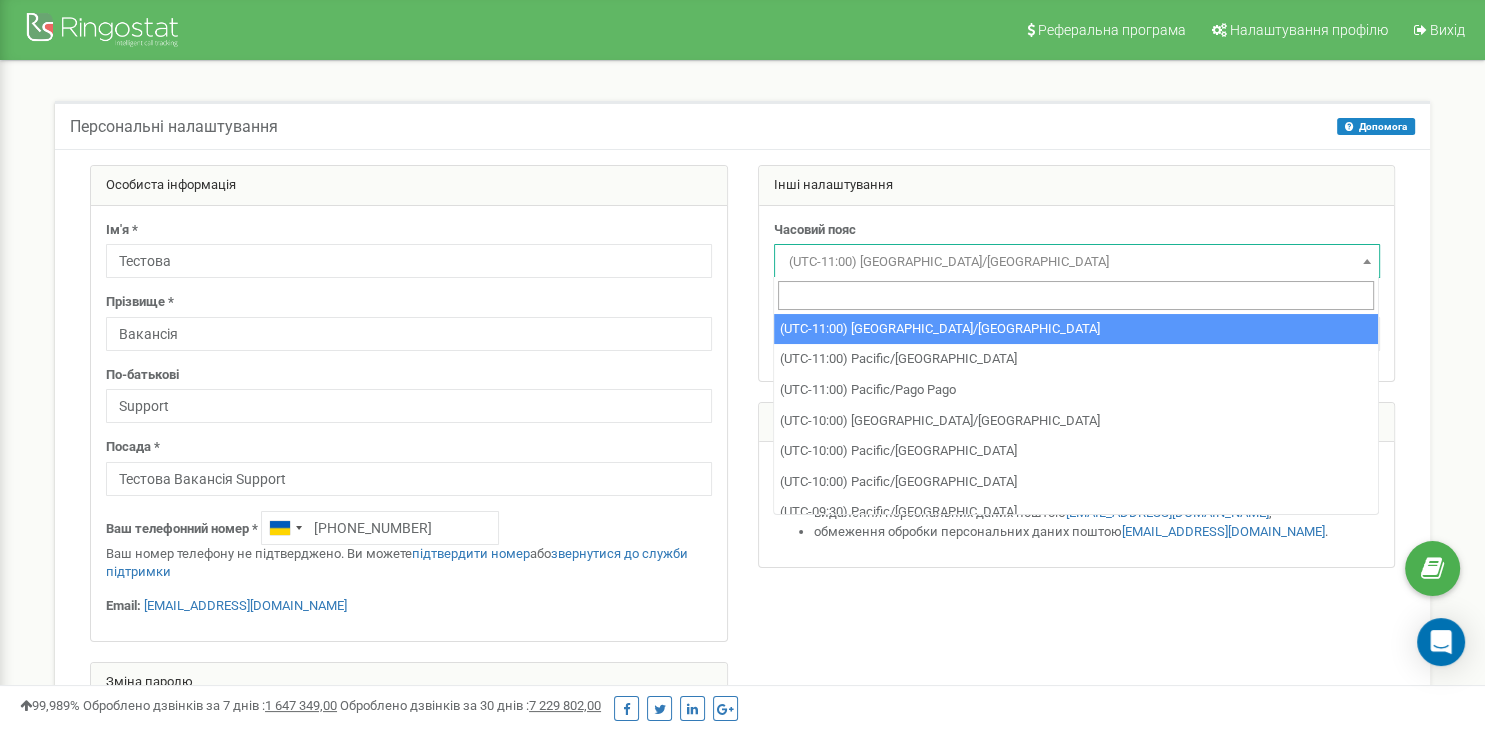 click on "(UTC-11:00) [GEOGRAPHIC_DATA]/[GEOGRAPHIC_DATA]" at bounding box center (1077, 262) 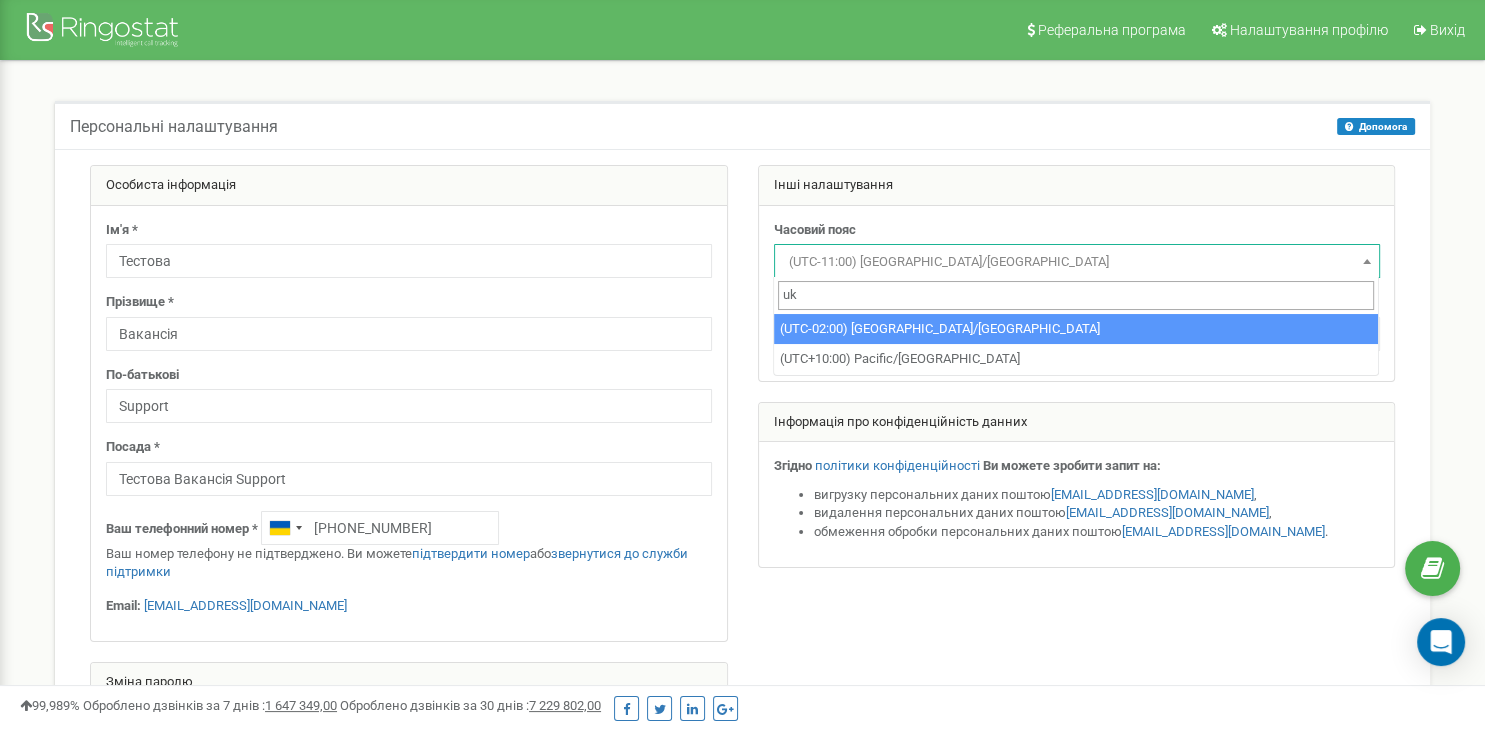scroll, scrollTop: 0, scrollLeft: 0, axis: both 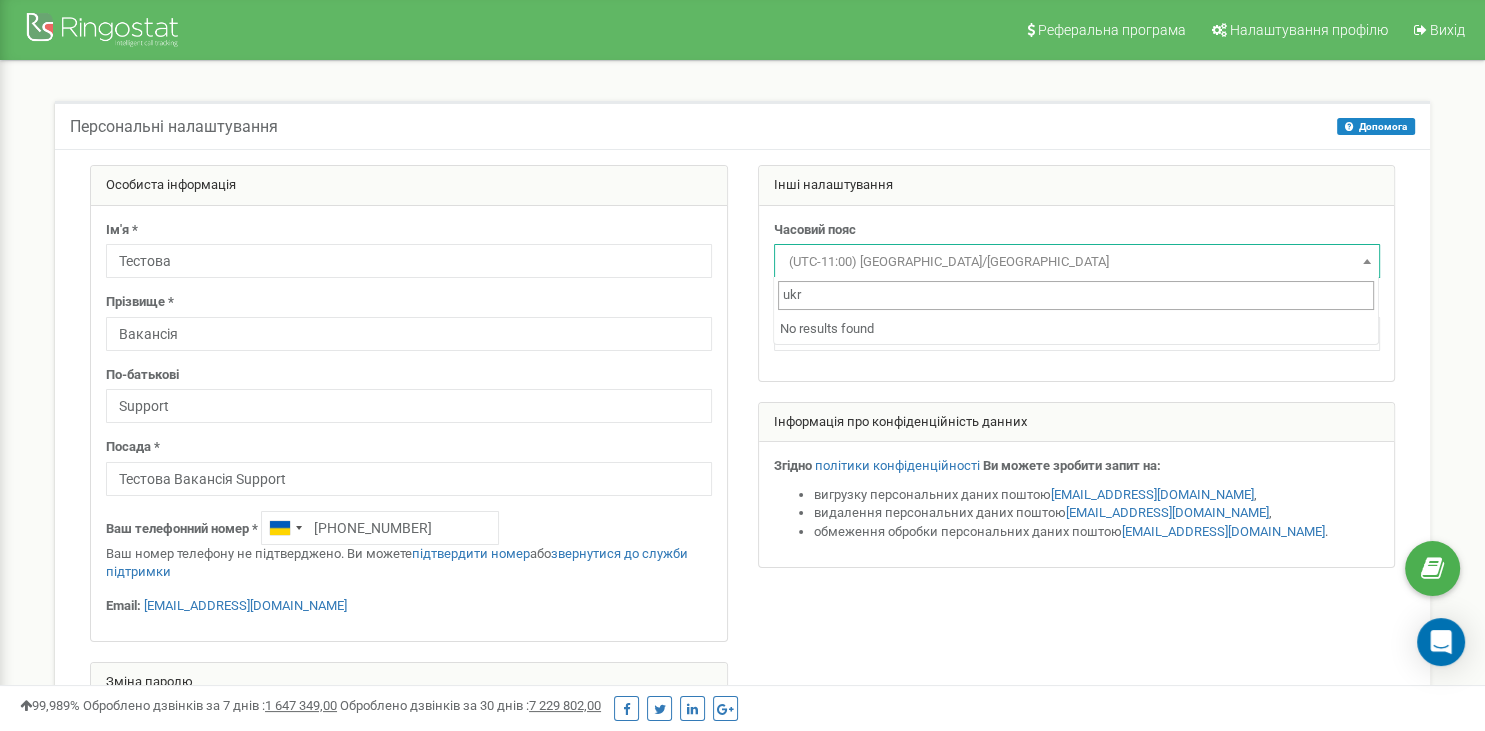 drag, startPoint x: 811, startPoint y: 291, endPoint x: 714, endPoint y: 291, distance: 97 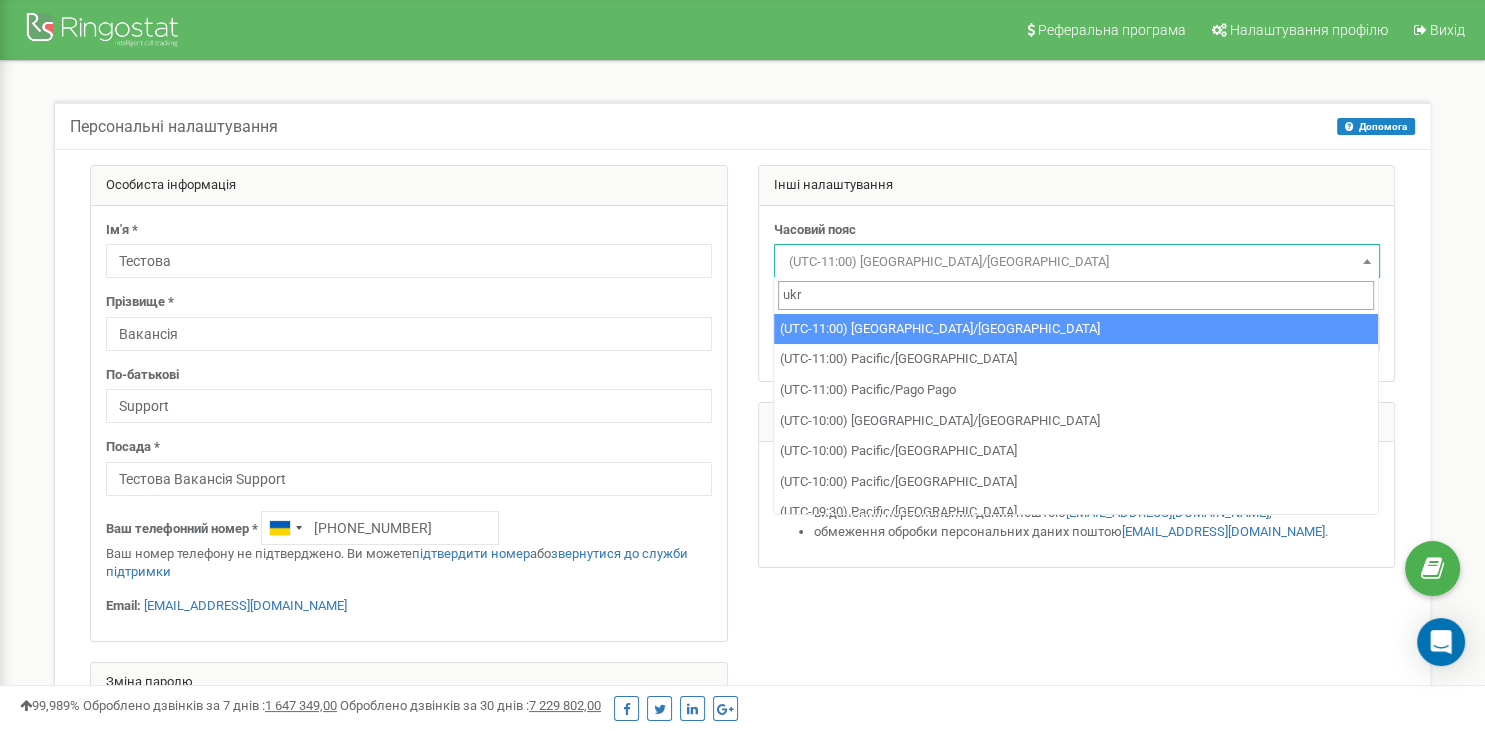 type 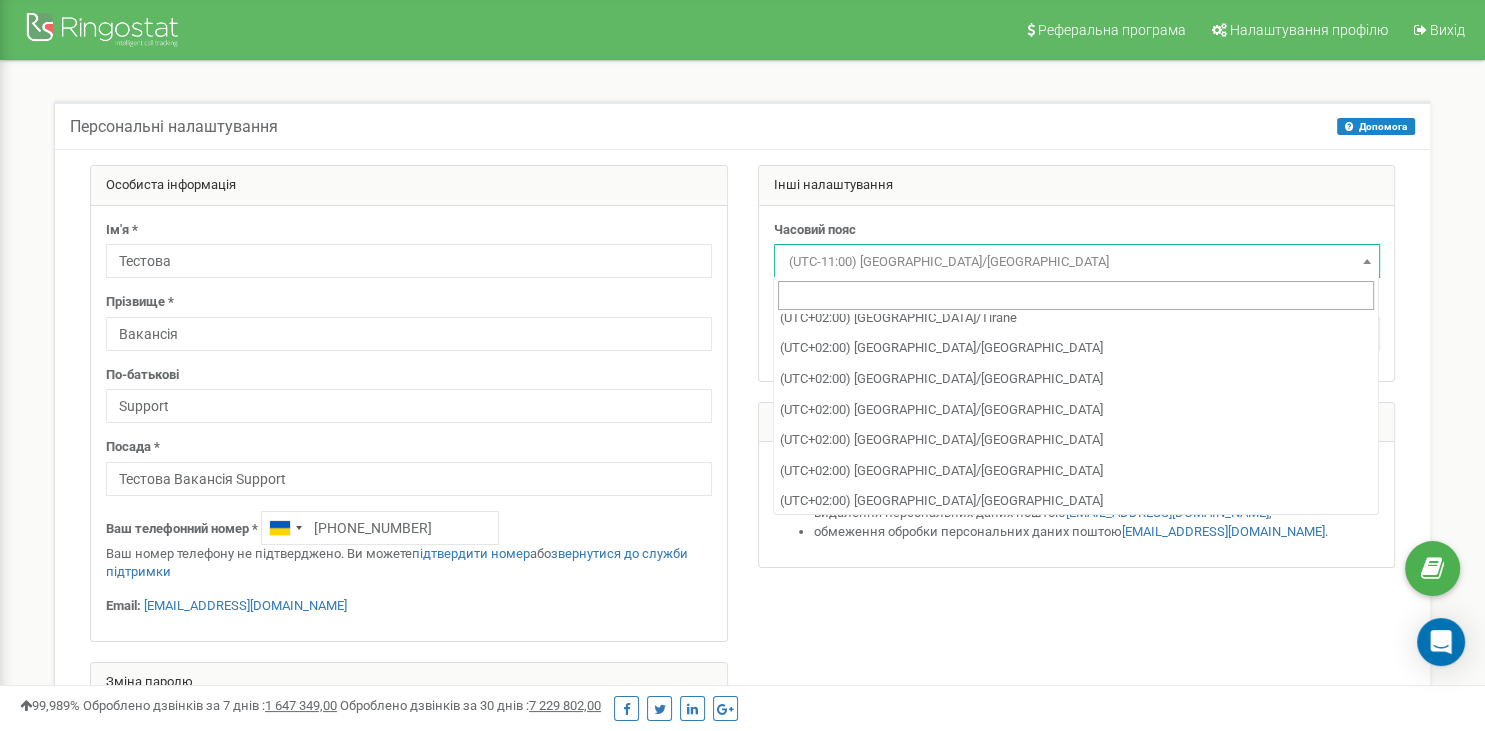 scroll, scrollTop: 7561, scrollLeft: 0, axis: vertical 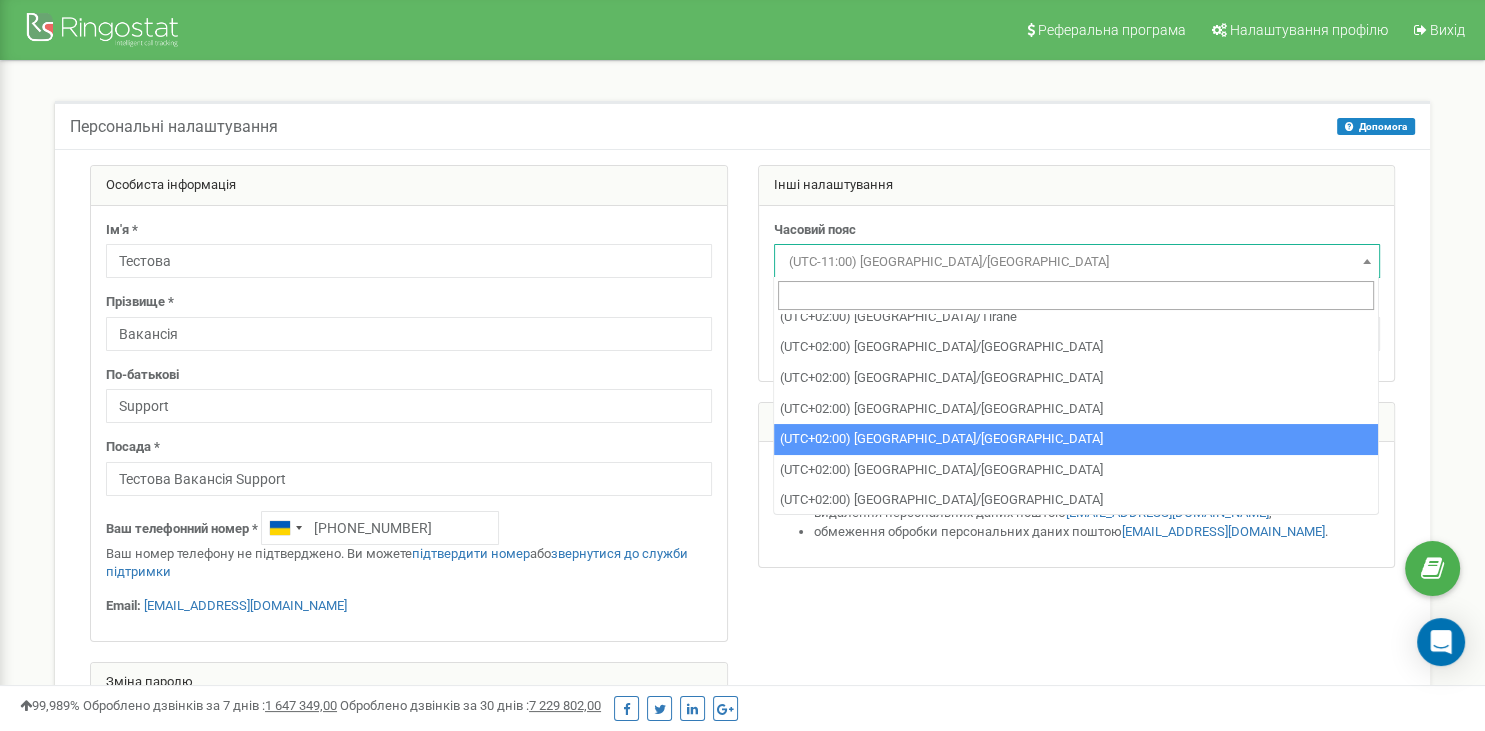 select on "Europe/Warsaw" 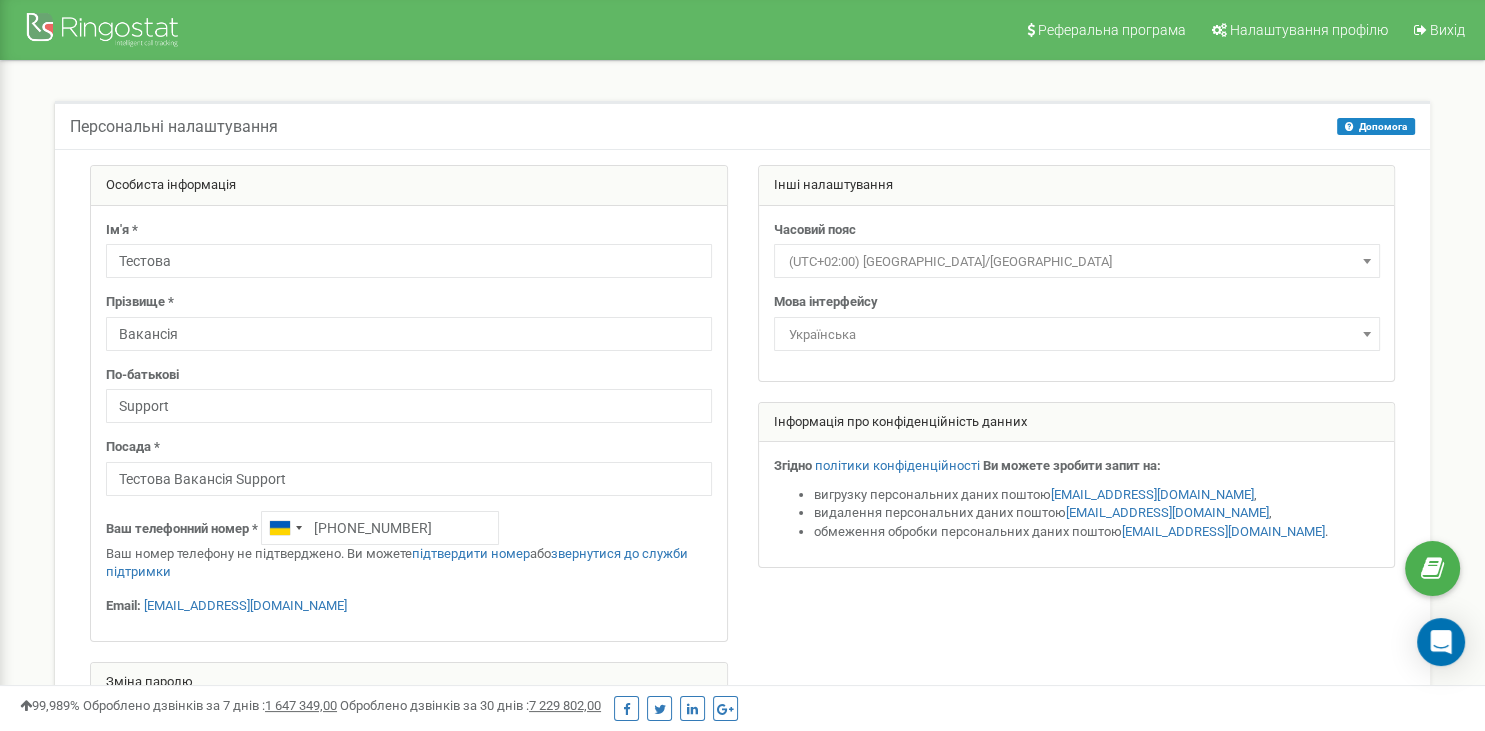 click on "Інформація про конфіденційність данних" at bounding box center [1077, 186] 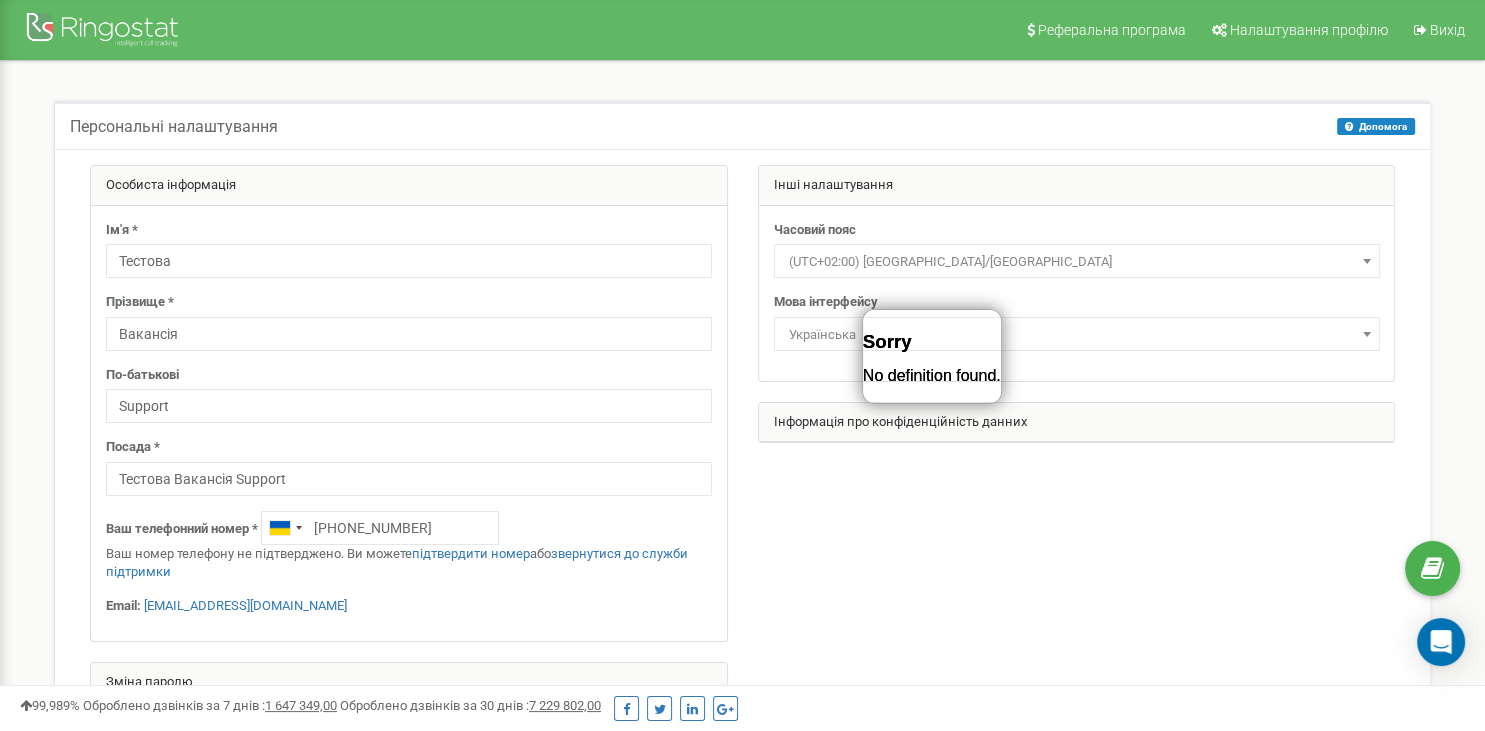 click on "Часовий пояс
(UTC-11:00) Pacific/Midway
(UTC-11:00) Pacific/Niue
(UTC-11:00) Pacific/Pago Pago
(UTC-10:00) Pacific/Honolulu
(UTC-10:00) Pacific/Rarotonga
(UTC-10:00) Pacific/Tahiti
(UTC-09:30) Pacific/Marquesas
(UTC-09:00) America/Adak
(UTC-09:00) Pacific/Gambier
(UTC-08:00) America/Anchorage
(UTC-08:00) America/Juneau
(UTC-08:00) America/Metlakatla
(UTC-08:00) America/Nome
(UTC-08:00) America/Sitka
(UTC-08:00) America/Yakutat
(UTC-08:00) Pacific/Pitcairn
(UTC-07:00) America/Creston
(UTC-07:00) America/Dawson
(UTC-07:00) America/Dawson Creek
(UTC-07:00) America/Fort Nelson
(UTC-07:00) America/Hermosillo
(UTC-07:00) America/Los Angeles
(UTC-07:00) America/Phoenix
(UTC-07:00) America/Tijuana
(UTC-07:00) America/Vancouver
(UTC-07:00) America/Whitehorse
(UTC-06:00) America/Belize
(UTC-06:00) America/Boise
(UTC-06:00) America/Chihuahua" at bounding box center [1077, 293] 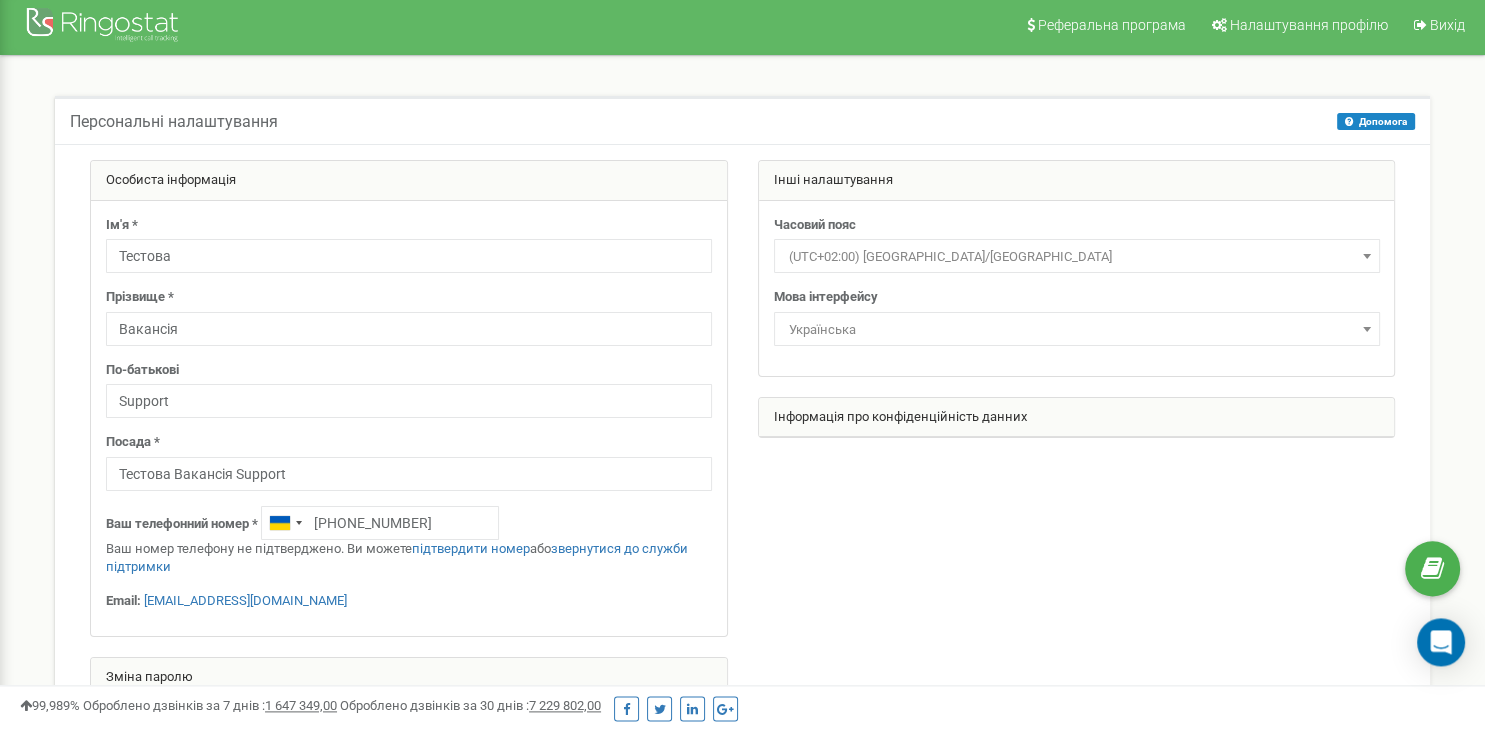 scroll, scrollTop: 211, scrollLeft: 0, axis: vertical 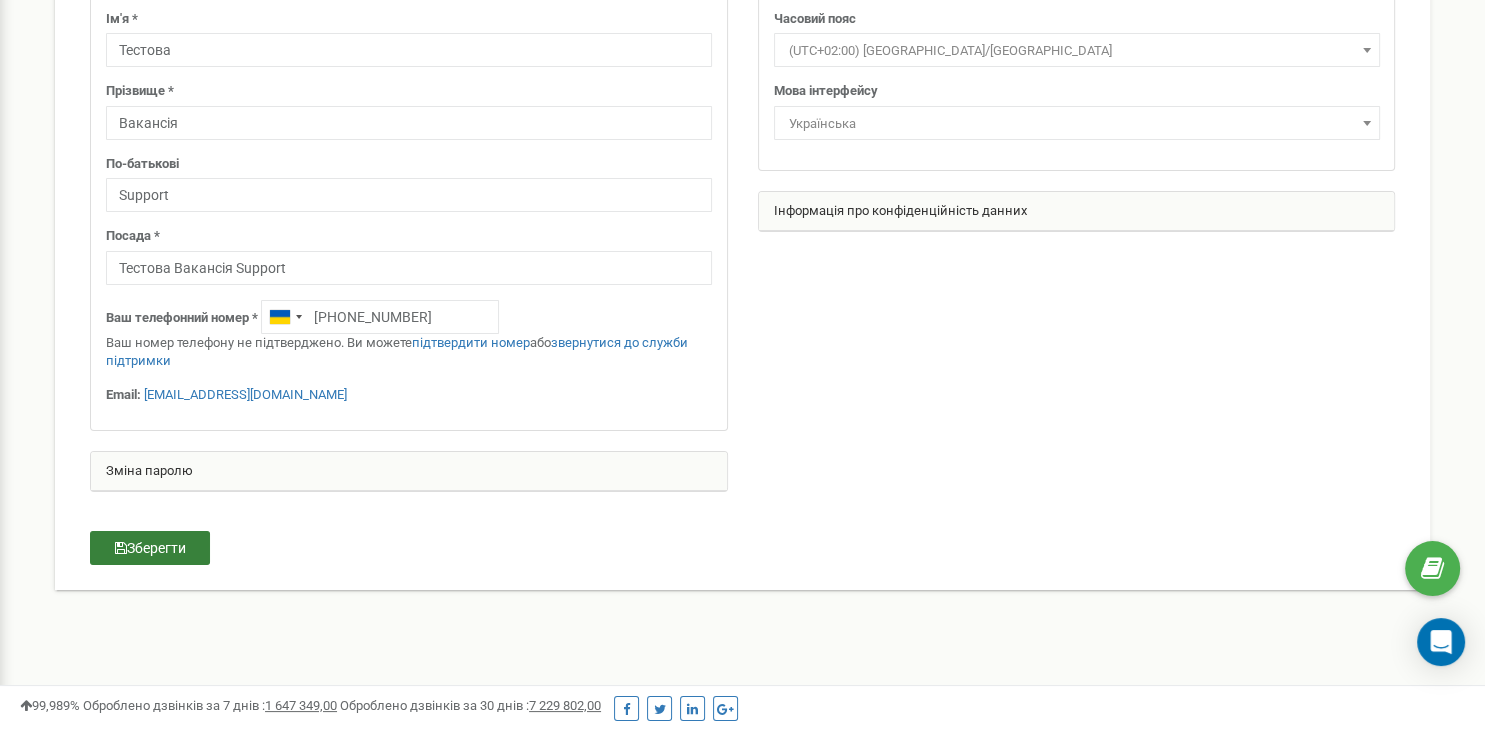 click on "Зберегти" at bounding box center (150, 548) 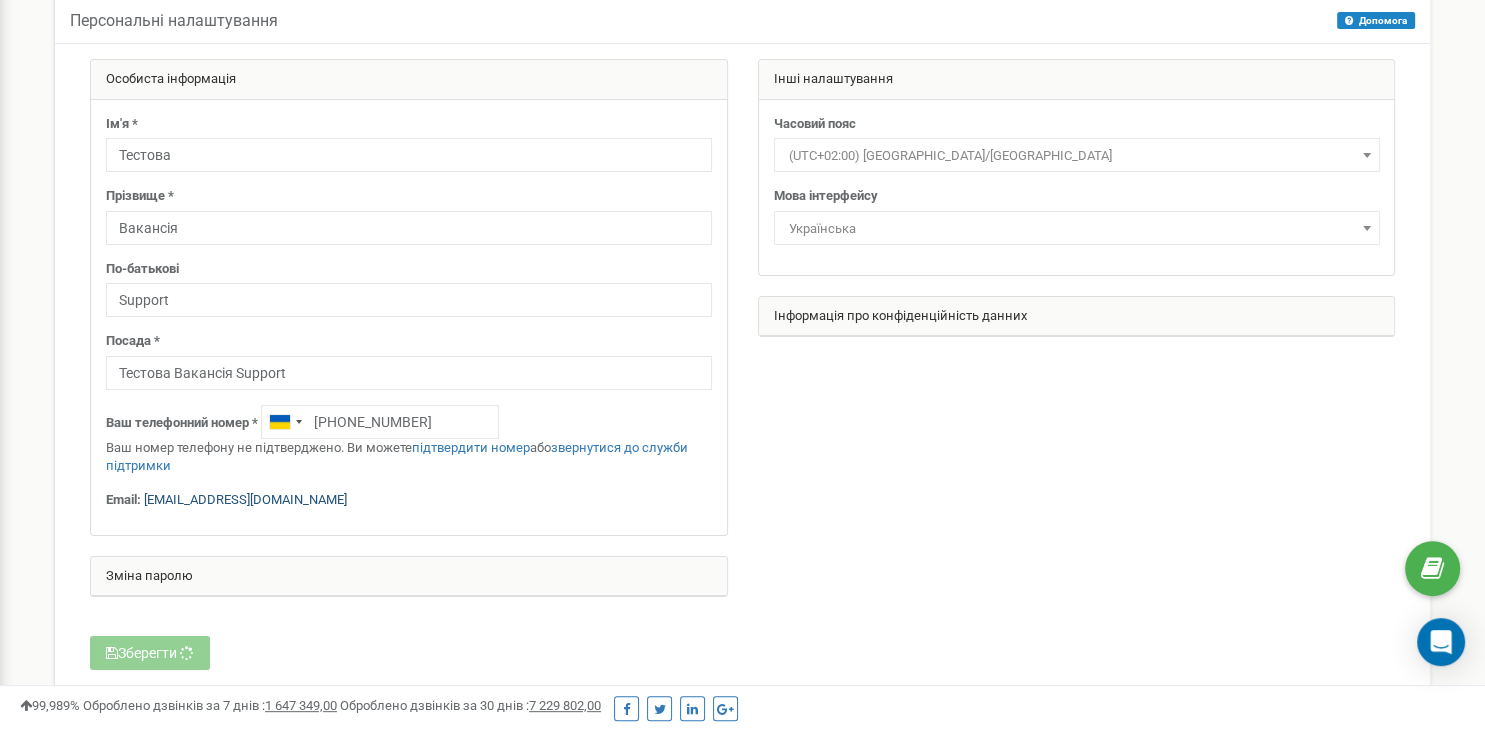 scroll, scrollTop: 0, scrollLeft: 0, axis: both 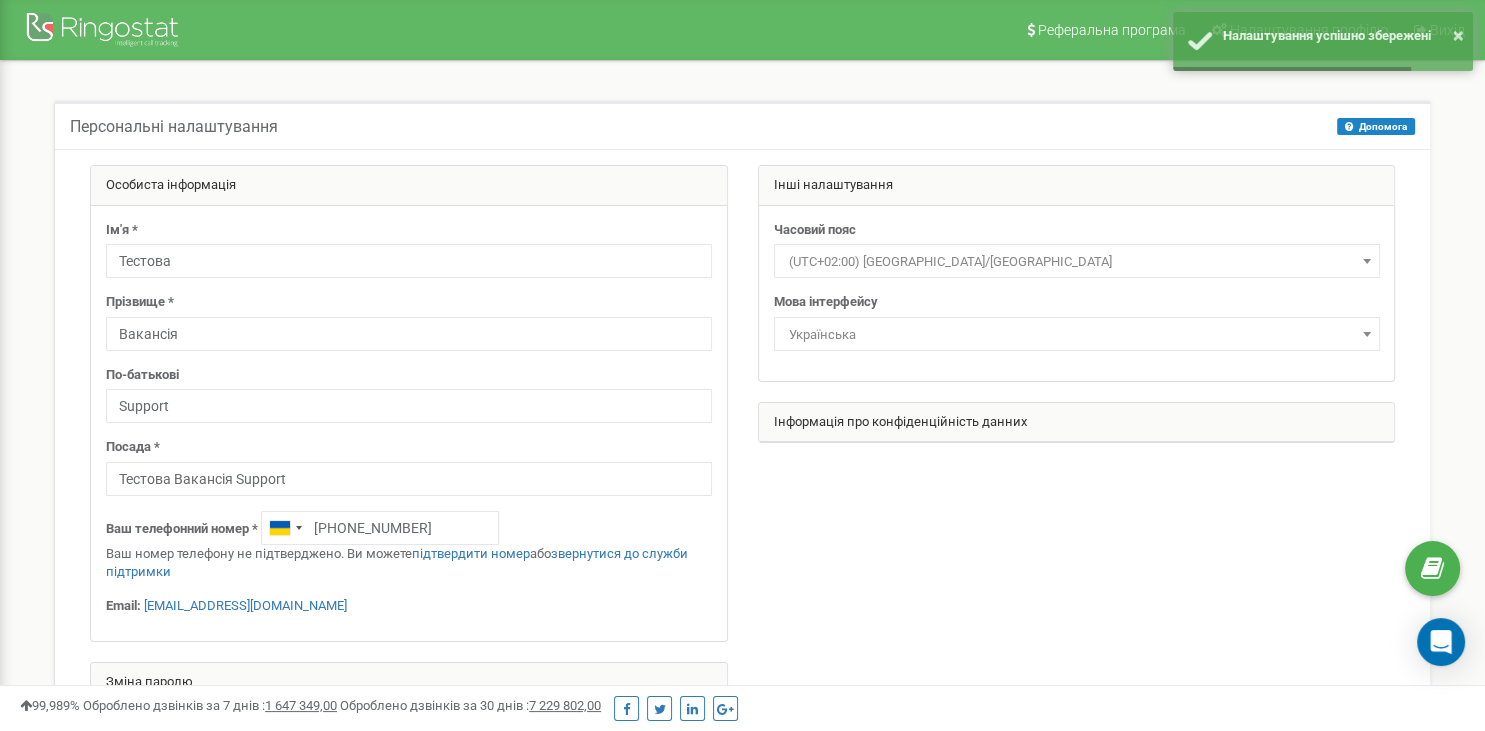 click on "Реферальна програма
Налаштування профілю
Вихід" at bounding box center [742, 30] 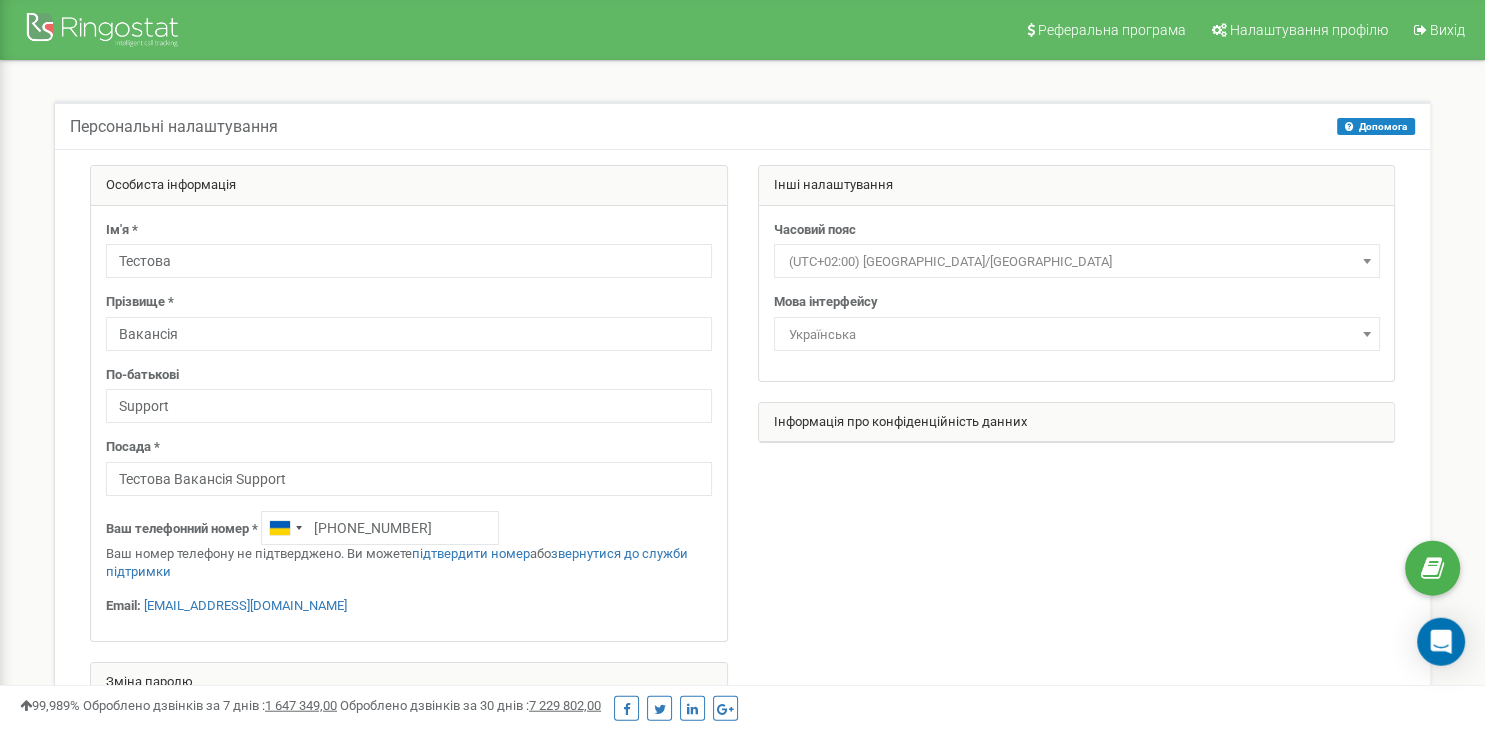 scroll, scrollTop: 0, scrollLeft: 0, axis: both 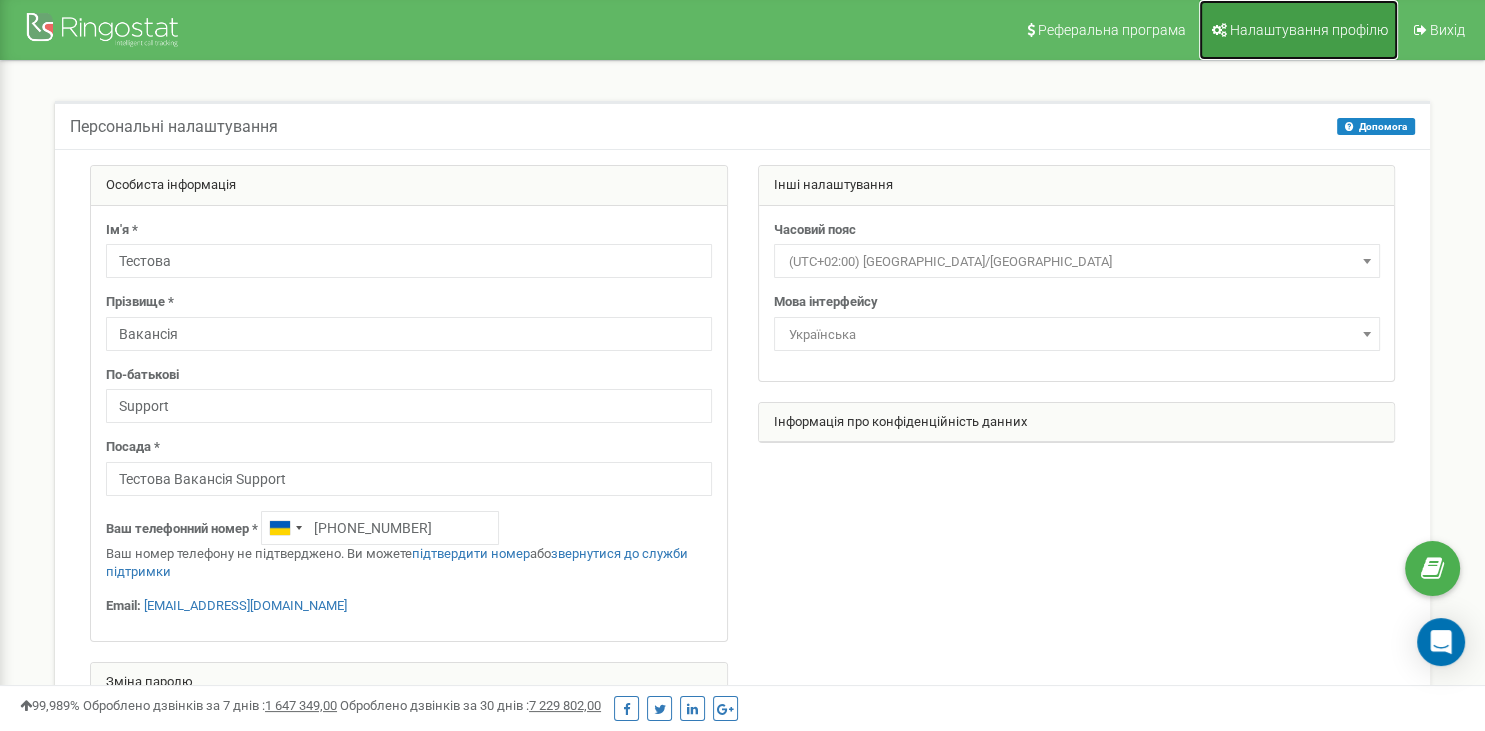 click on "Налаштування профілю" at bounding box center [1298, 30] 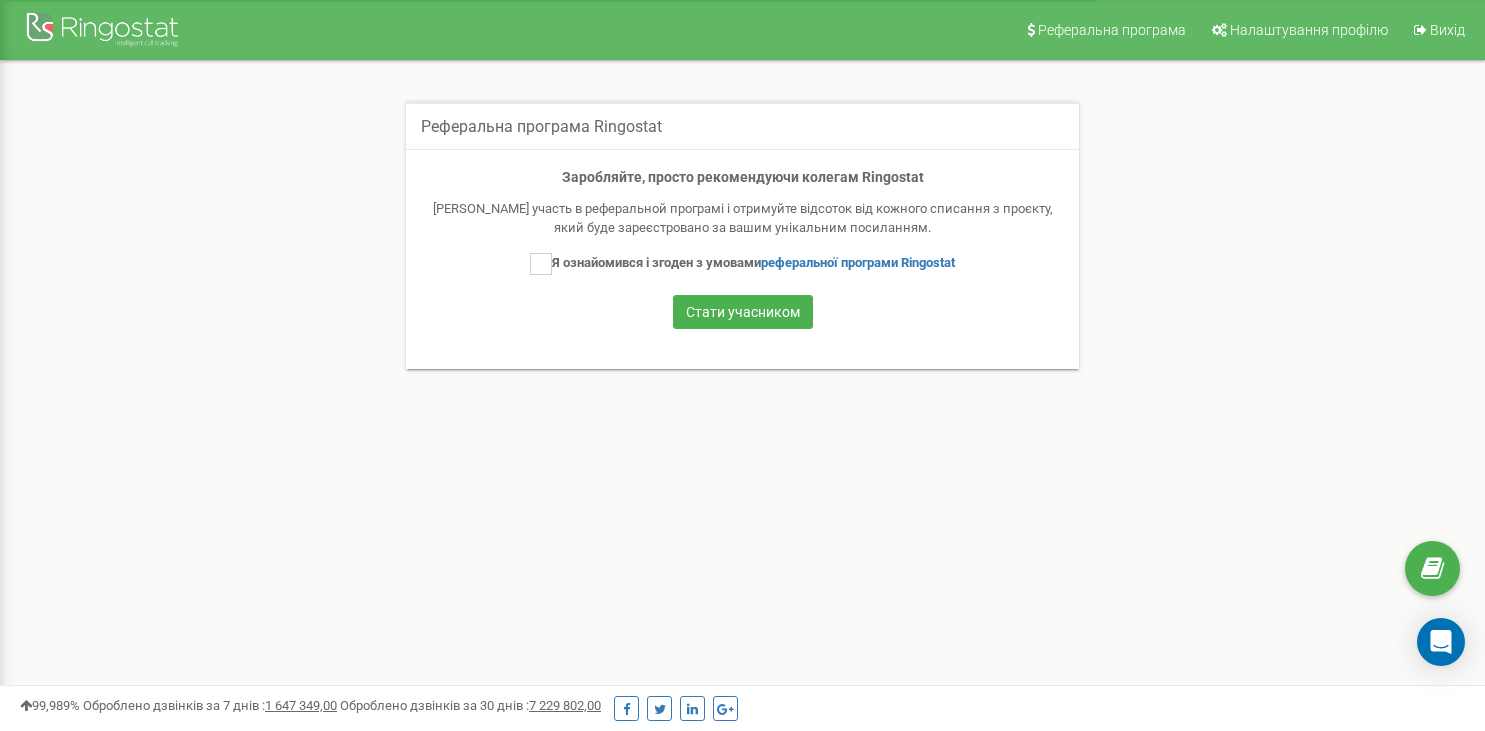 scroll, scrollTop: 0, scrollLeft: 0, axis: both 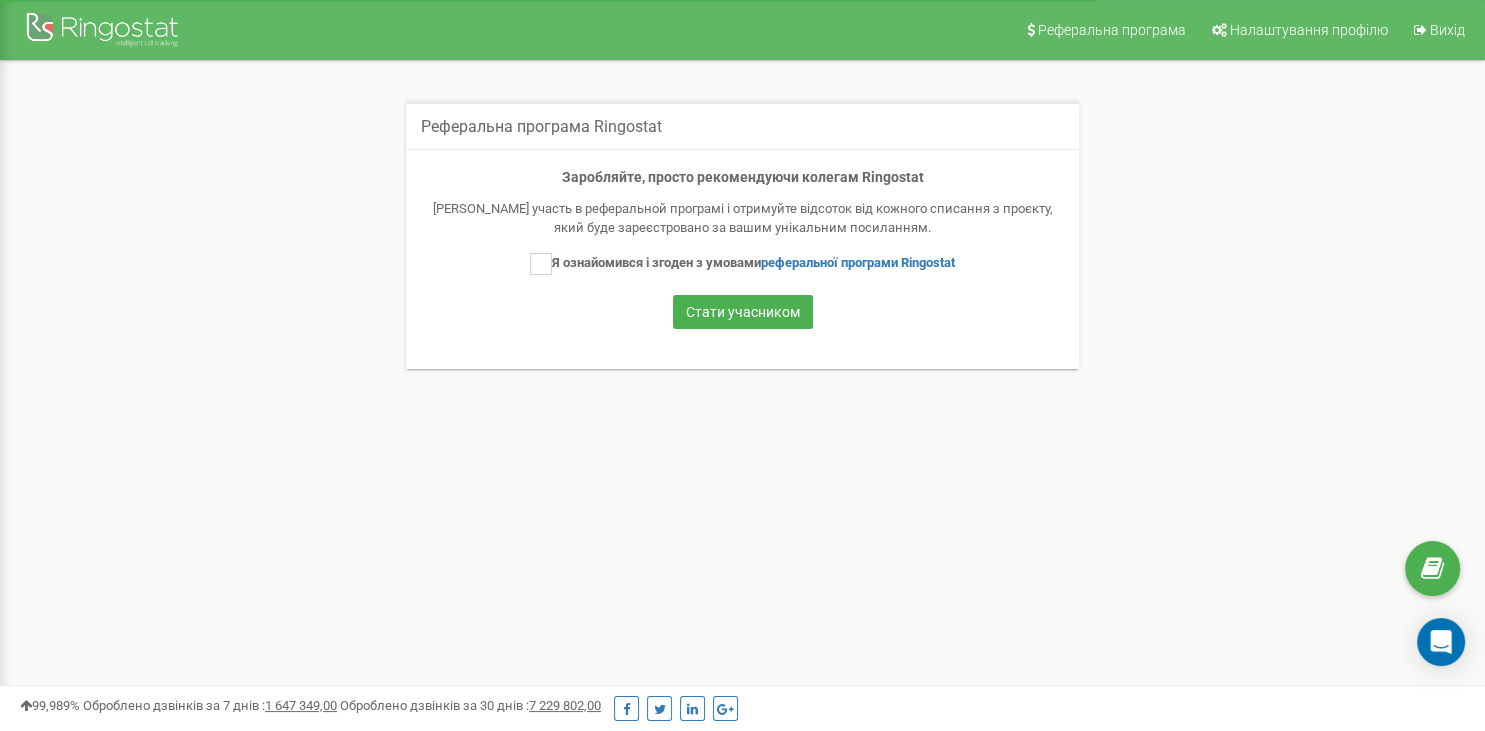 click at bounding box center [105, 32] 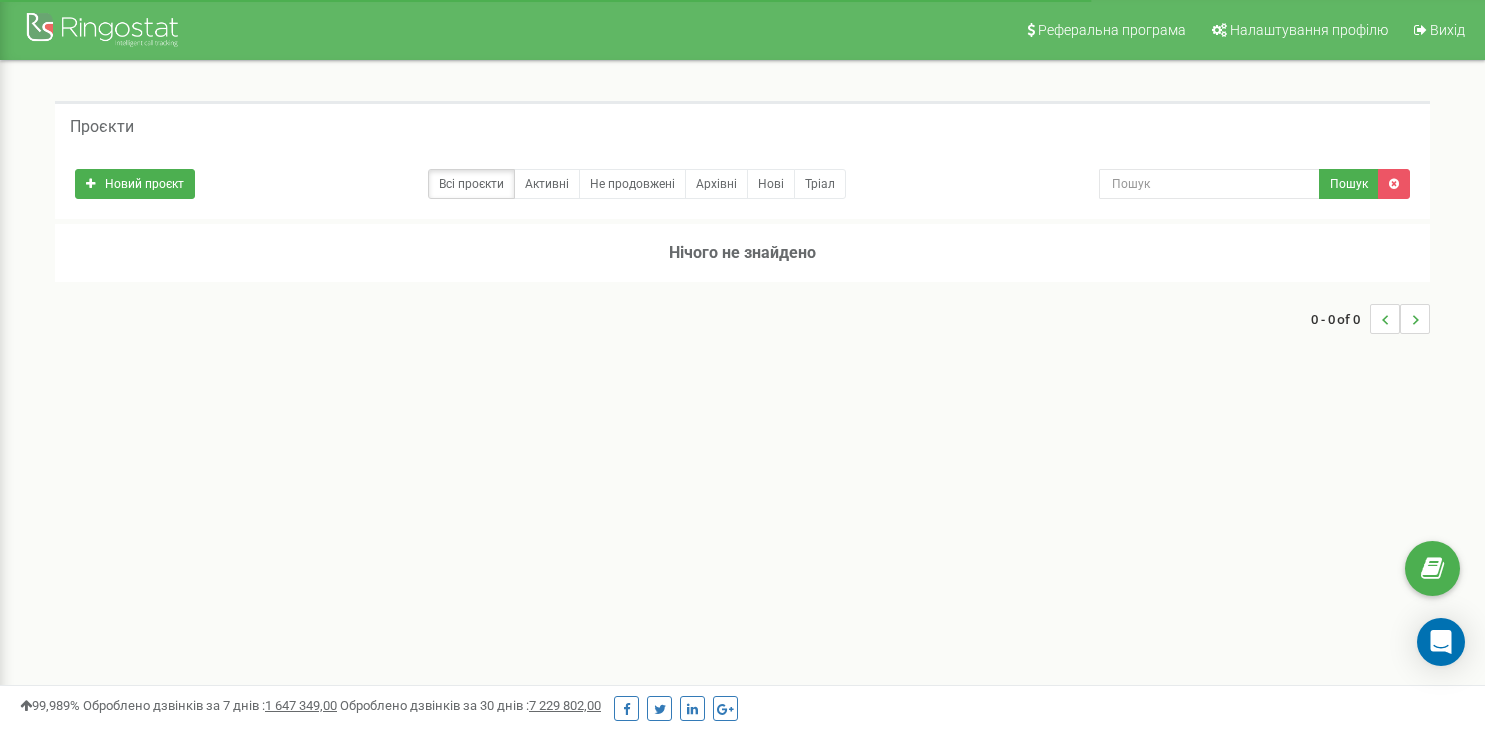 scroll, scrollTop: 0, scrollLeft: 0, axis: both 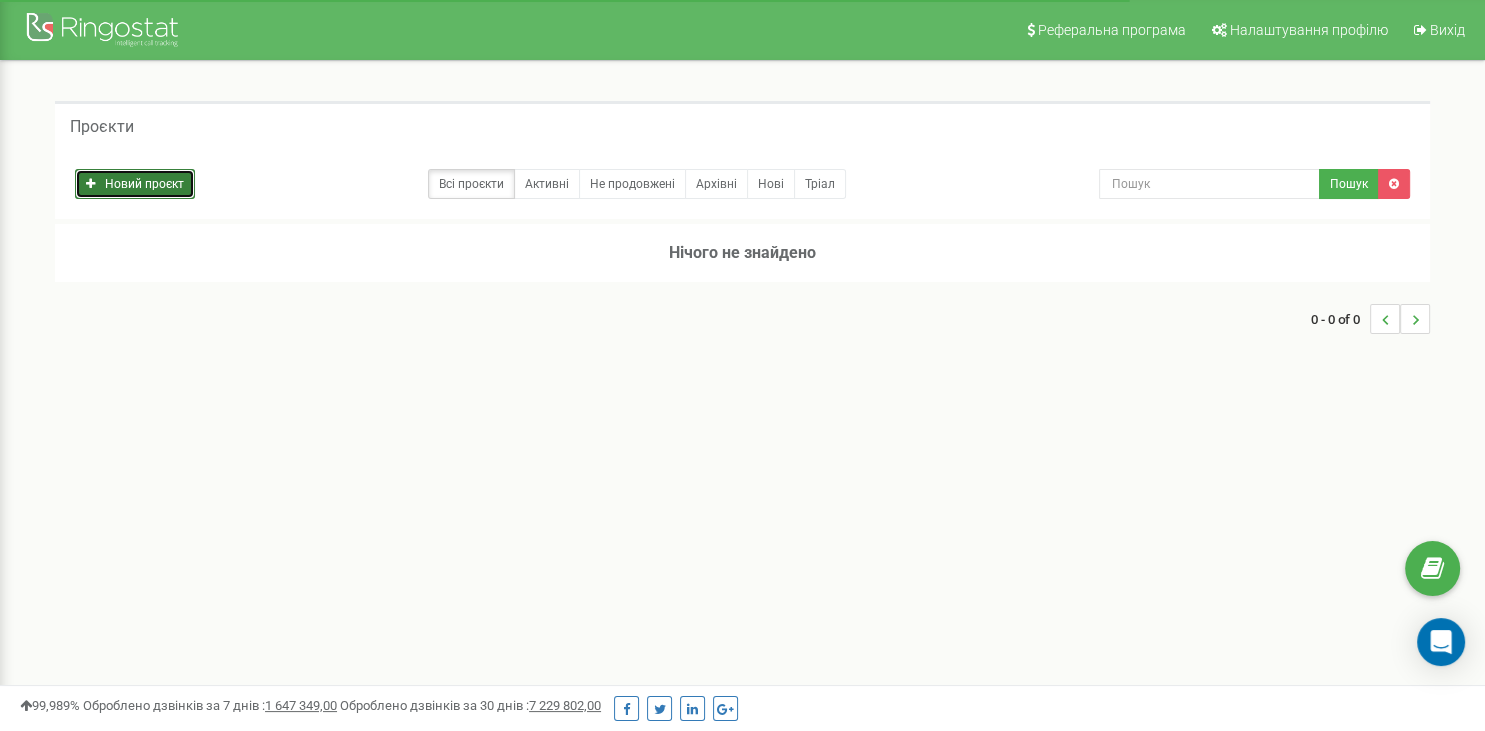 click on "Новий проєкт" at bounding box center [135, 184] 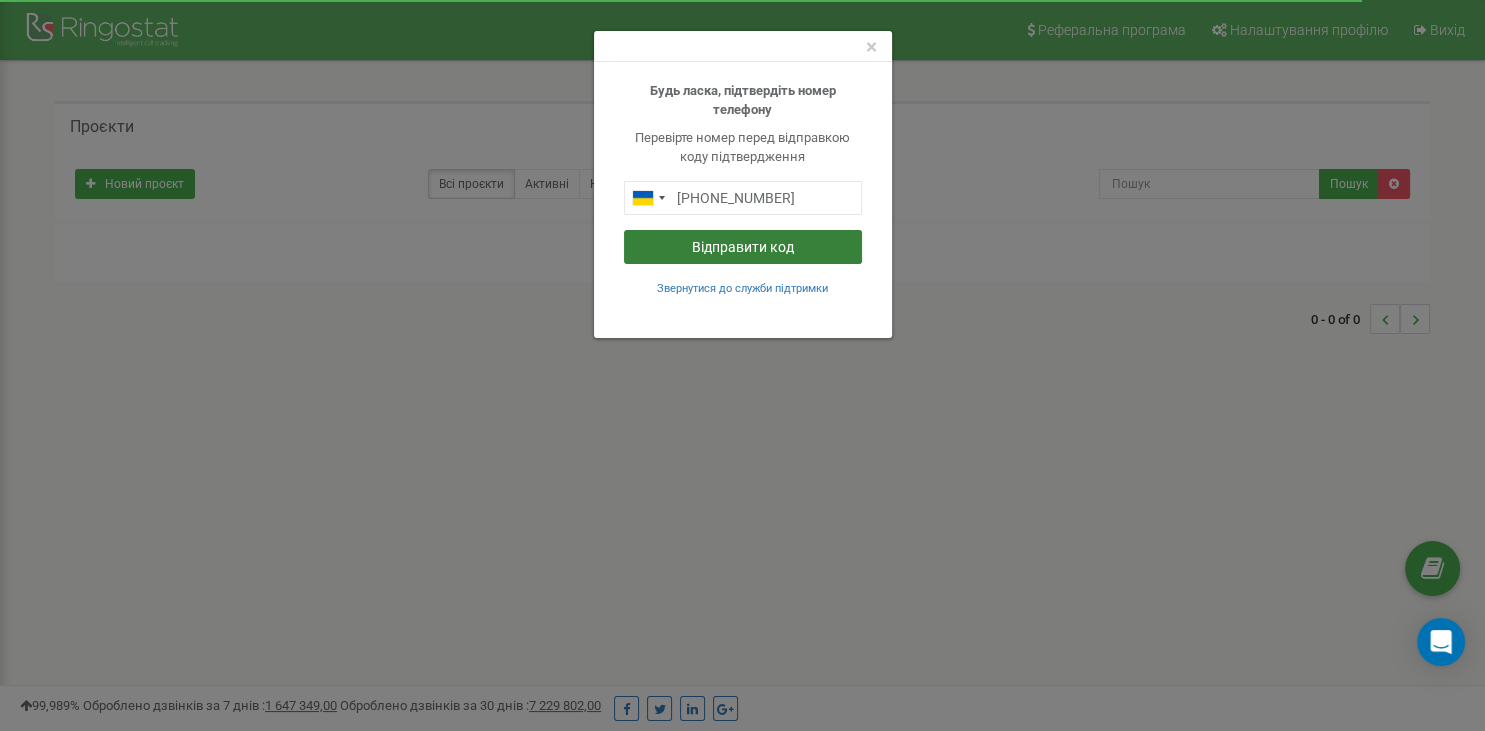 click on "Відправити код" at bounding box center (743, 247) 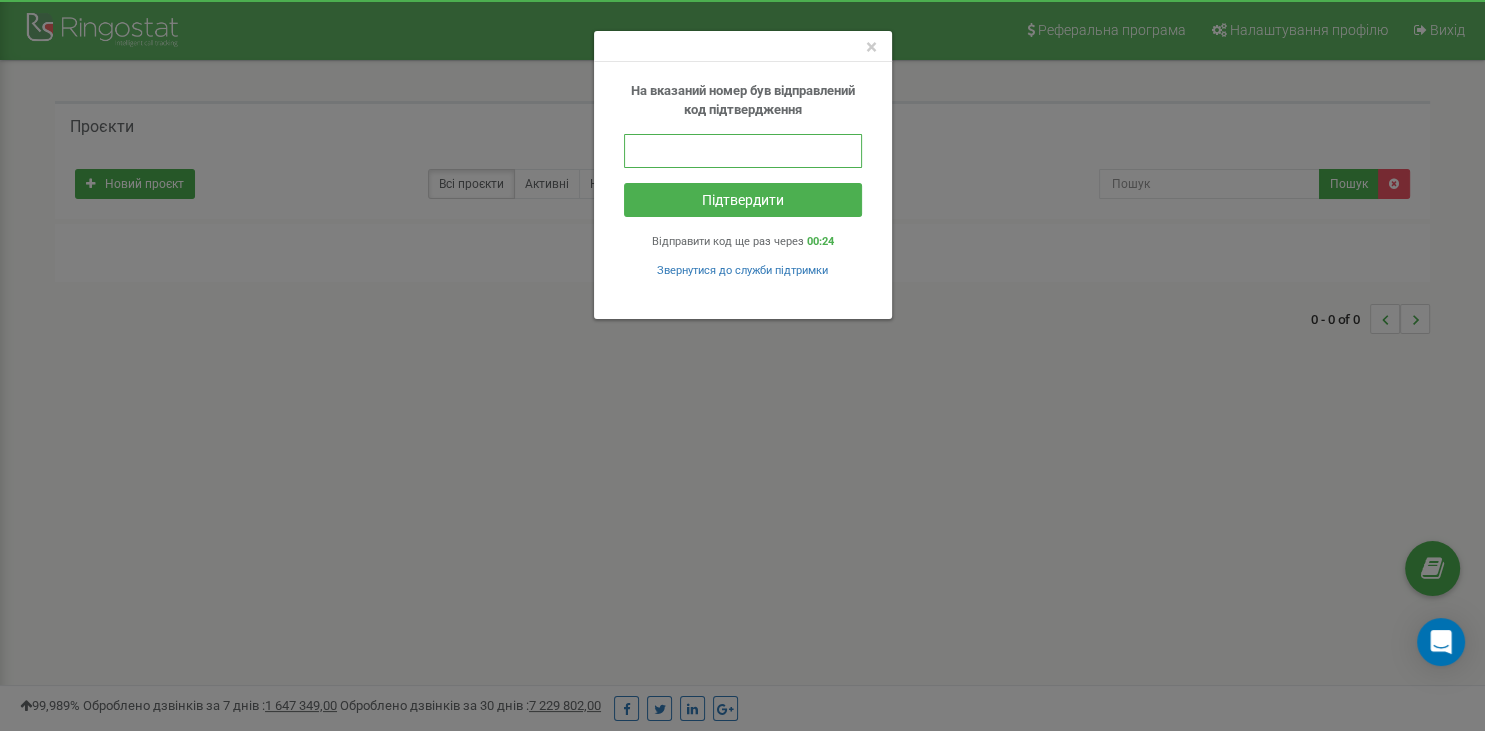 click at bounding box center (743, 151) 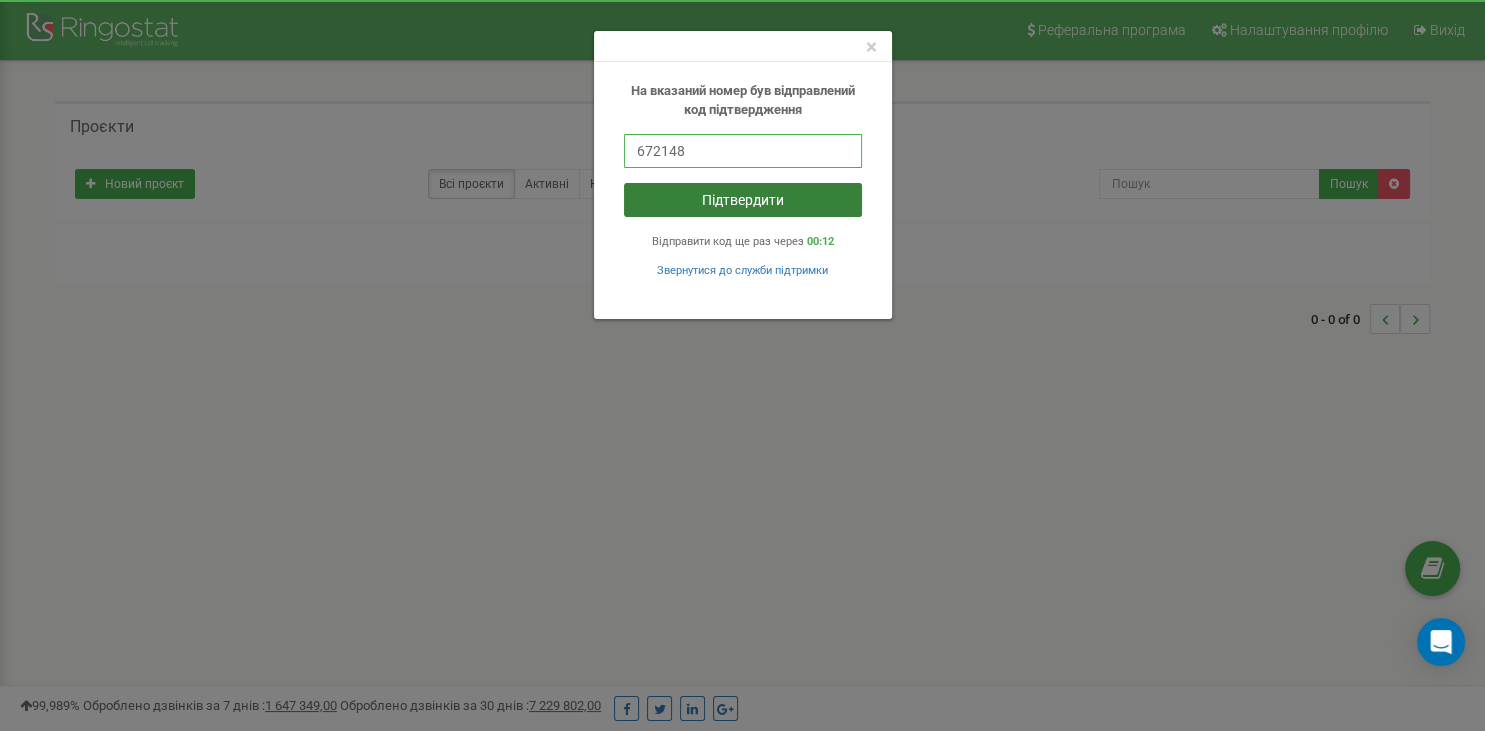 type on "672148" 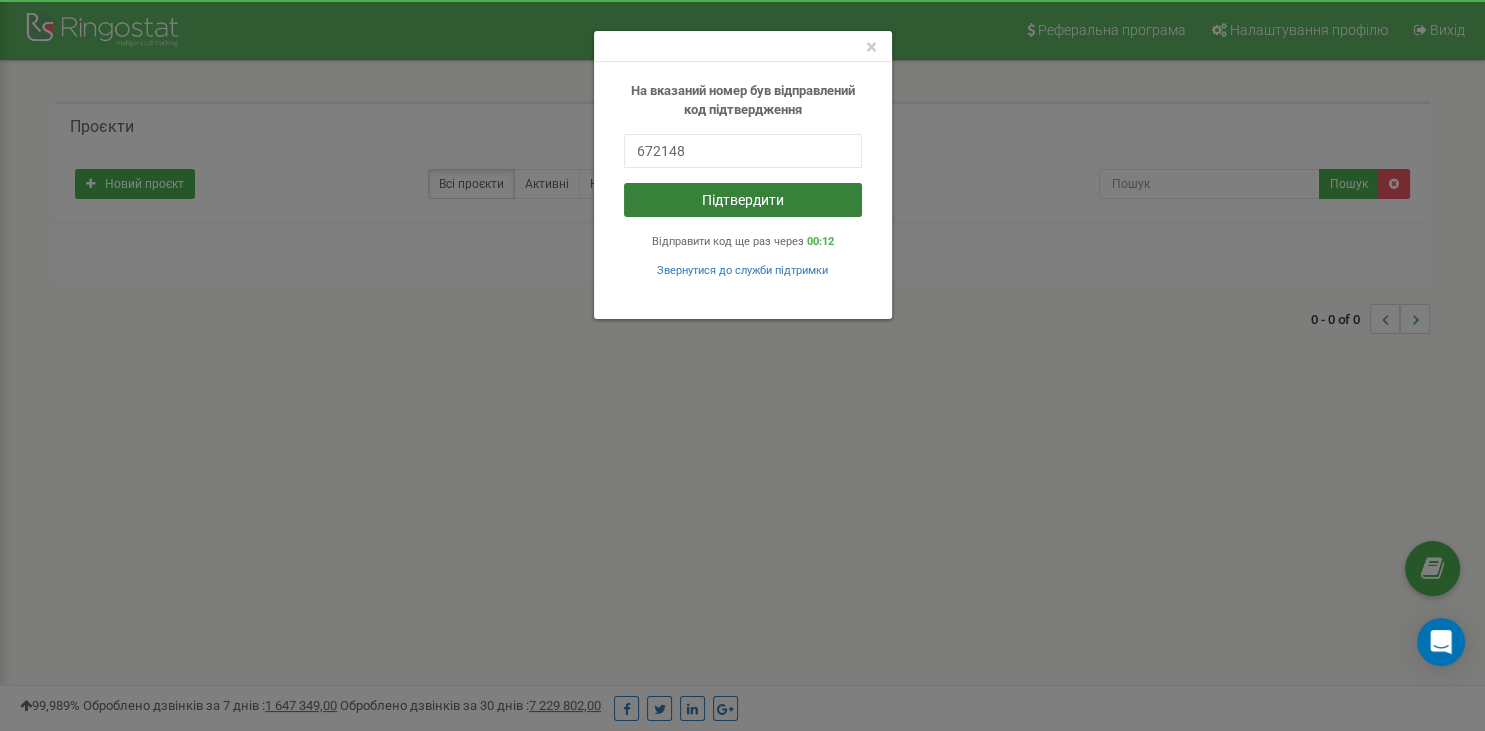 click on "Підтвердити" at bounding box center (743, 200) 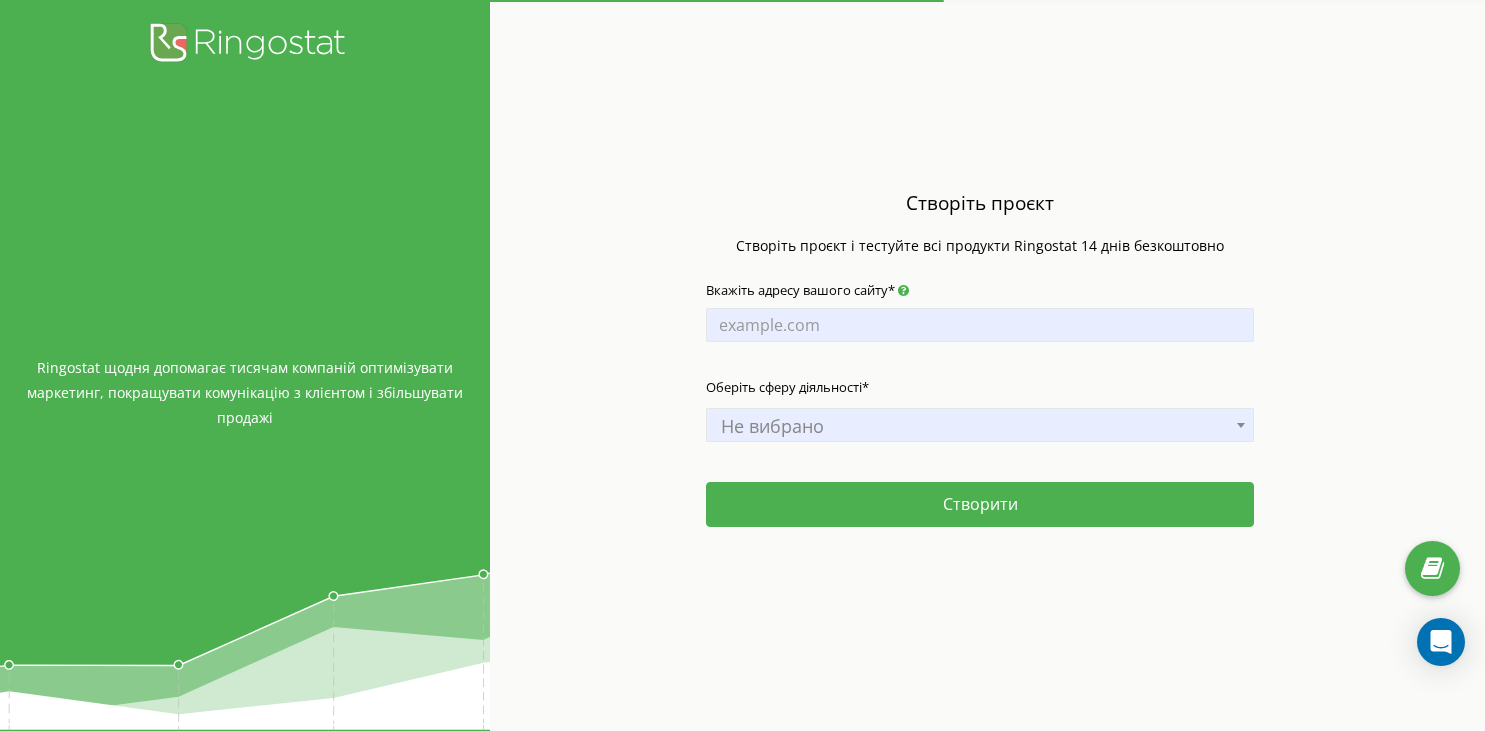 scroll, scrollTop: 0, scrollLeft: 0, axis: both 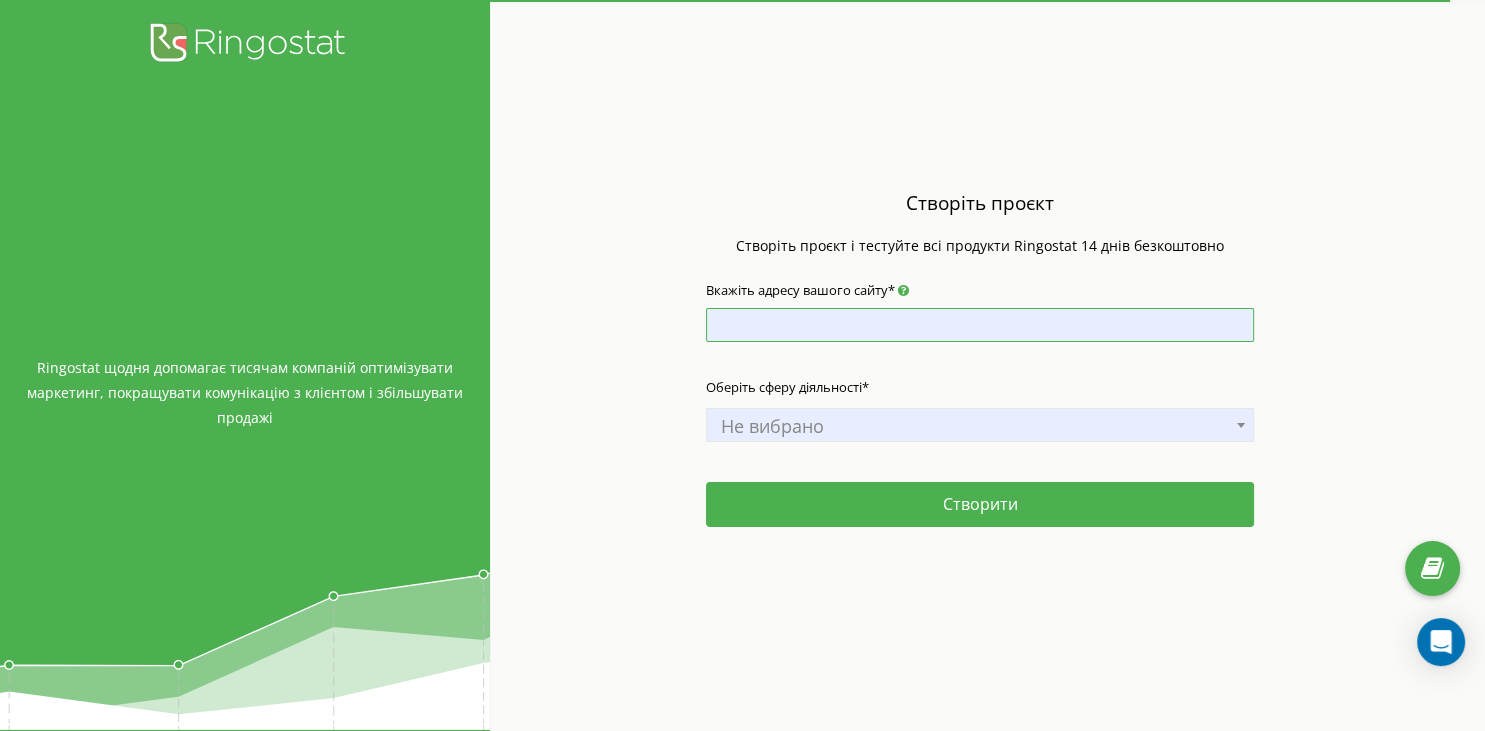 click on "Вкажіть адресу вашого сайту*" at bounding box center (980, 325) 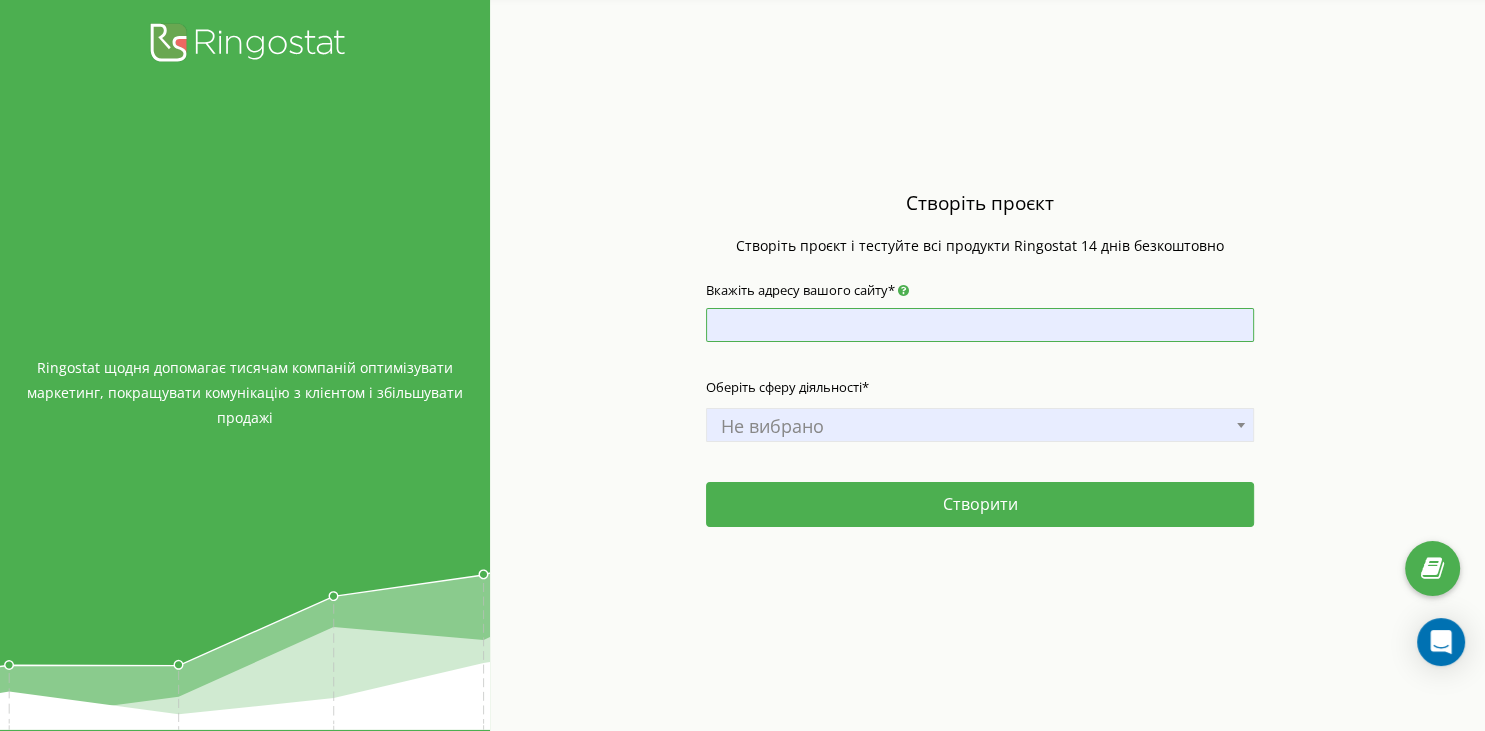 click on "Вкажіть адресу вашого сайту*" at bounding box center (980, 325) 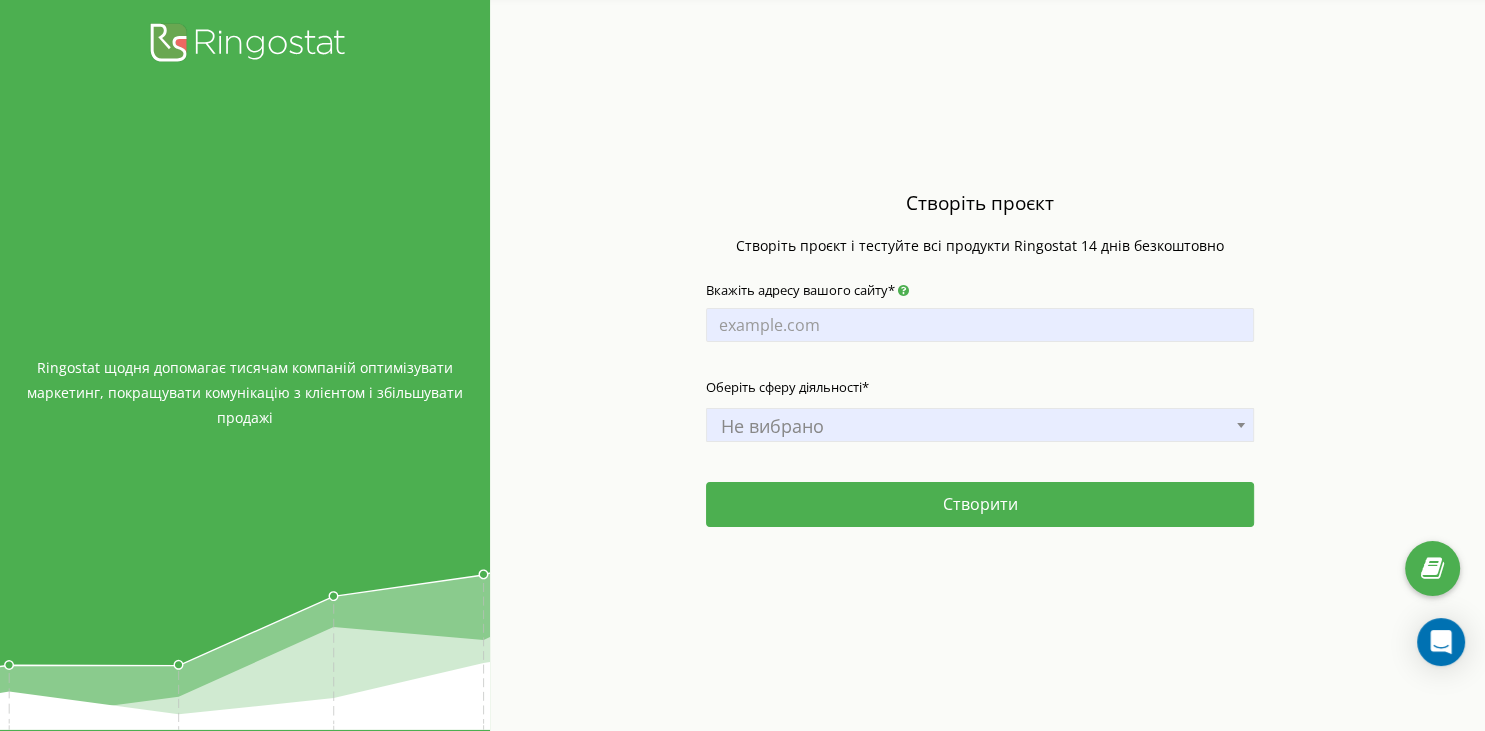 click at bounding box center [903, 290] 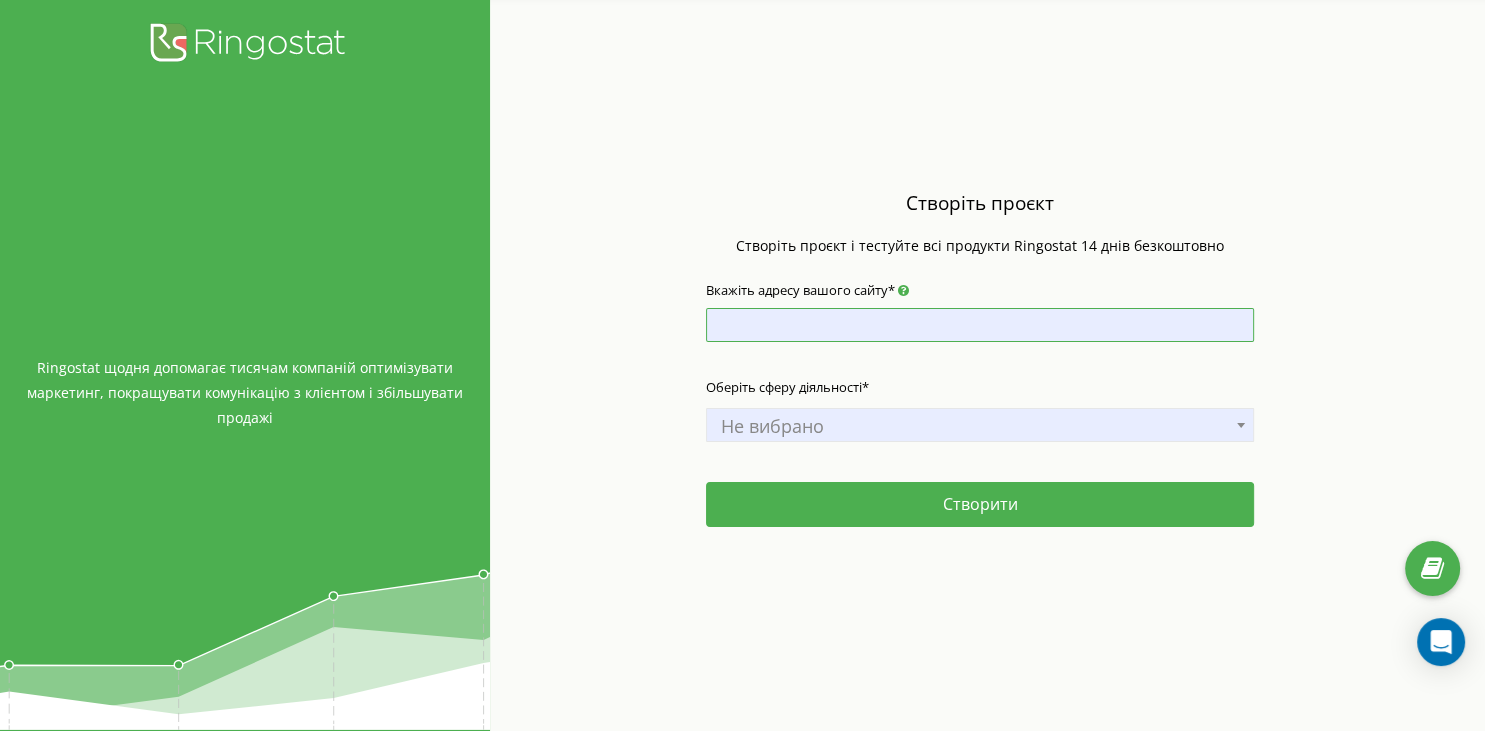 click on "Вкажіть адресу вашого сайту*" at bounding box center [980, 325] 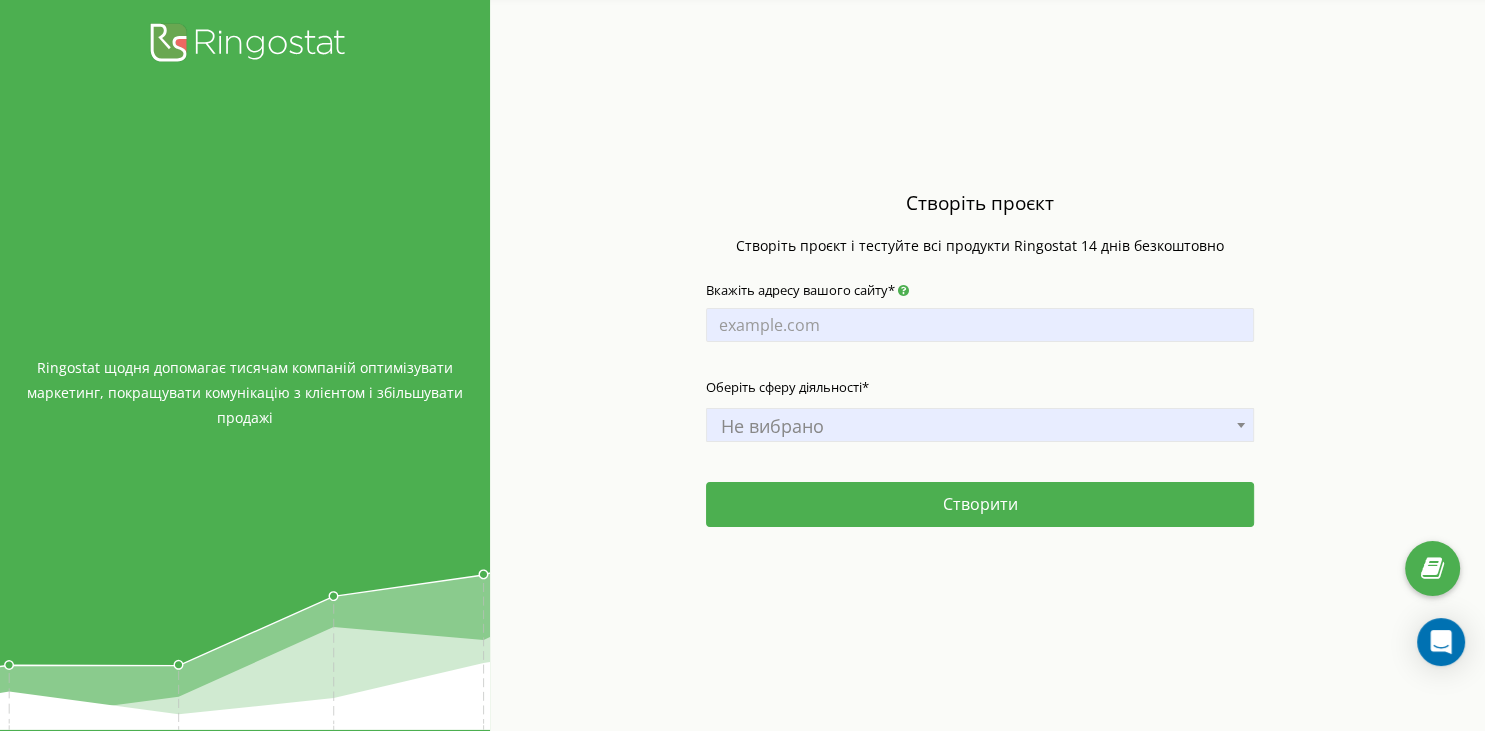 click at bounding box center [903, 290] 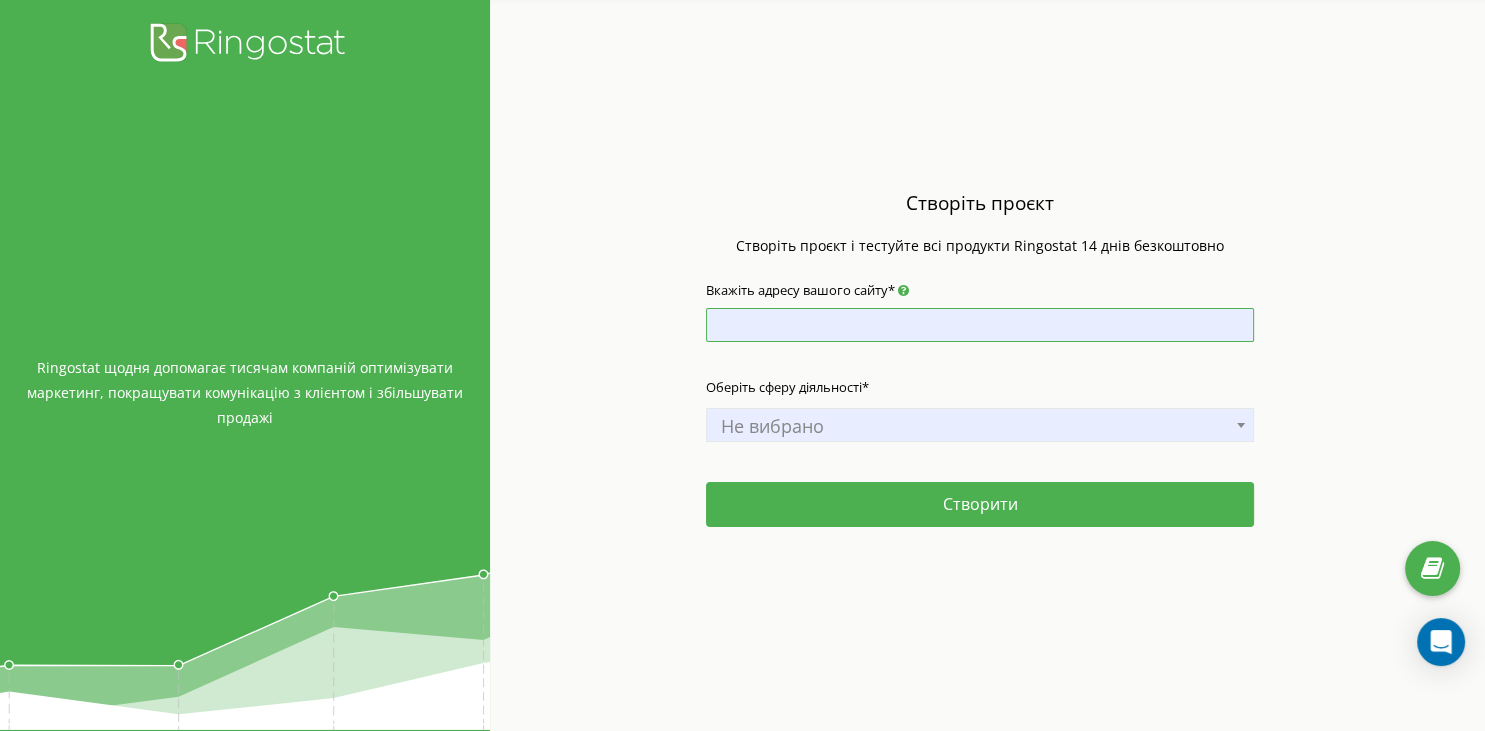 click on "Вкажіть адресу вашого сайту*" at bounding box center [980, 325] 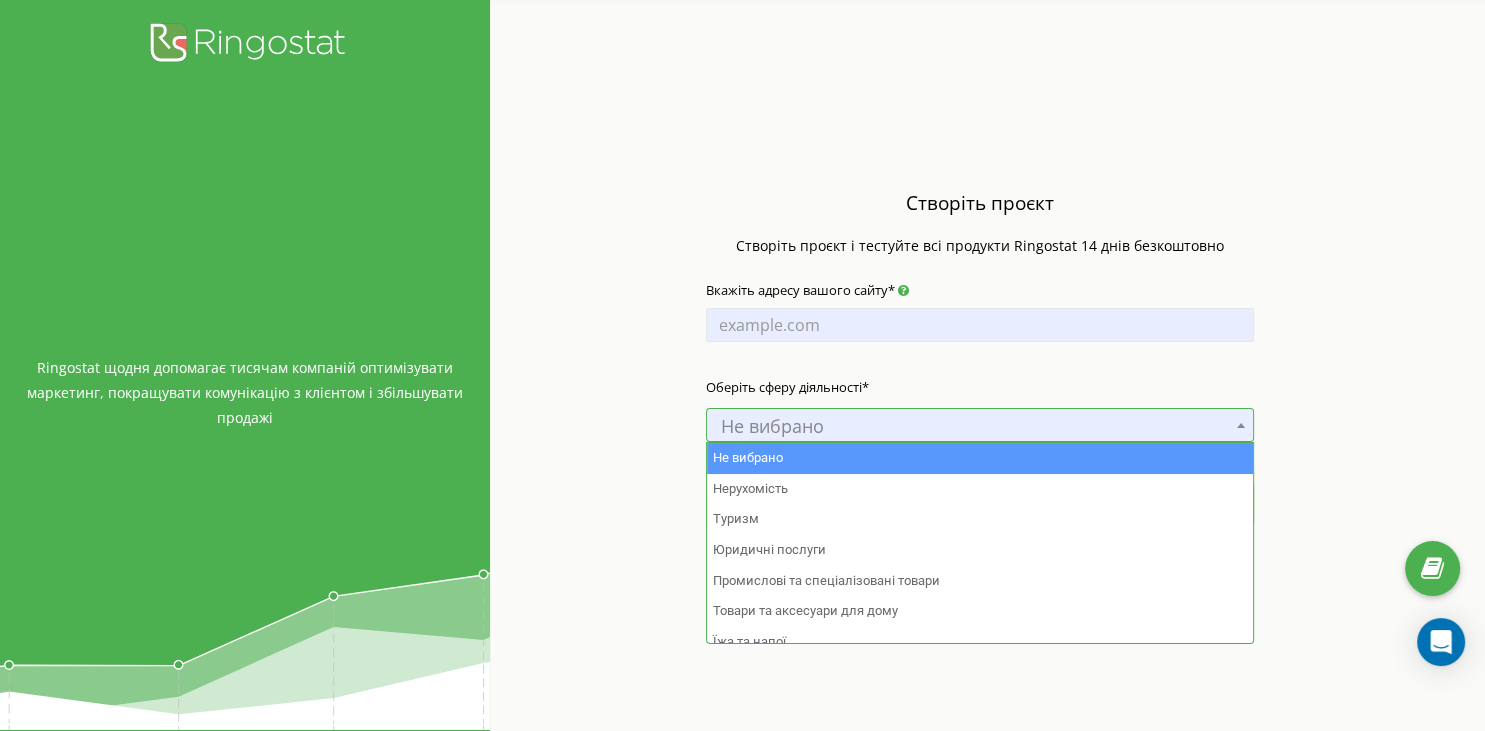 click on "Не вибрано" at bounding box center (980, 426) 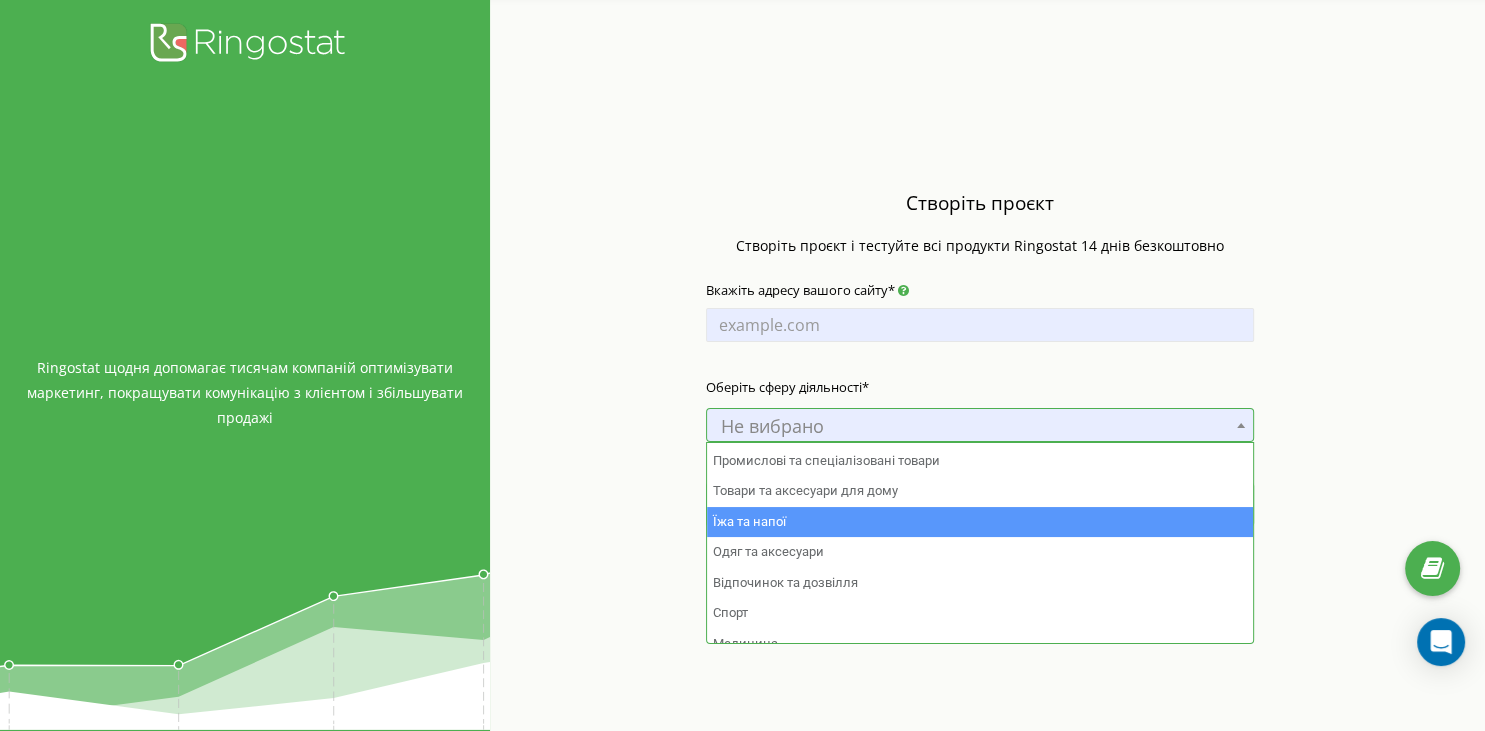 scroll, scrollTop: 91, scrollLeft: 0, axis: vertical 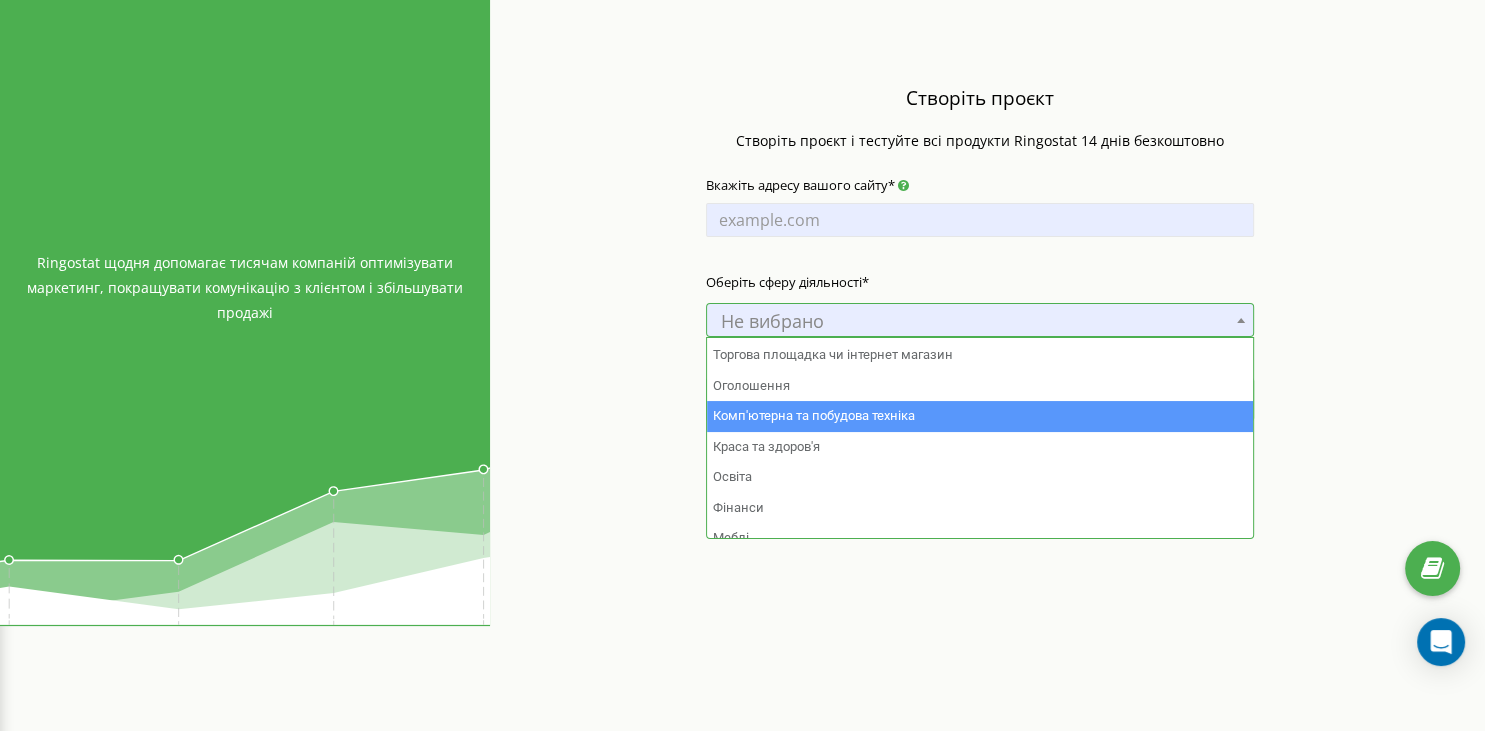 select on "14" 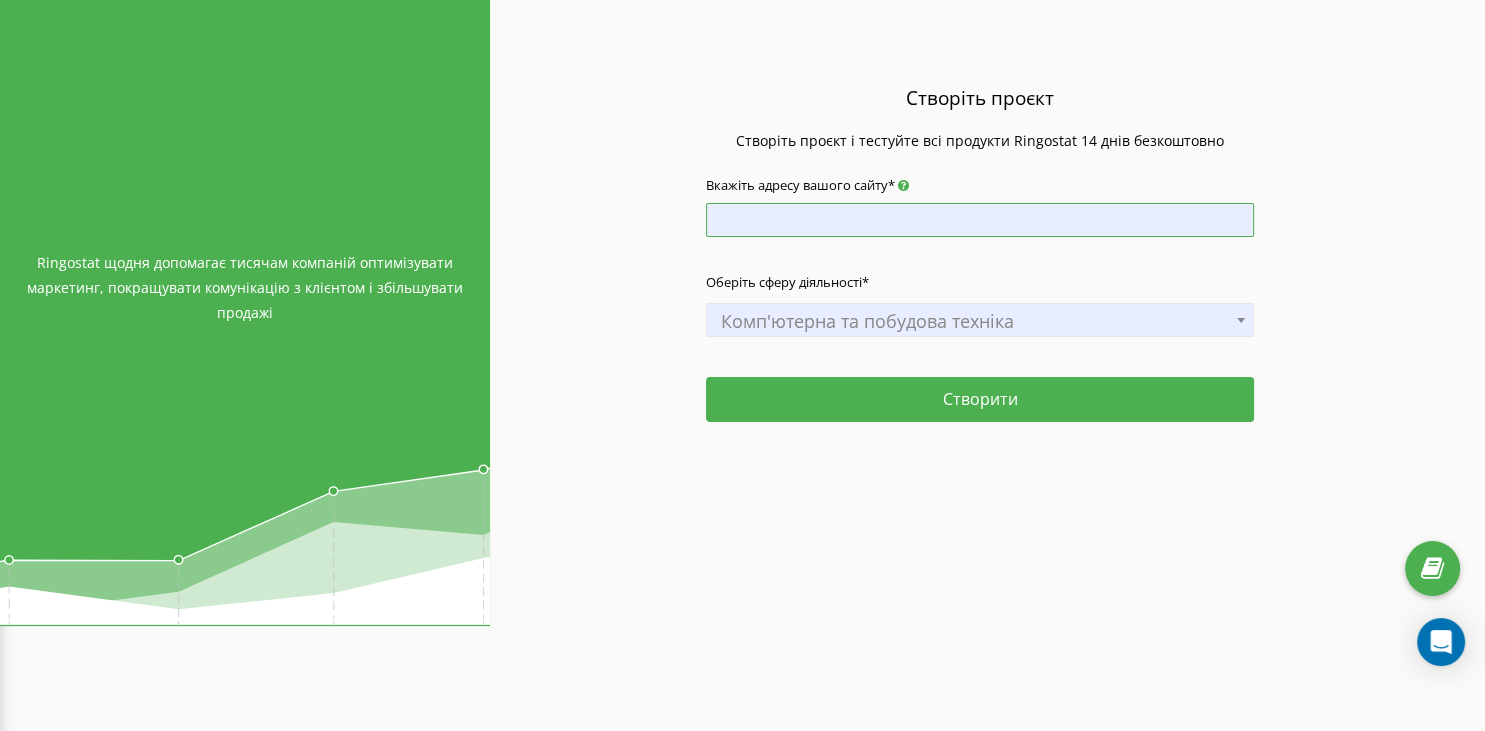 click on "Вкажіть адресу вашого сайту*" at bounding box center (980, 220) 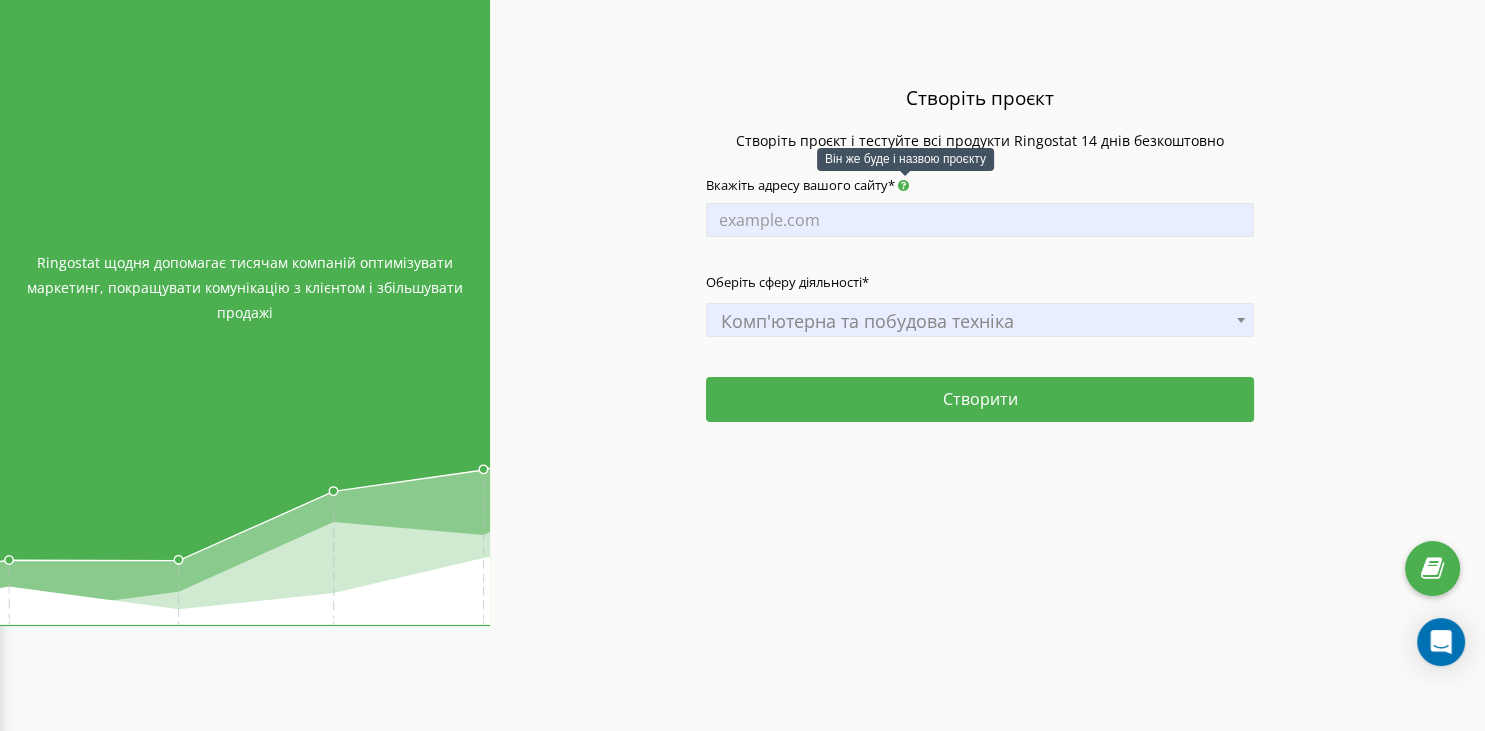 click on "Вкажіть адресу вашого сайту*" at bounding box center [807, 185] 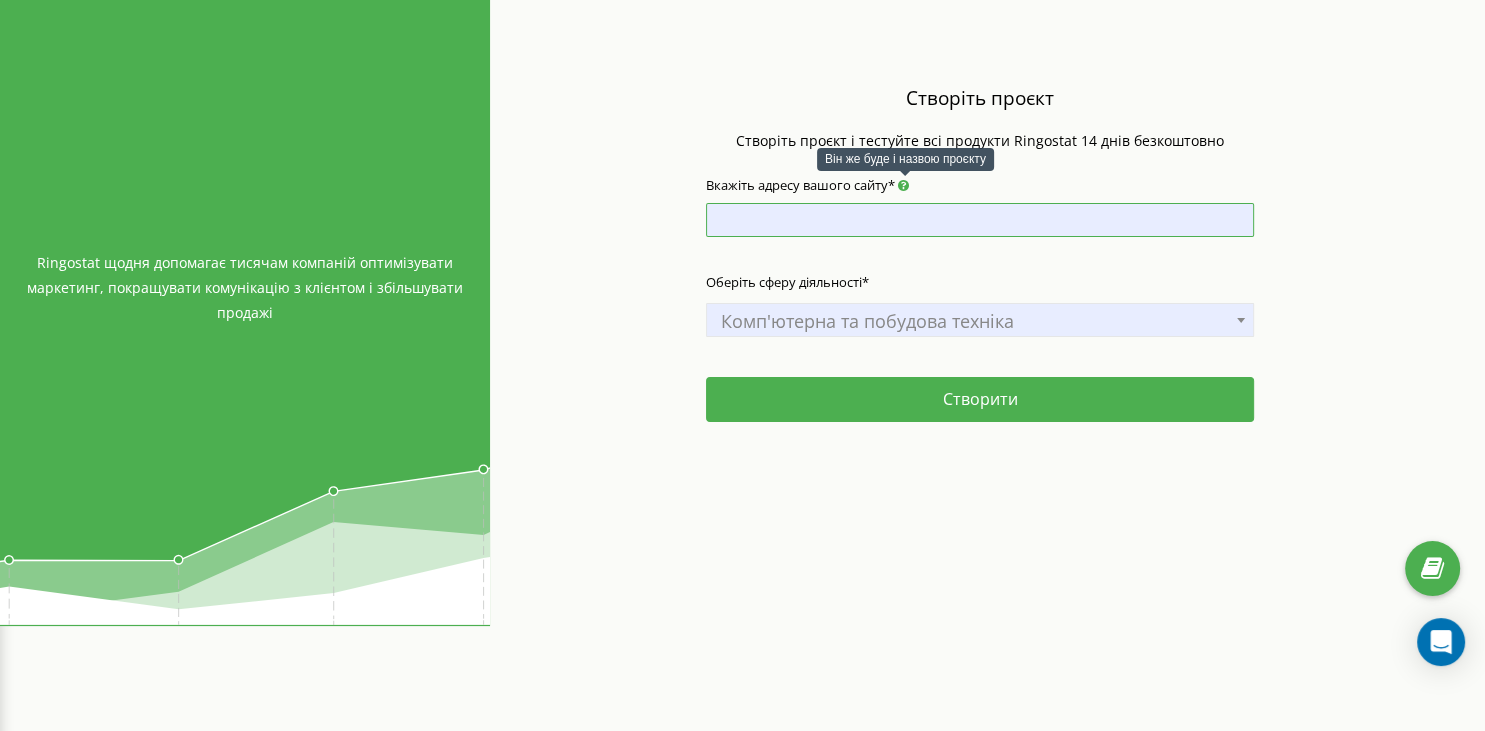 click on "Вкажіть адресу вашого сайту*" at bounding box center [980, 220] 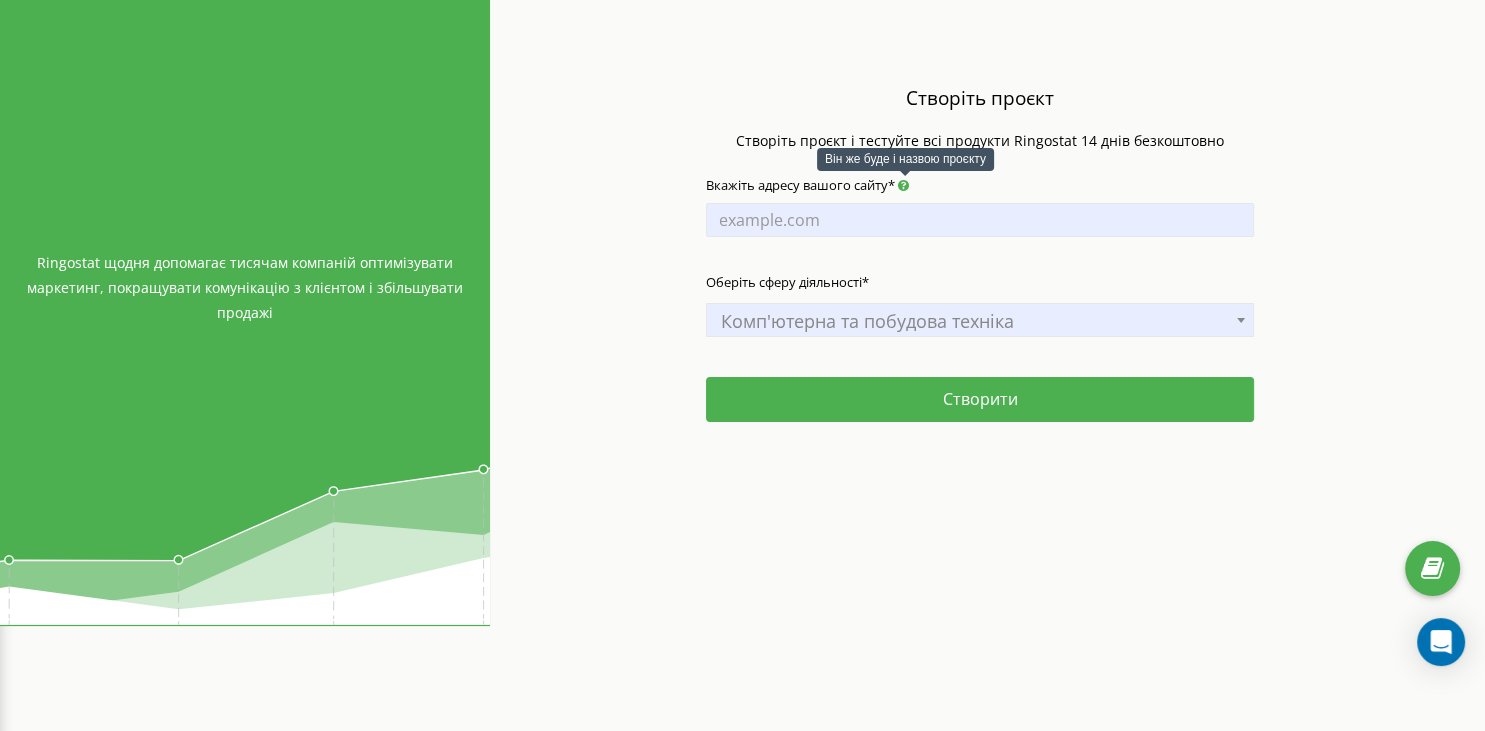 click at bounding box center [903, 185] 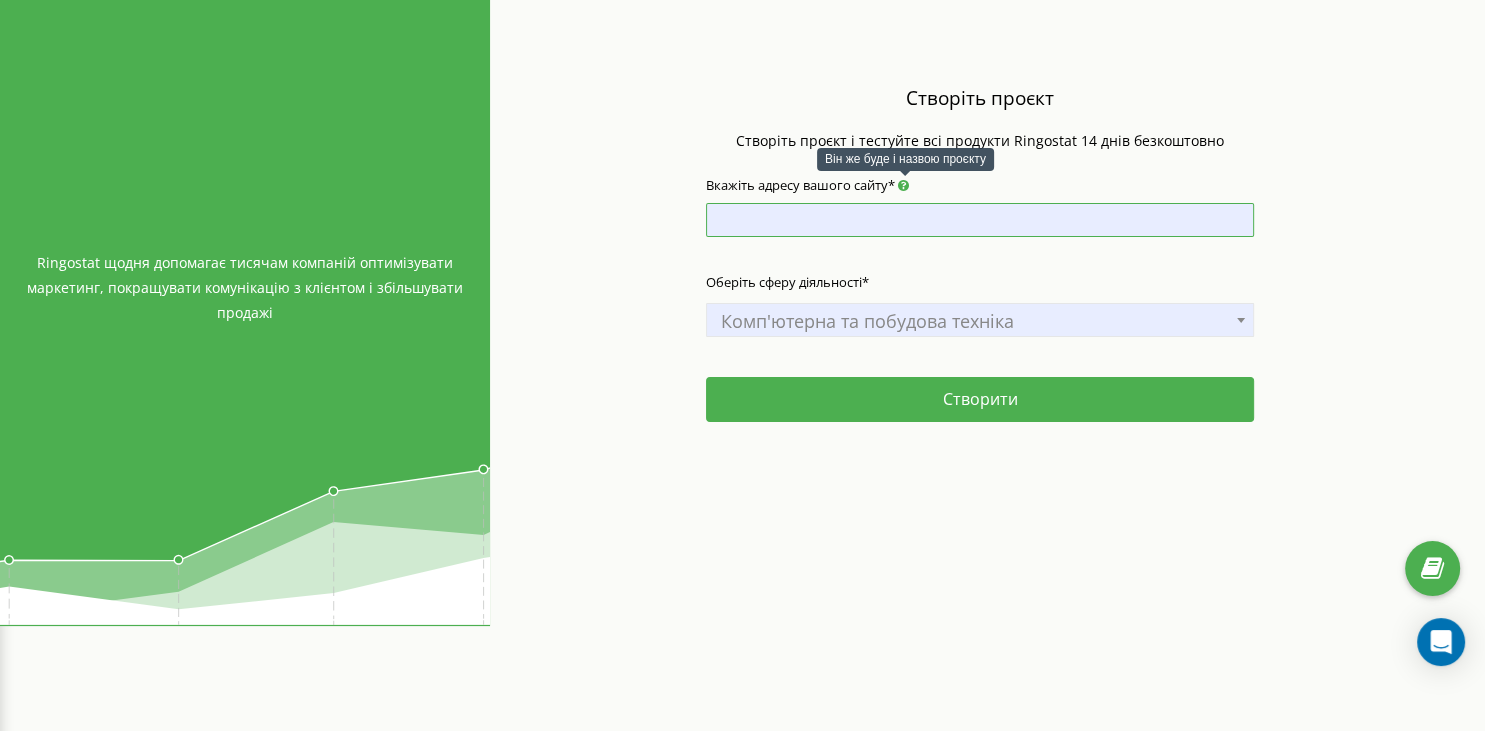 click on "Вкажіть адресу вашого сайту*" at bounding box center (980, 220) 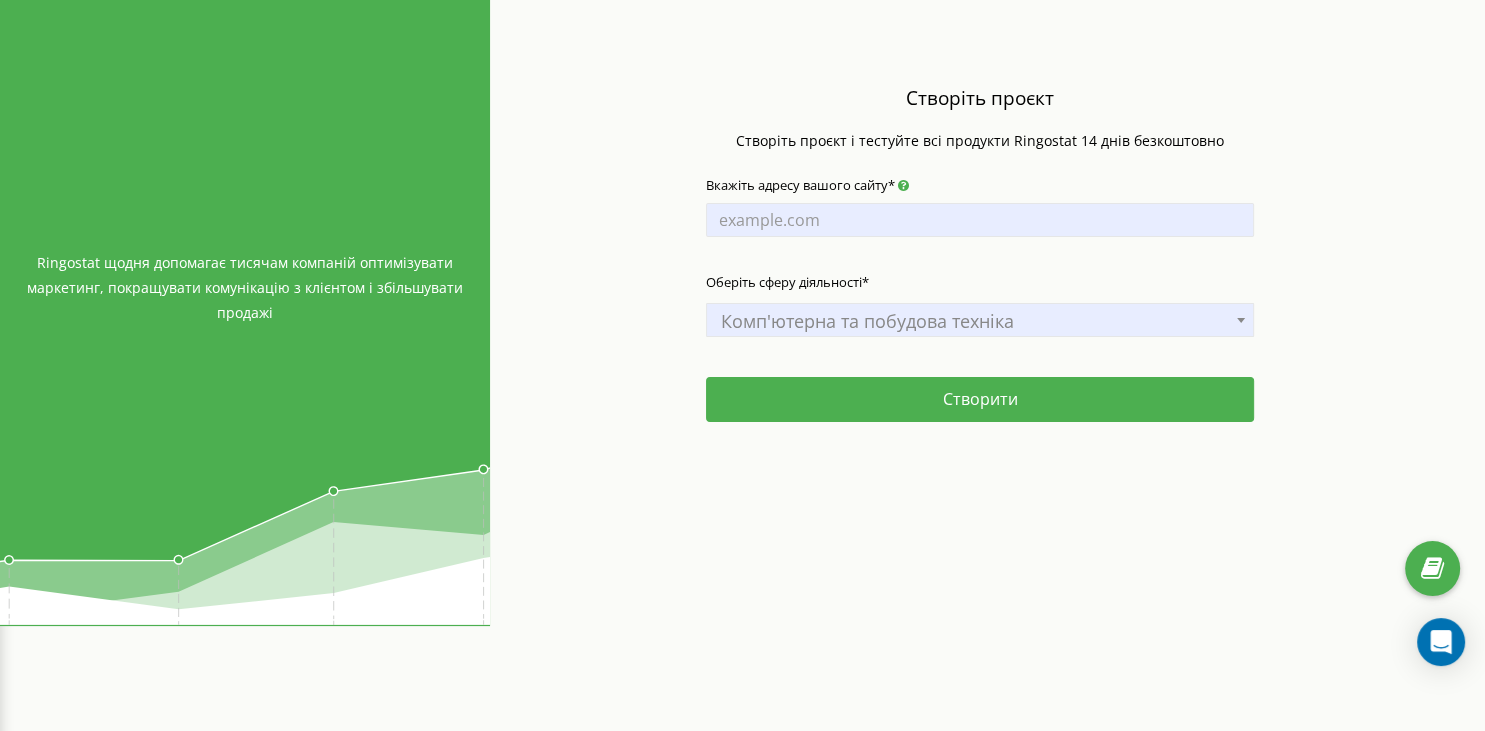click on "Вкажіть адресу вашого сайту*" at bounding box center [980, 213] 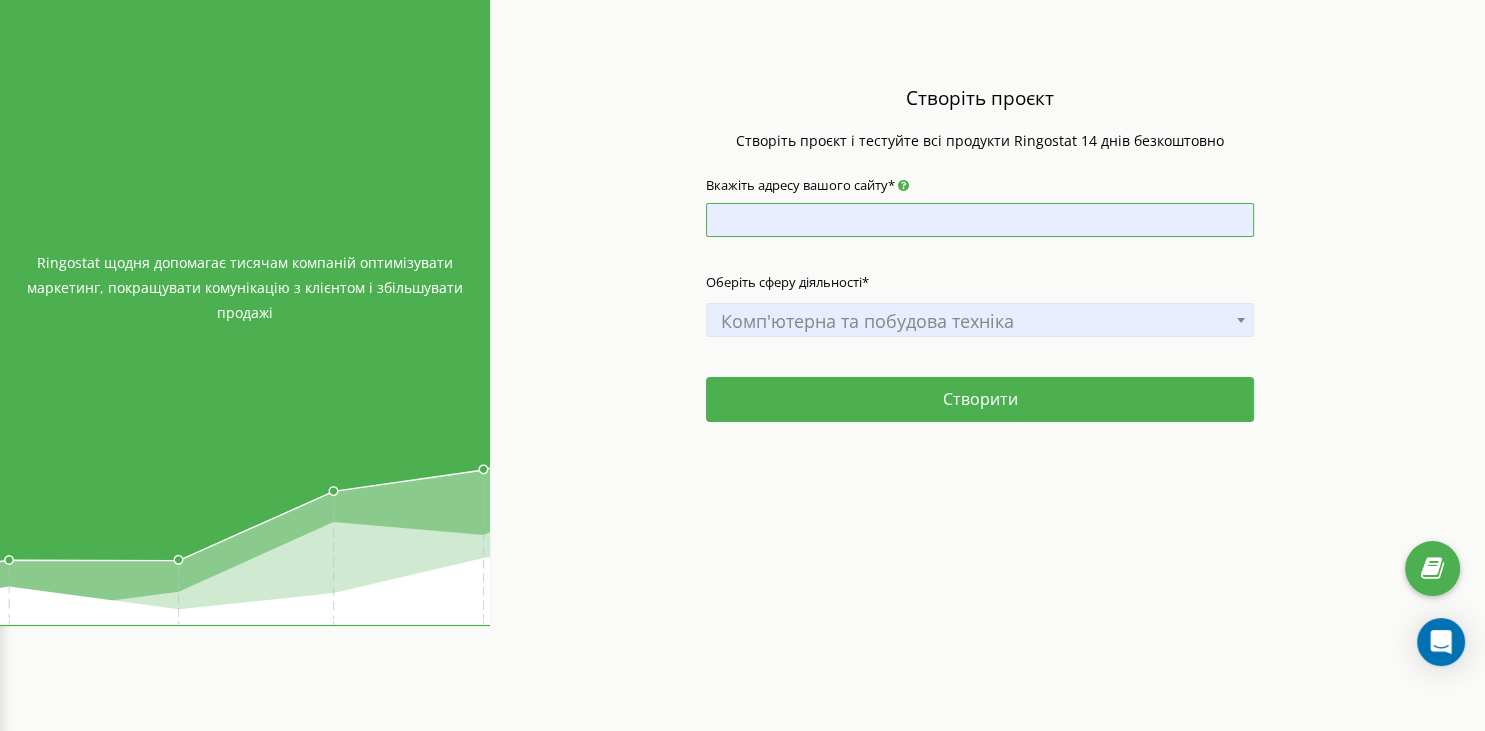 paste on "Тестова" 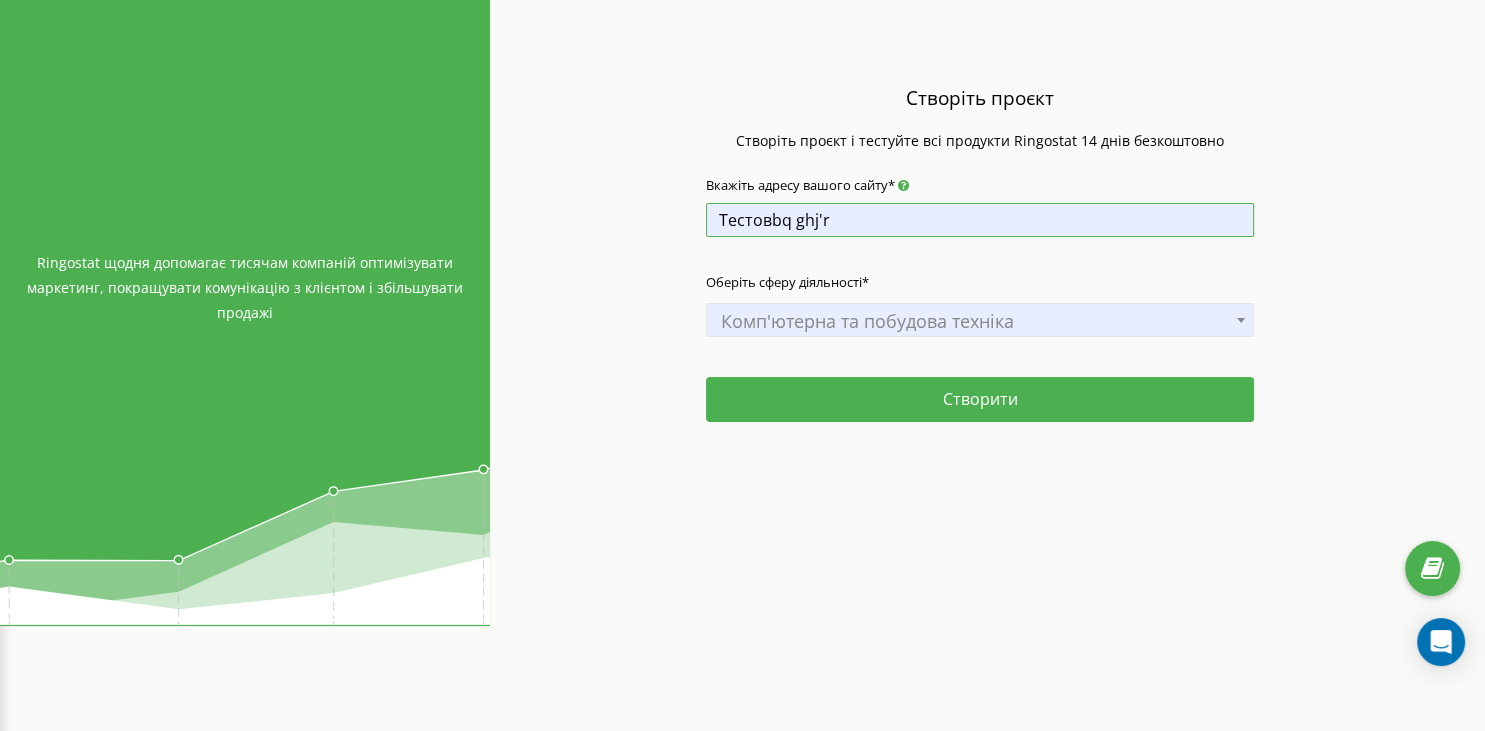 type on "Тестовbq ghj'rn" 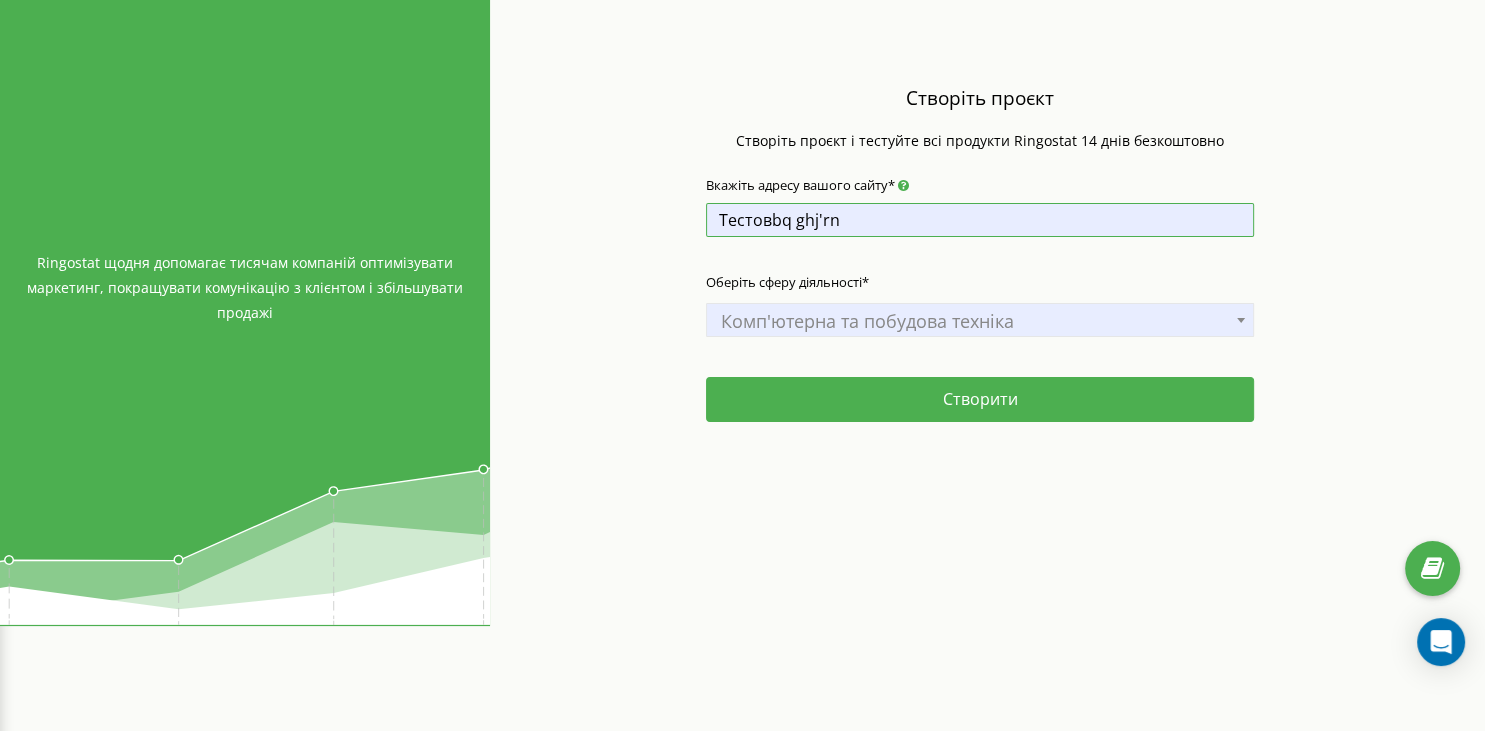 drag, startPoint x: 554, startPoint y: 228, endPoint x: 455, endPoint y: 228, distance: 99 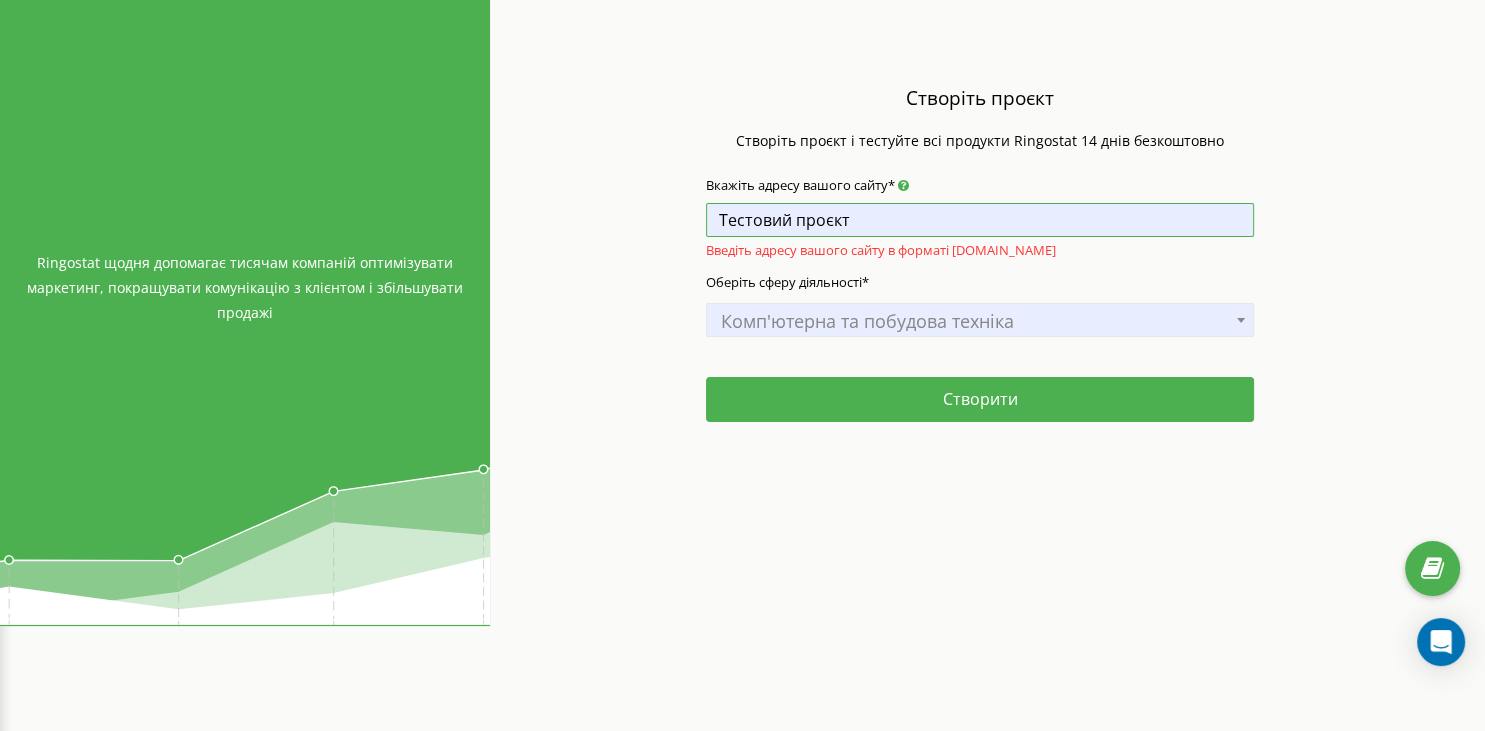 type on "Тестовий проєкт" 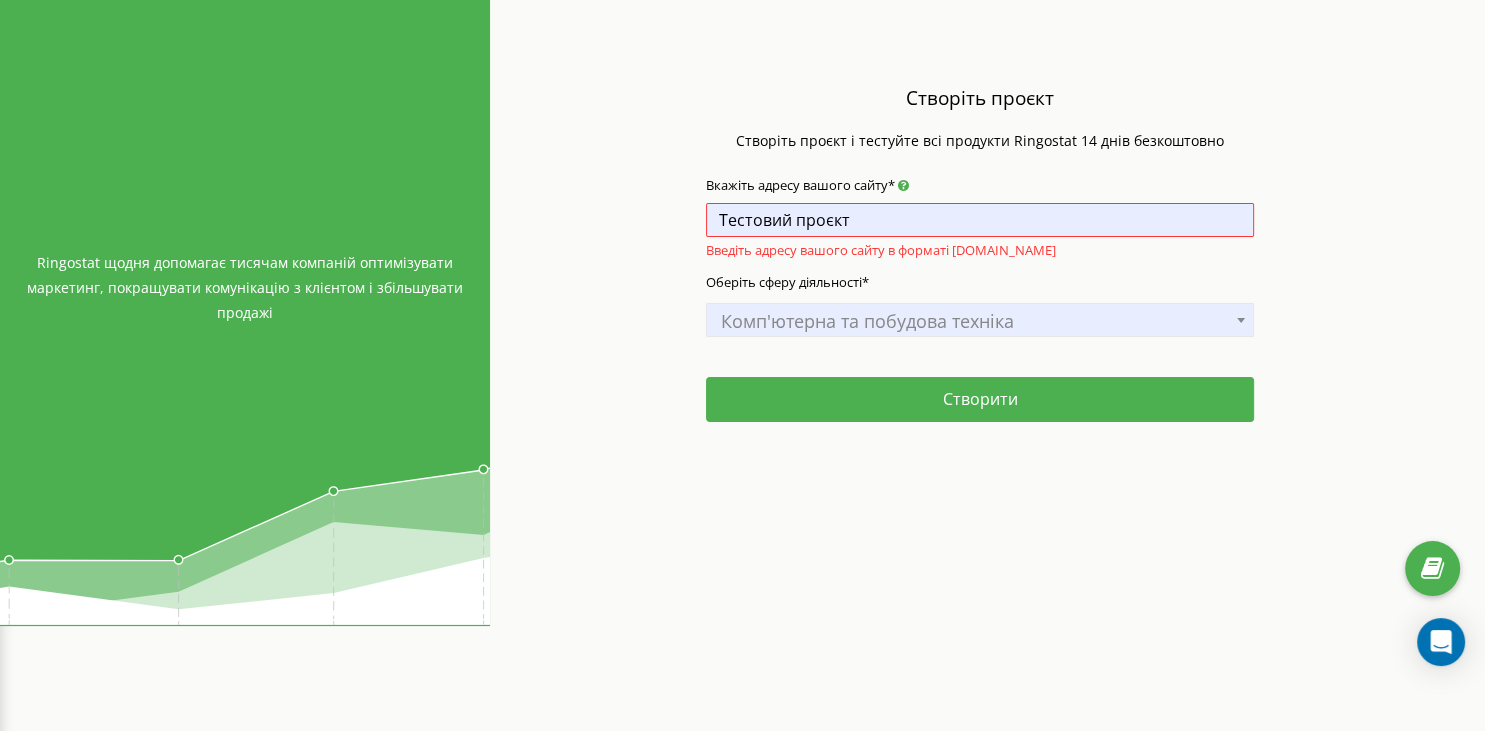 click on "Комп'ютерна та побудова техніка" at bounding box center (980, 321) 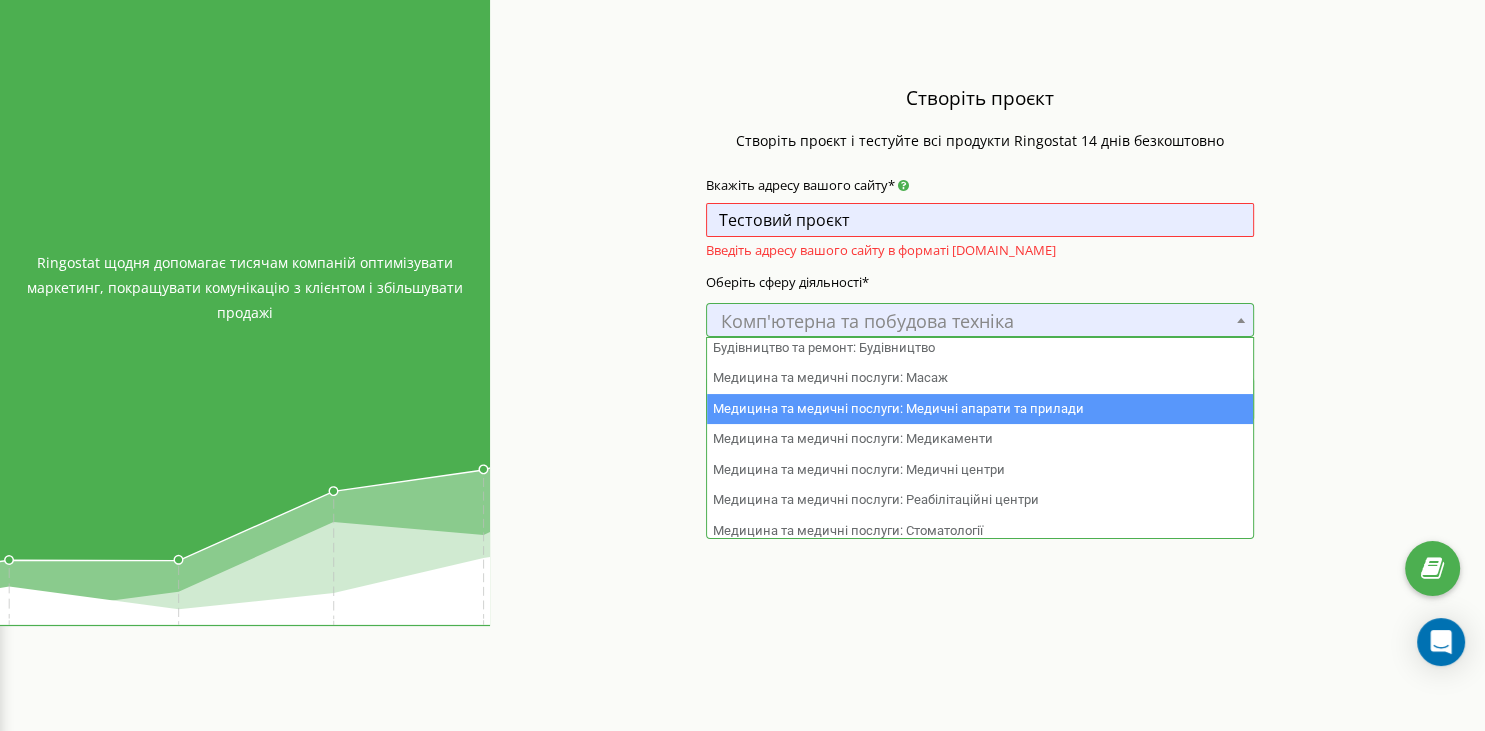 scroll, scrollTop: 2123, scrollLeft: 0, axis: vertical 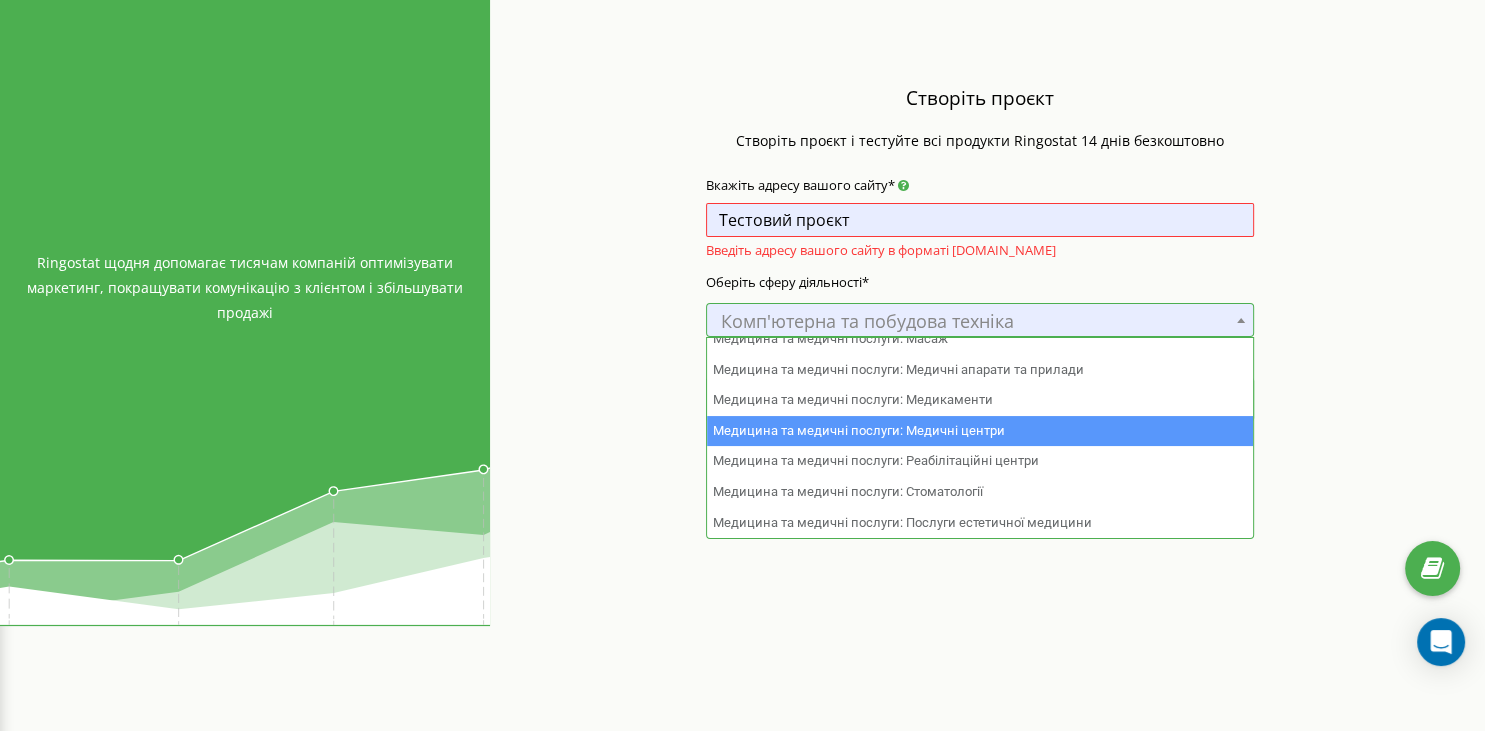 select on "72" 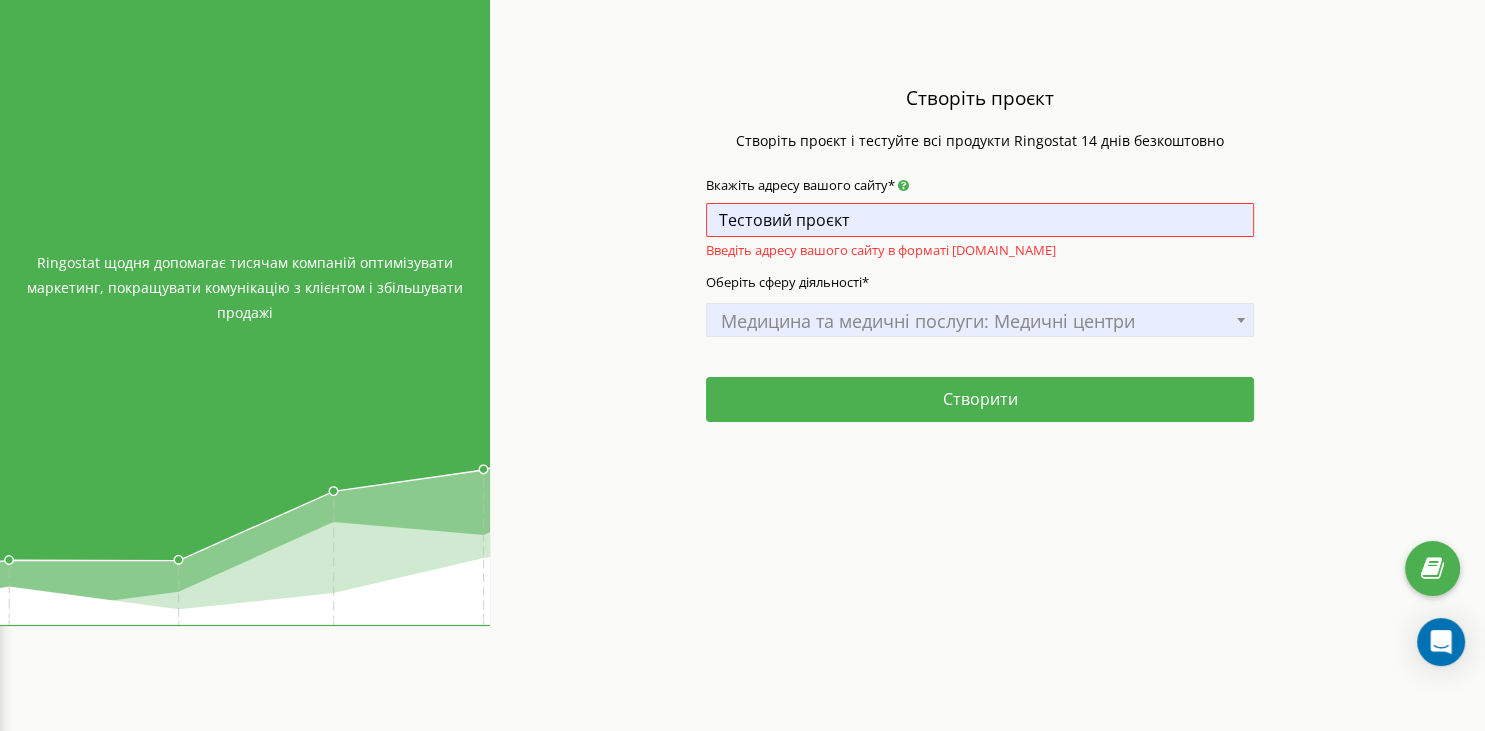 click on "Не вибрано
Нерухомість
Туризм
Юридичні послуги
Промислові та спеціалізовані товари
Товари та аксесуари для дому
Їжа та напої
Одяг та аксесуари
Відпочинок та дозвілля
Спорт
Медицина
Авто Оголошення Освіта" at bounding box center [980, 318] 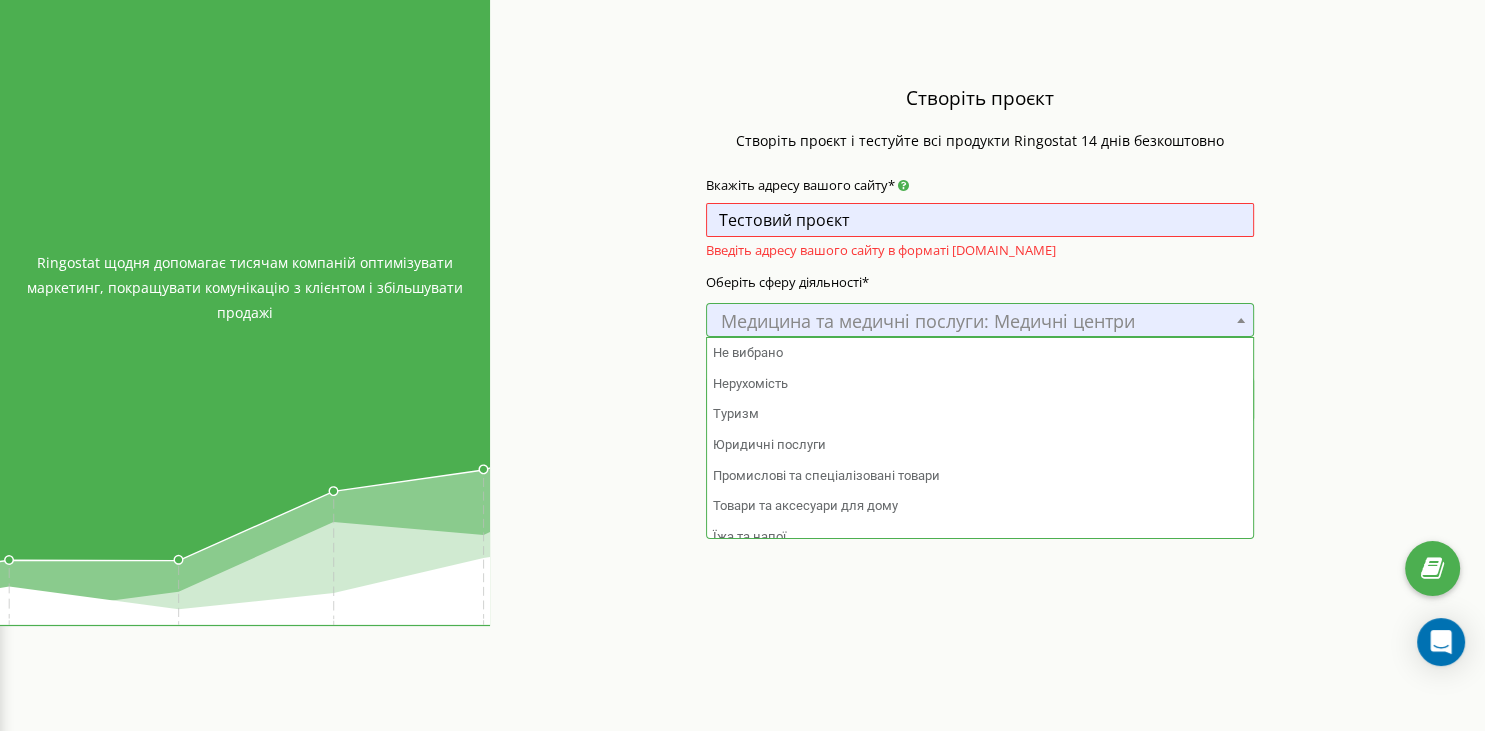 click on "Медицина та медичні послуги: Медичні центри" at bounding box center (980, 320) 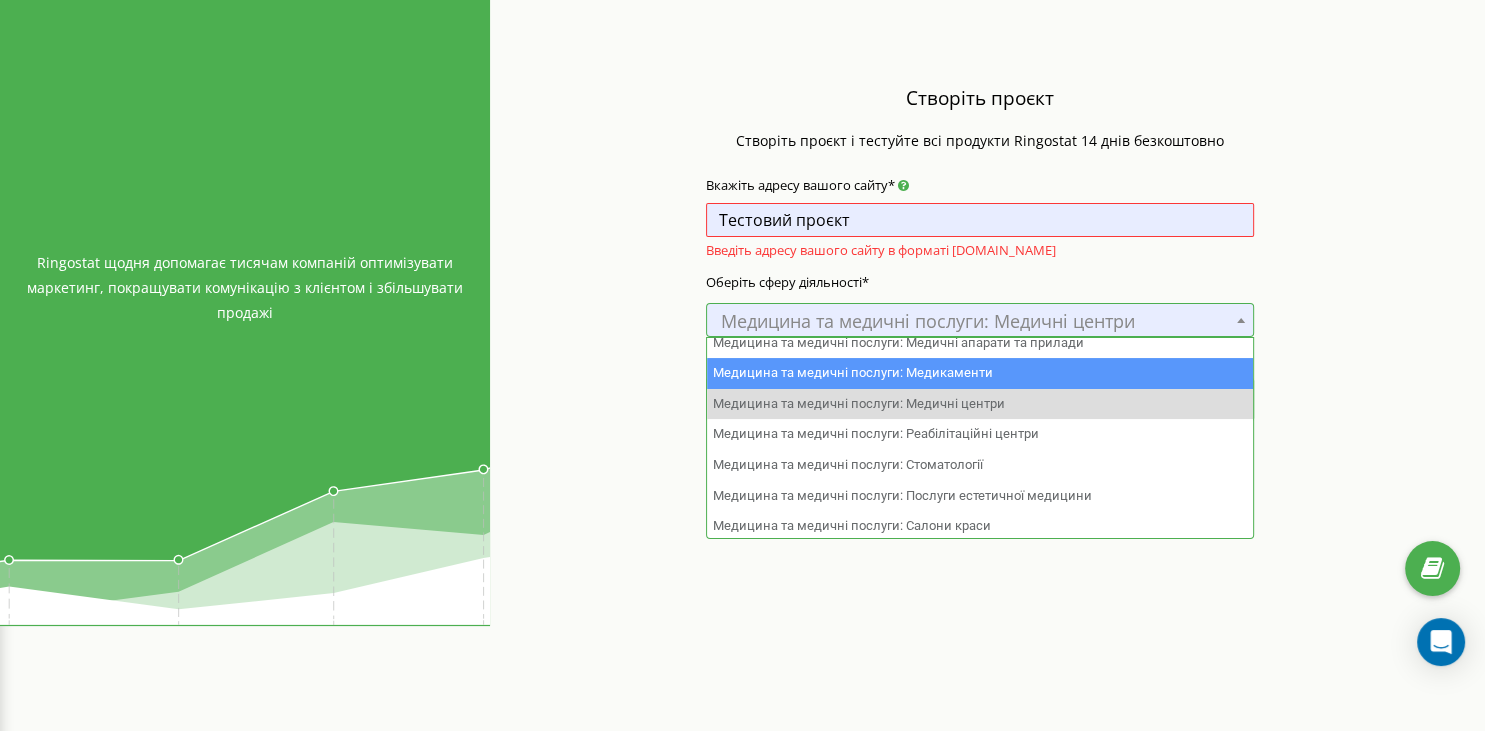 scroll, scrollTop: 2214, scrollLeft: 0, axis: vertical 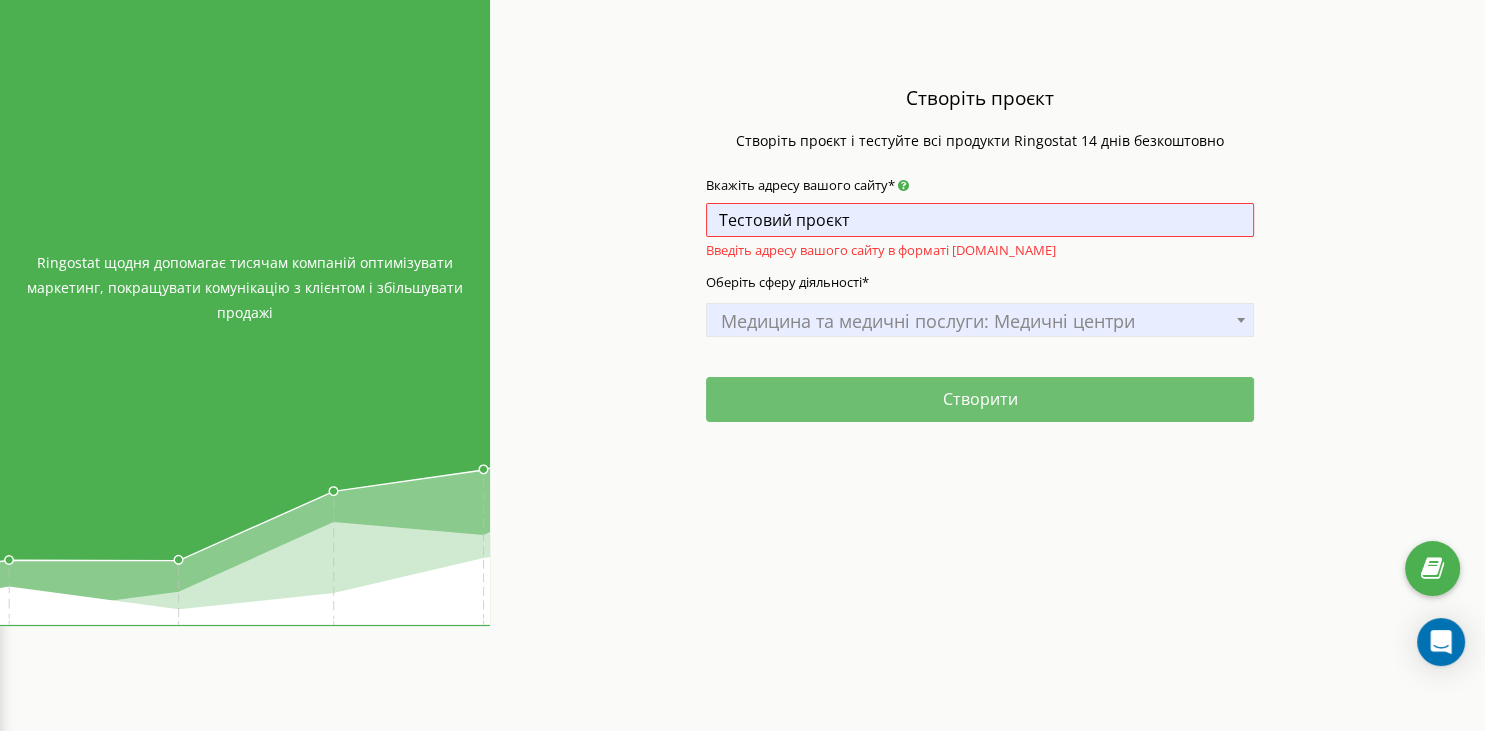 click on "Створити" at bounding box center [980, 399] 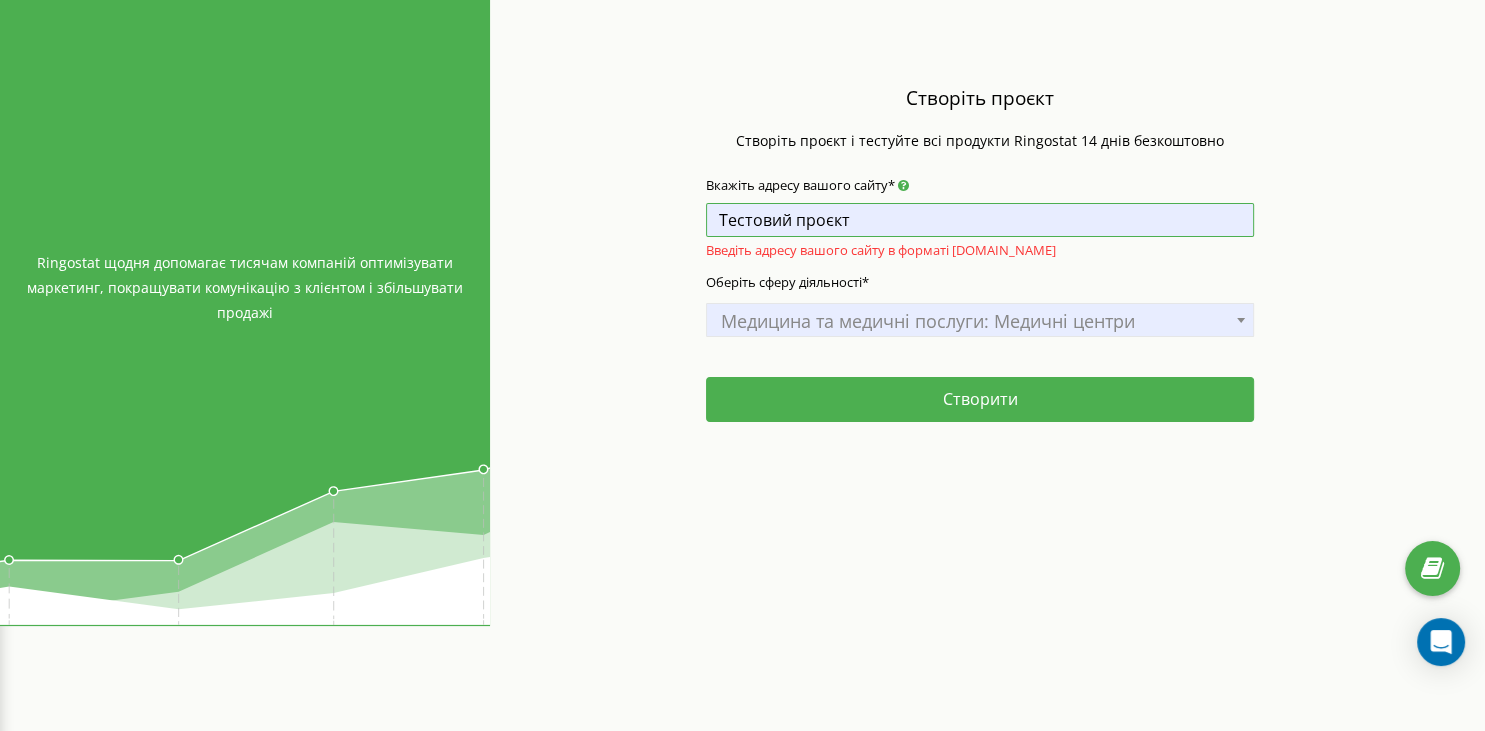 click on "Тестовий проєкт" at bounding box center [980, 220] 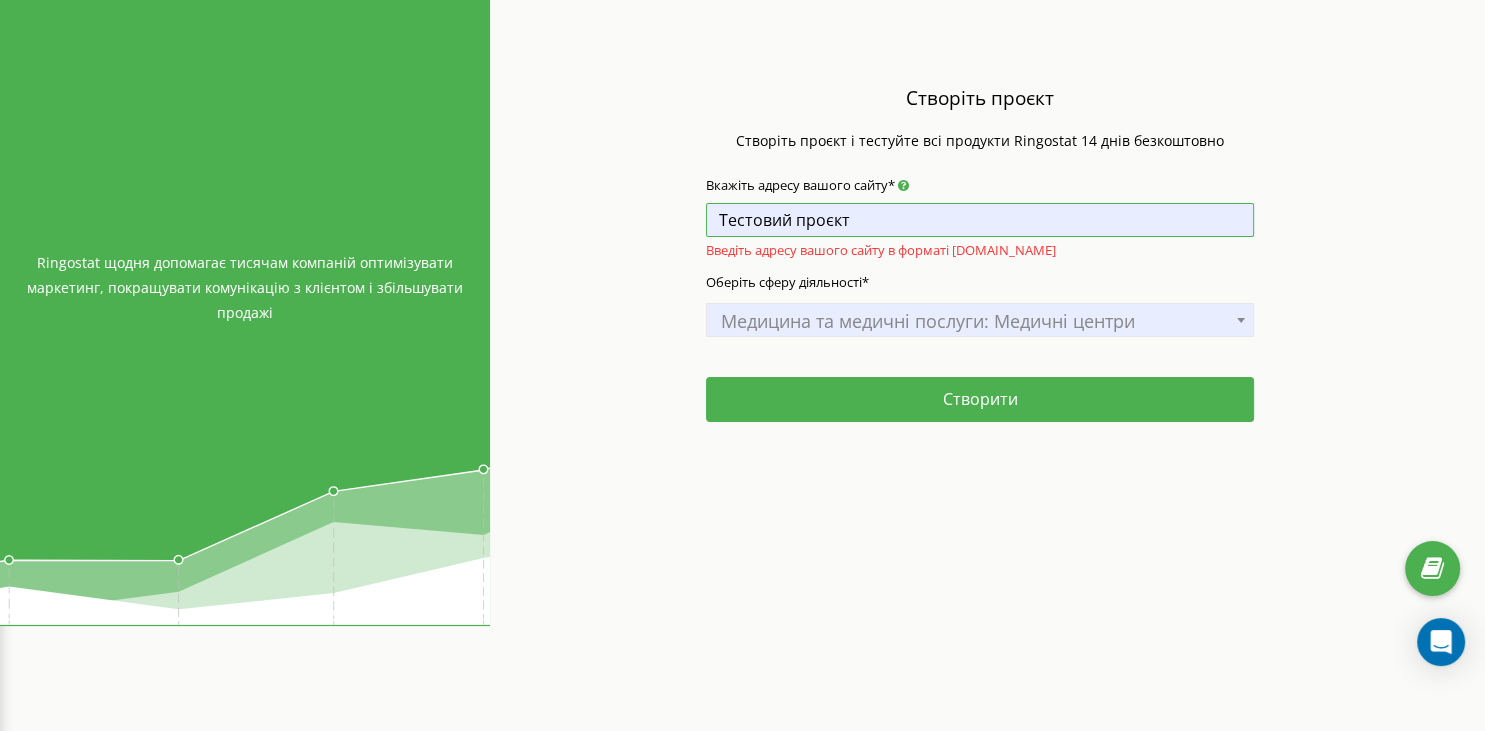drag, startPoint x: 883, startPoint y: 222, endPoint x: 658, endPoint y: 212, distance: 225.2221 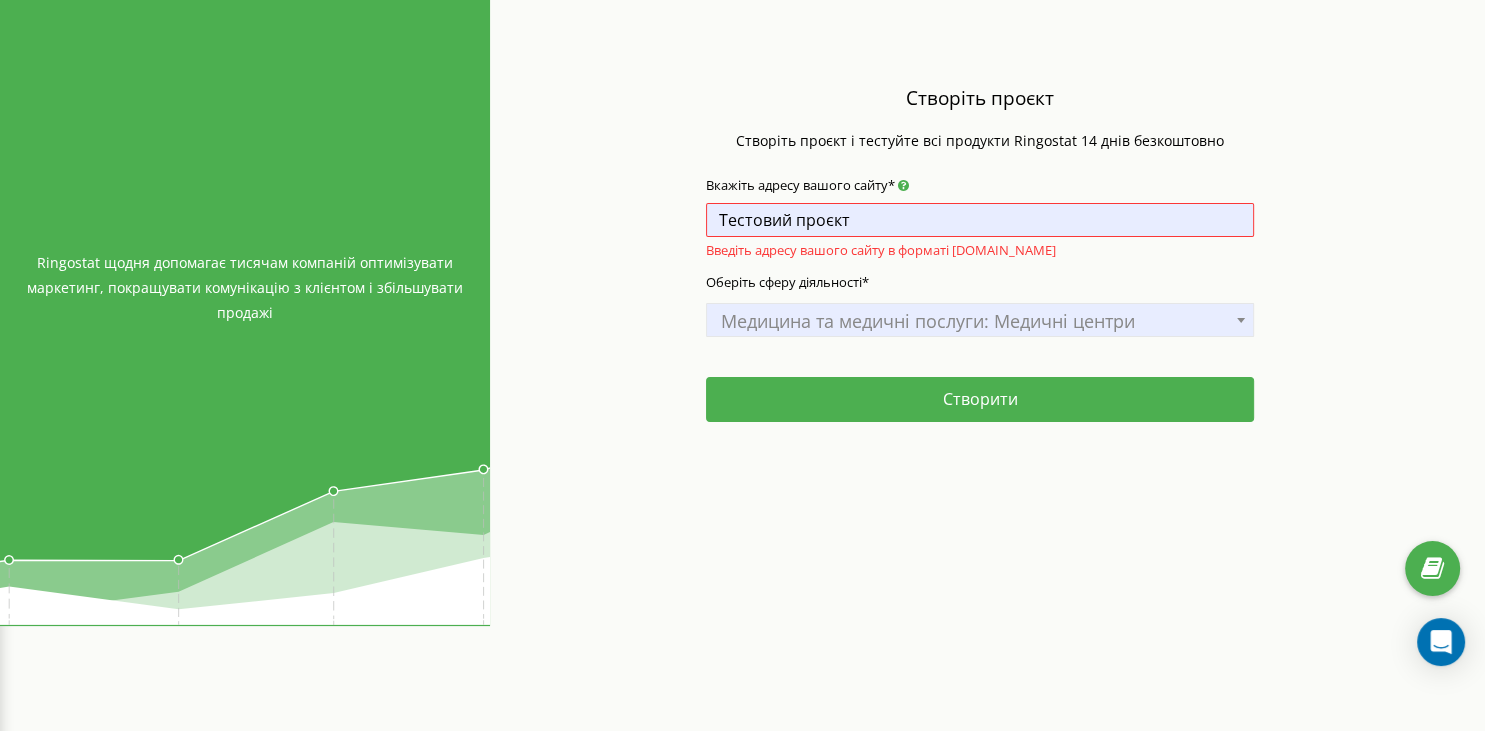 click on "Медицина та медичні послуги: Медичні центри" at bounding box center [980, 321] 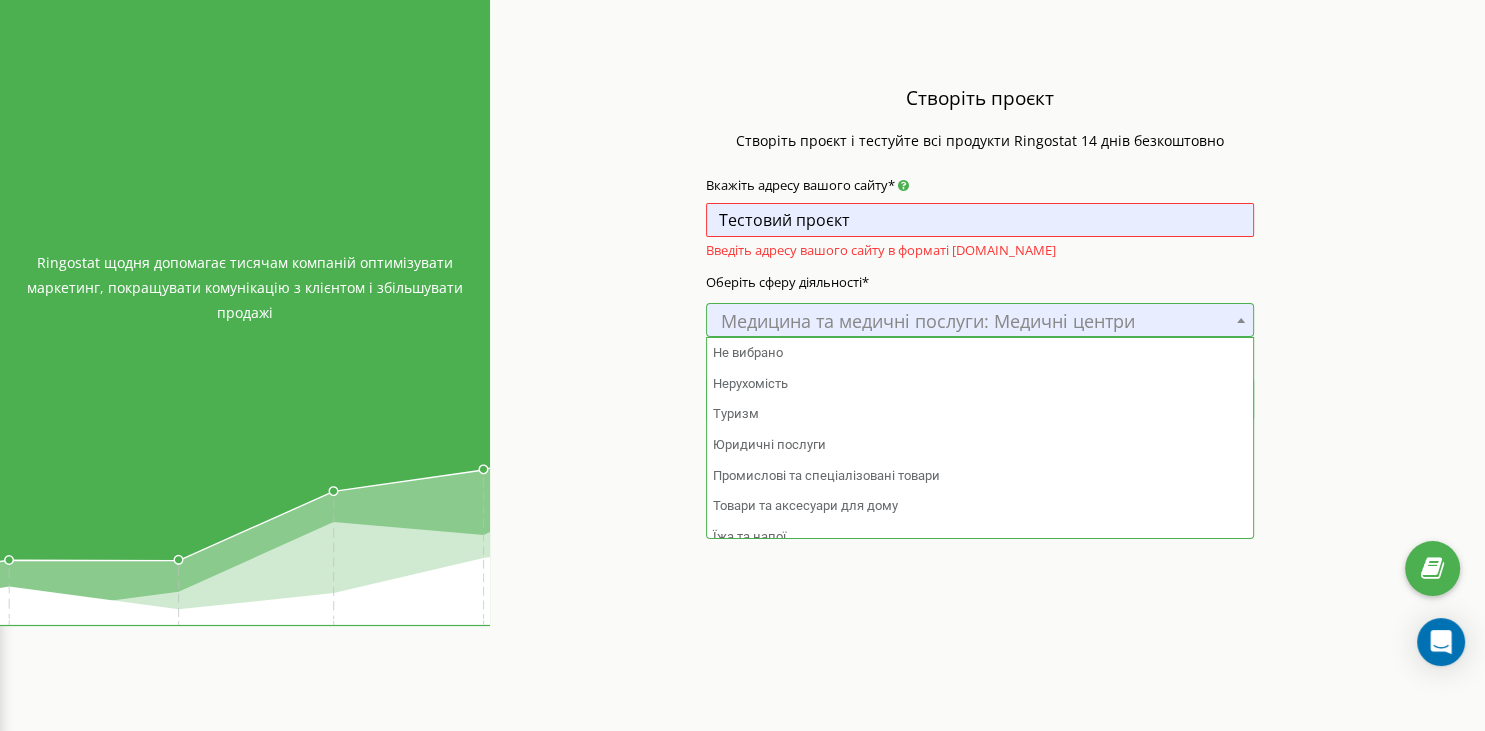 scroll, scrollTop: 2169, scrollLeft: 0, axis: vertical 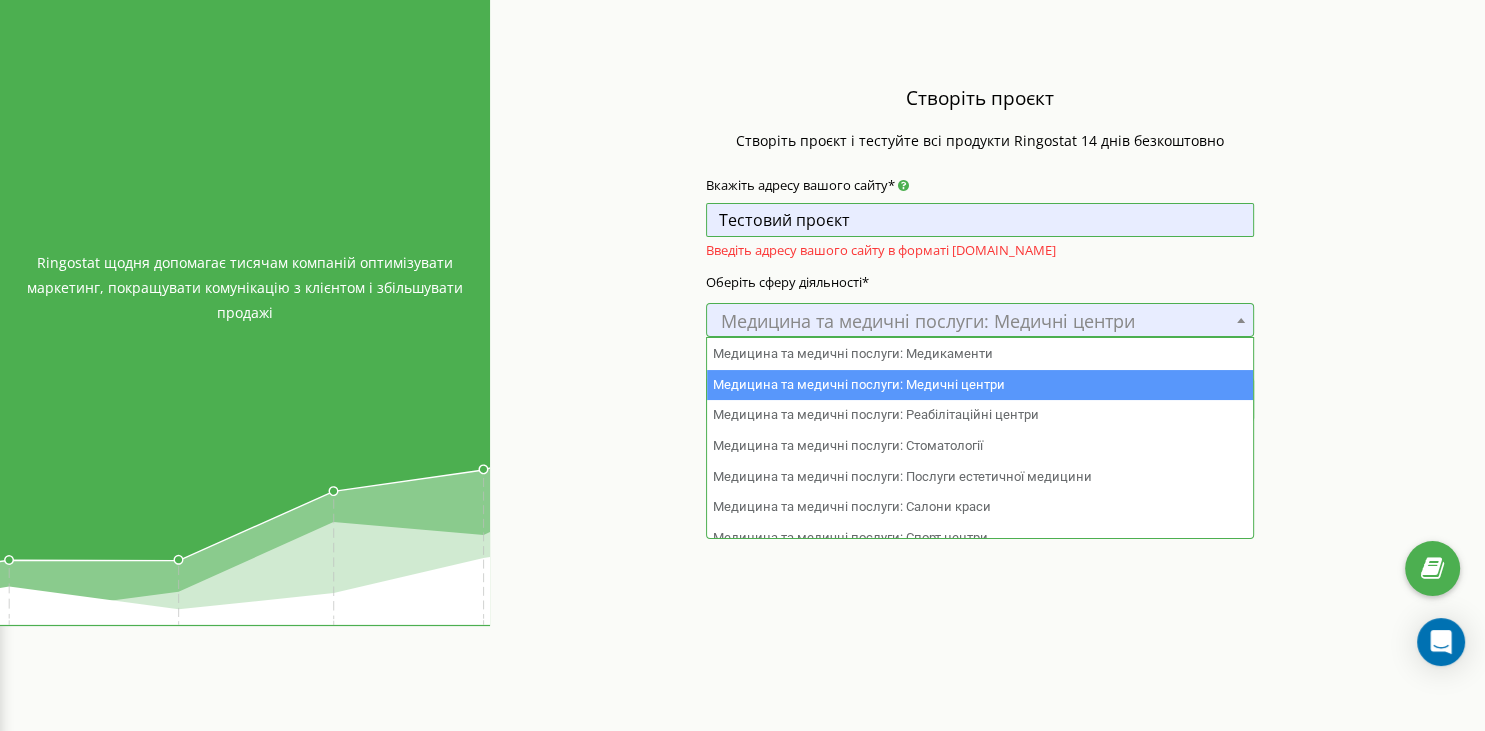 click on "Тестовий проєкт" at bounding box center (980, 220) 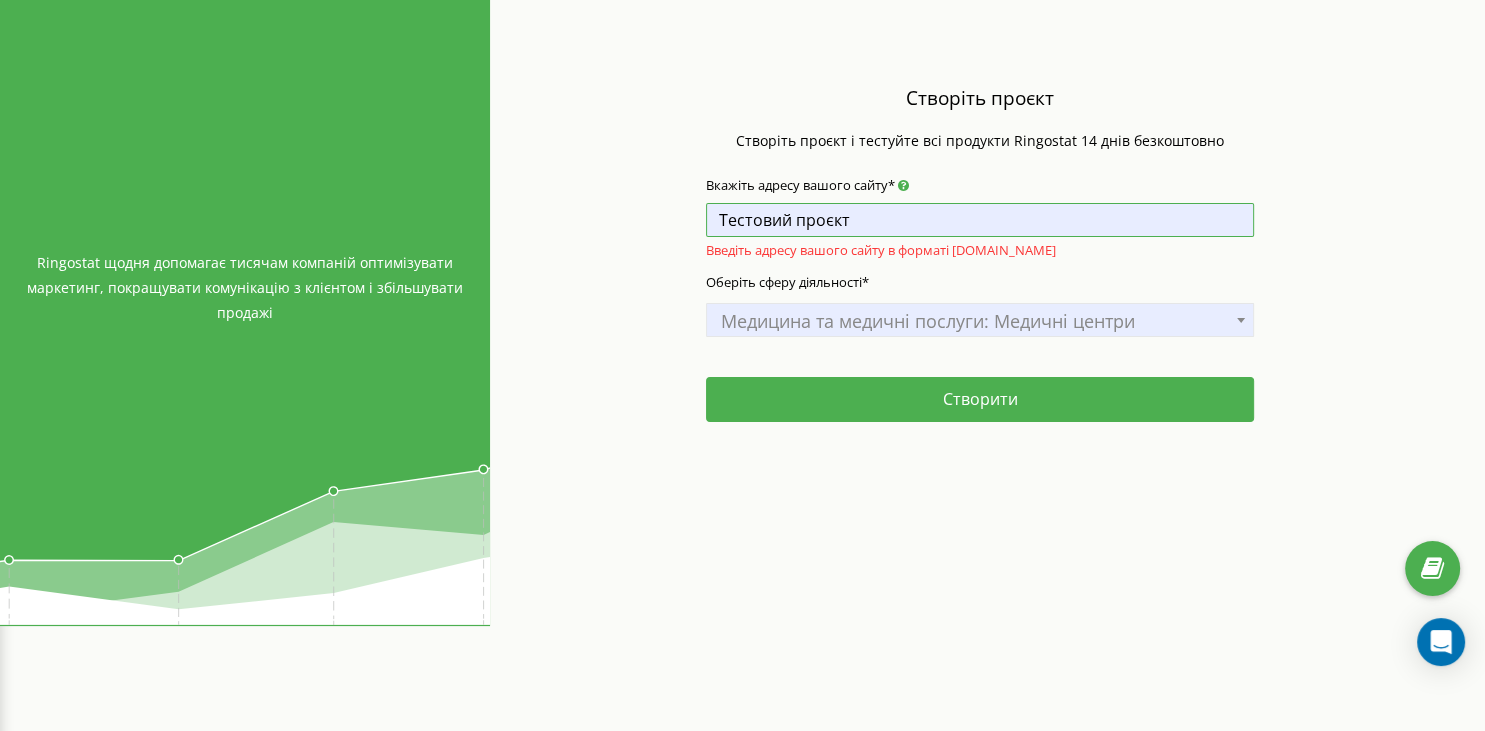 drag, startPoint x: 864, startPoint y: 220, endPoint x: 682, endPoint y: 211, distance: 182.2224 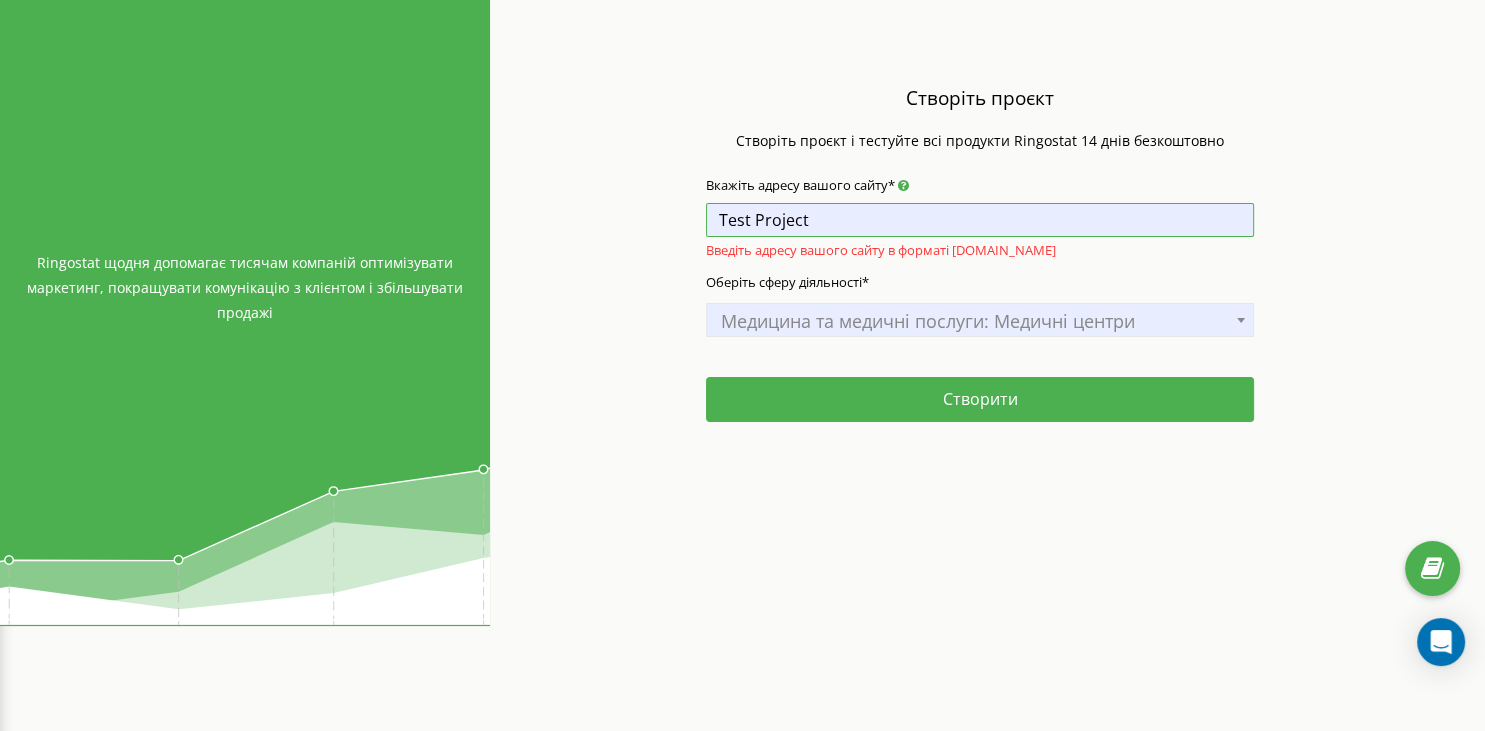 drag, startPoint x: 731, startPoint y: 210, endPoint x: 716, endPoint y: 213, distance: 15.297058 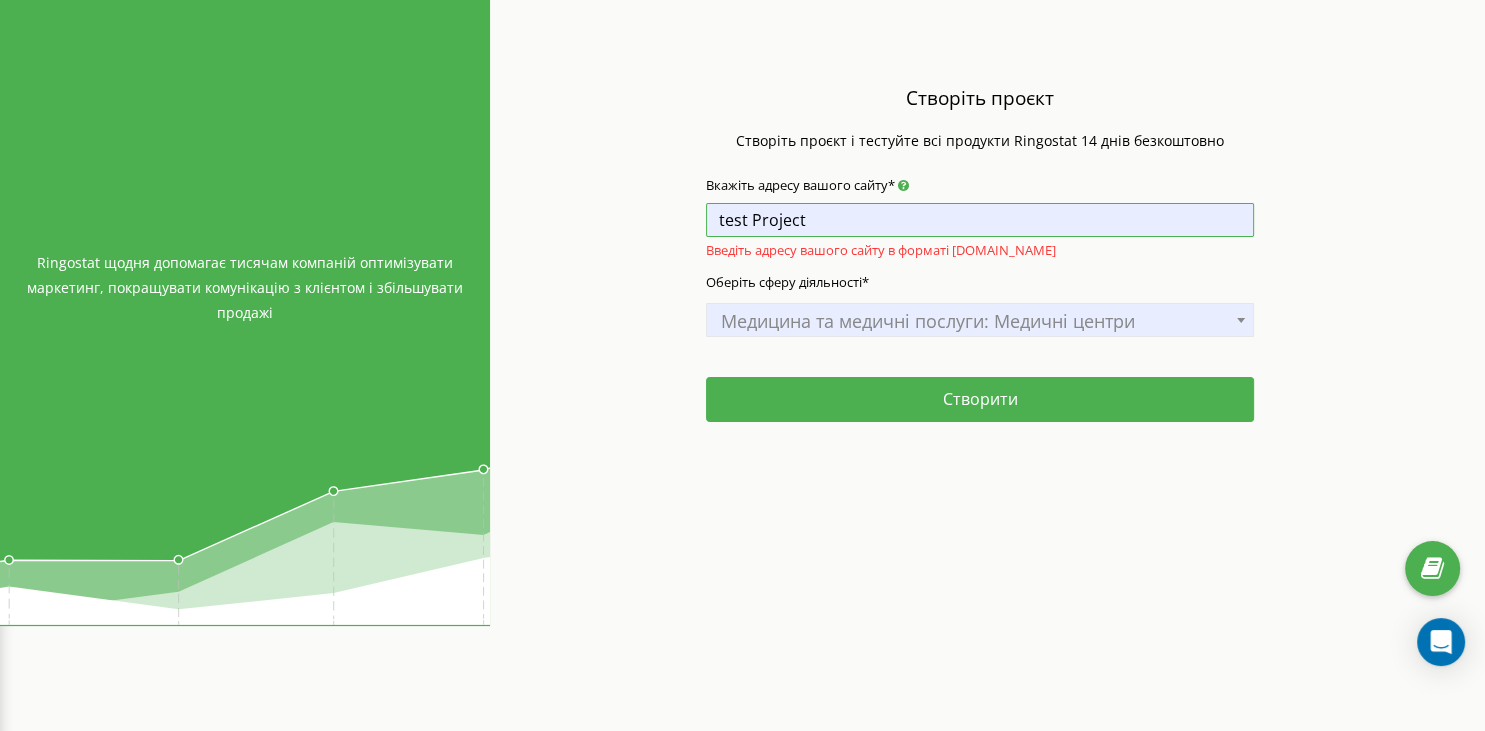 drag, startPoint x: 758, startPoint y: 214, endPoint x: 746, endPoint y: 216, distance: 12.165525 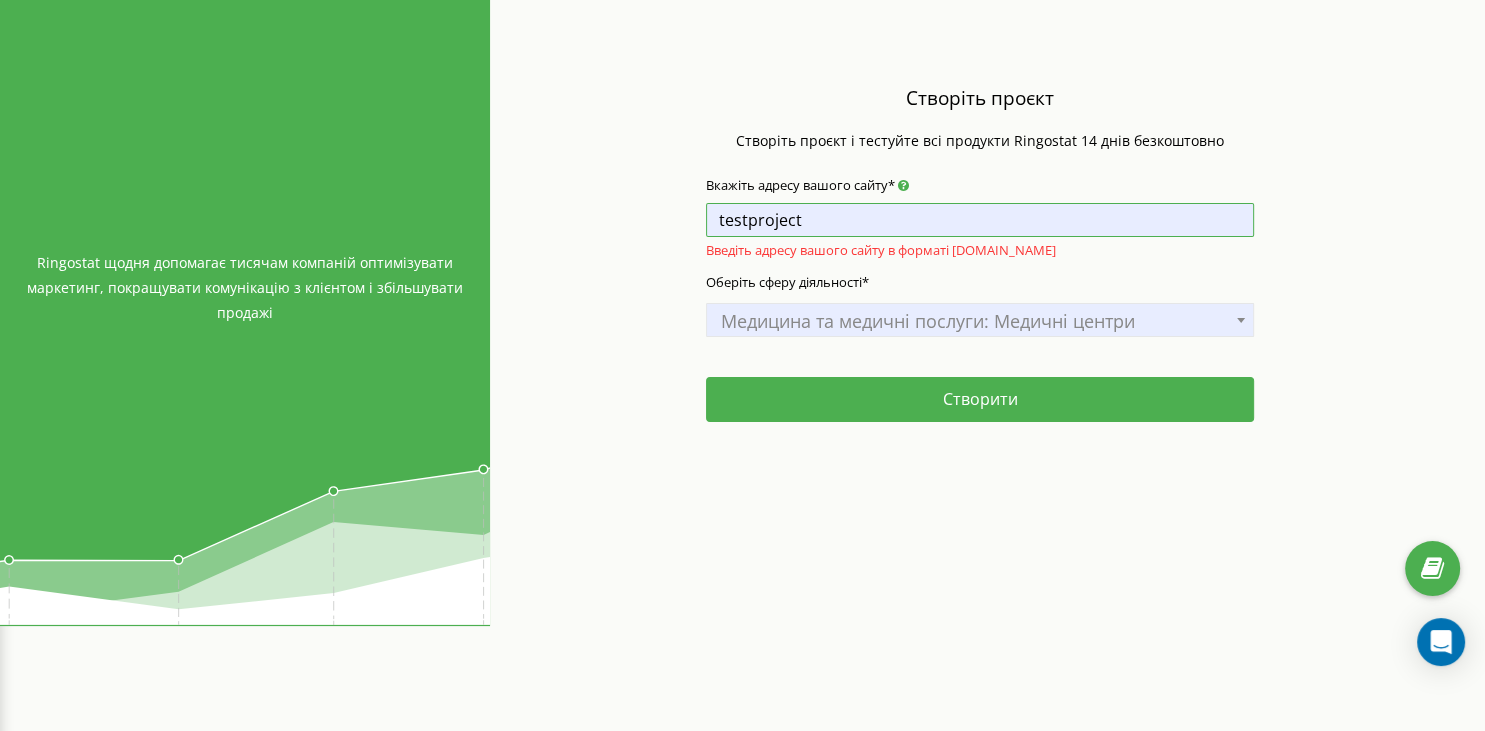 click on "testproject" at bounding box center [980, 220] 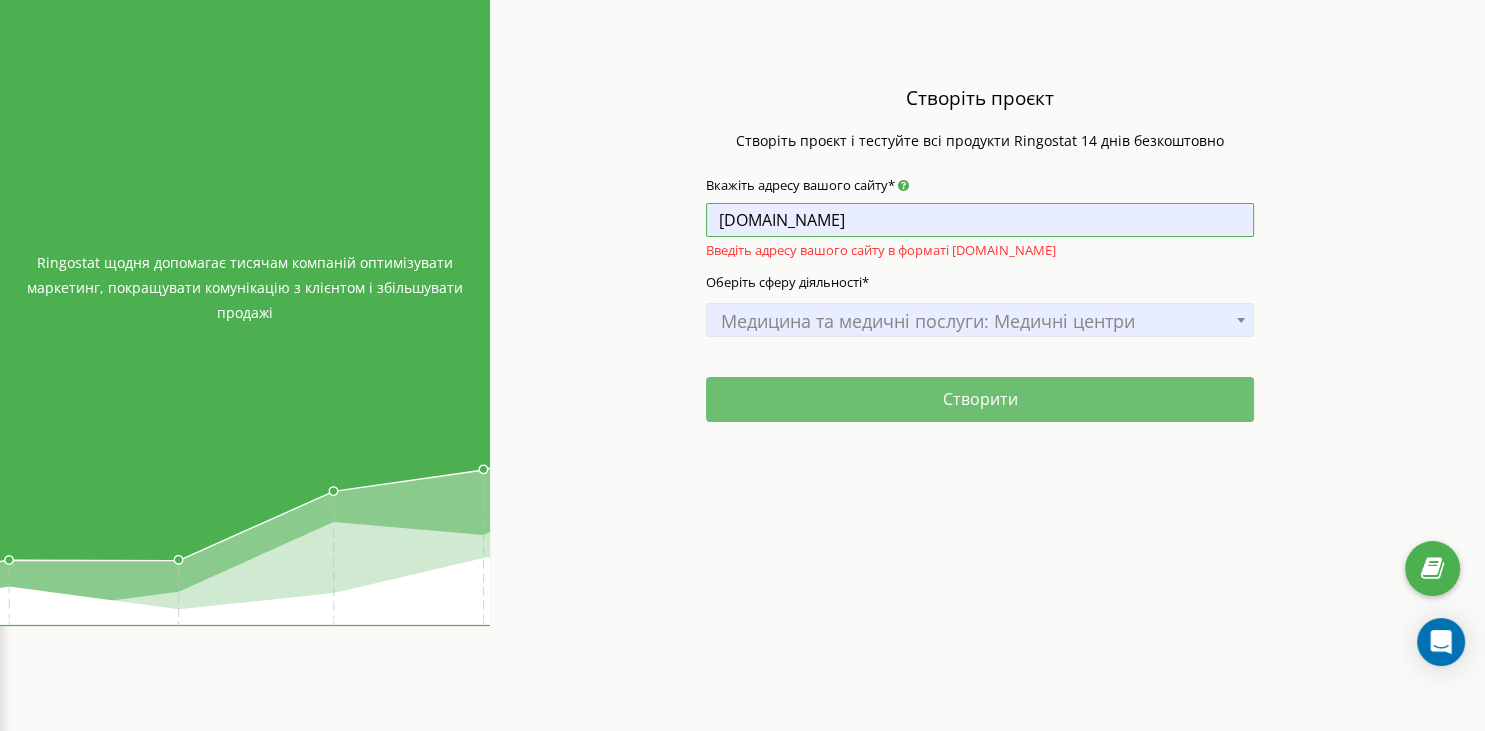 type on "[DOMAIN_NAME]" 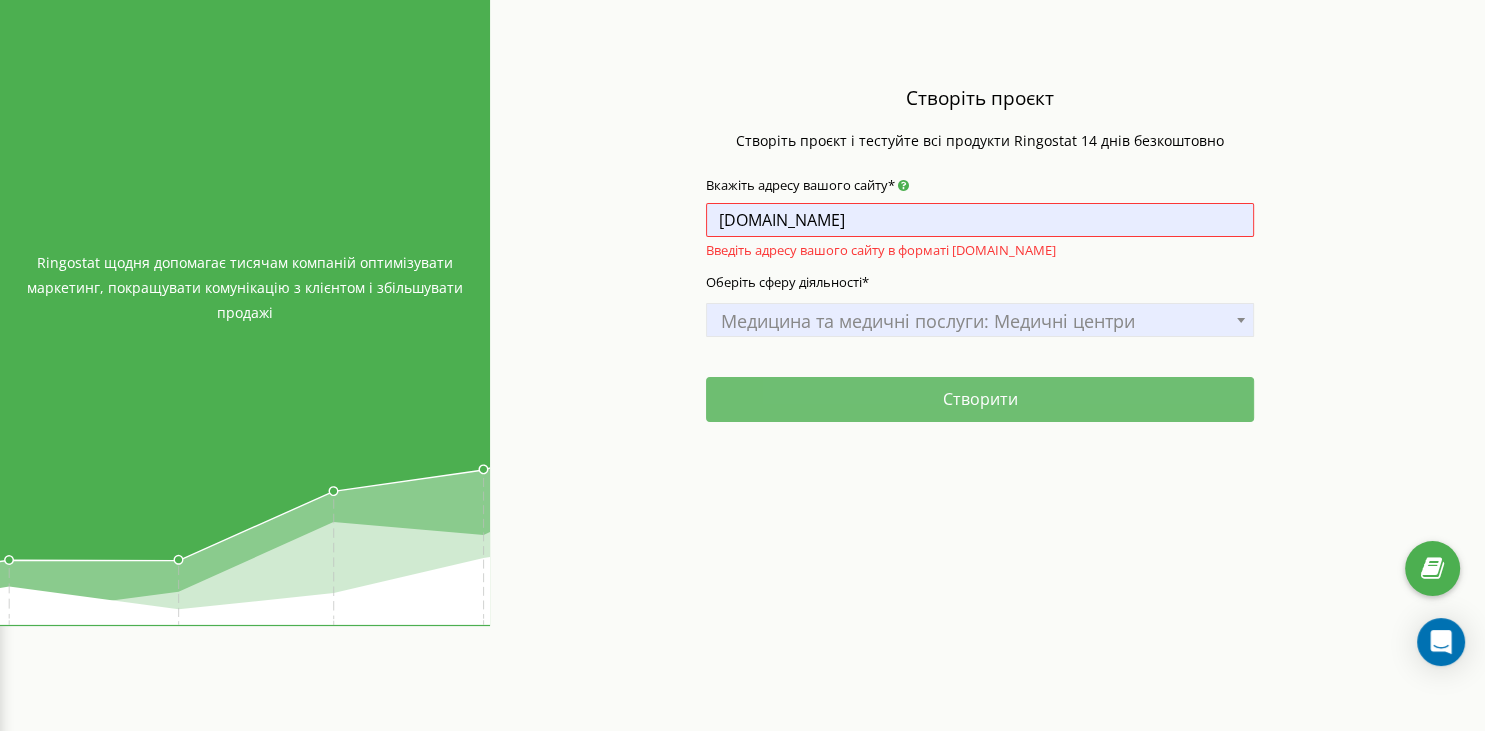 click on "Створити" at bounding box center [980, 399] 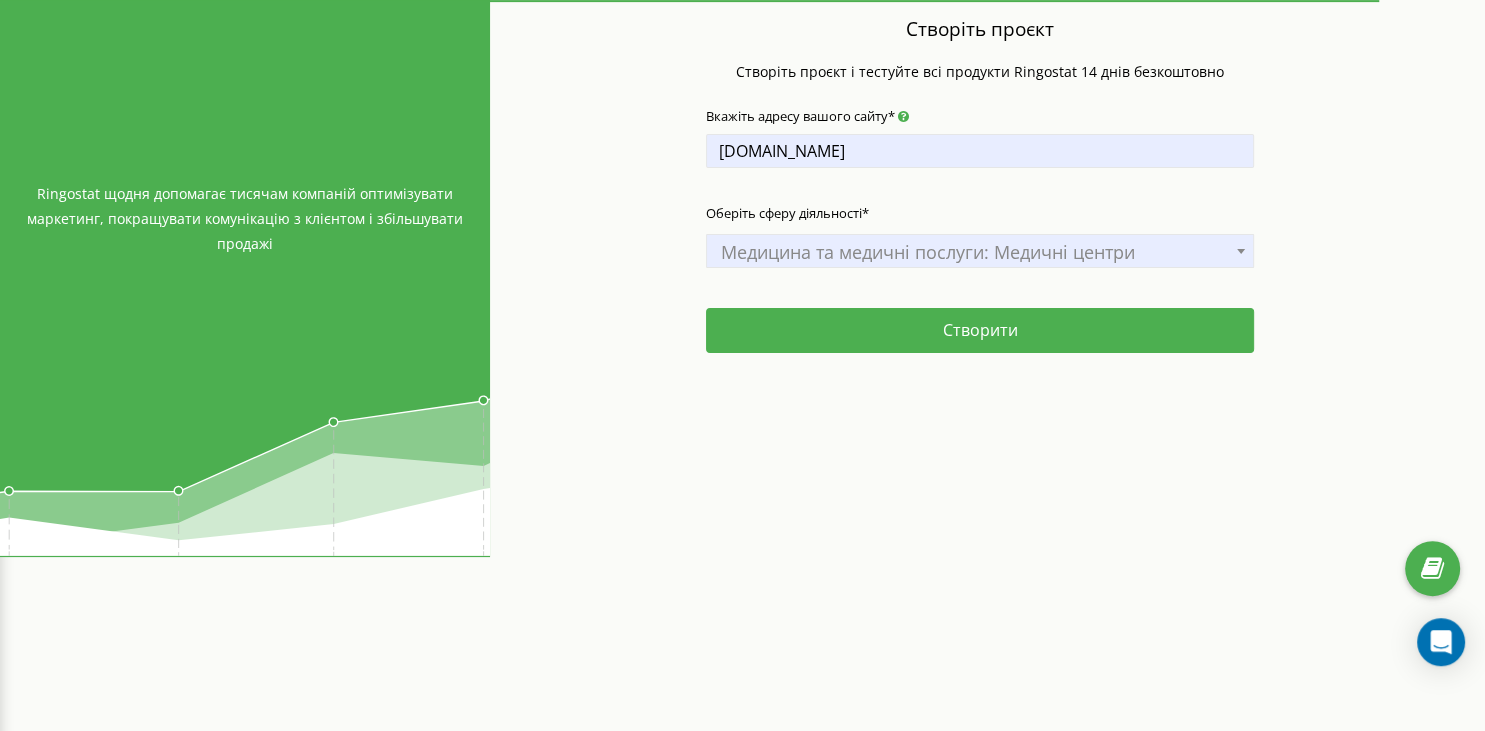 scroll, scrollTop: 211, scrollLeft: 0, axis: vertical 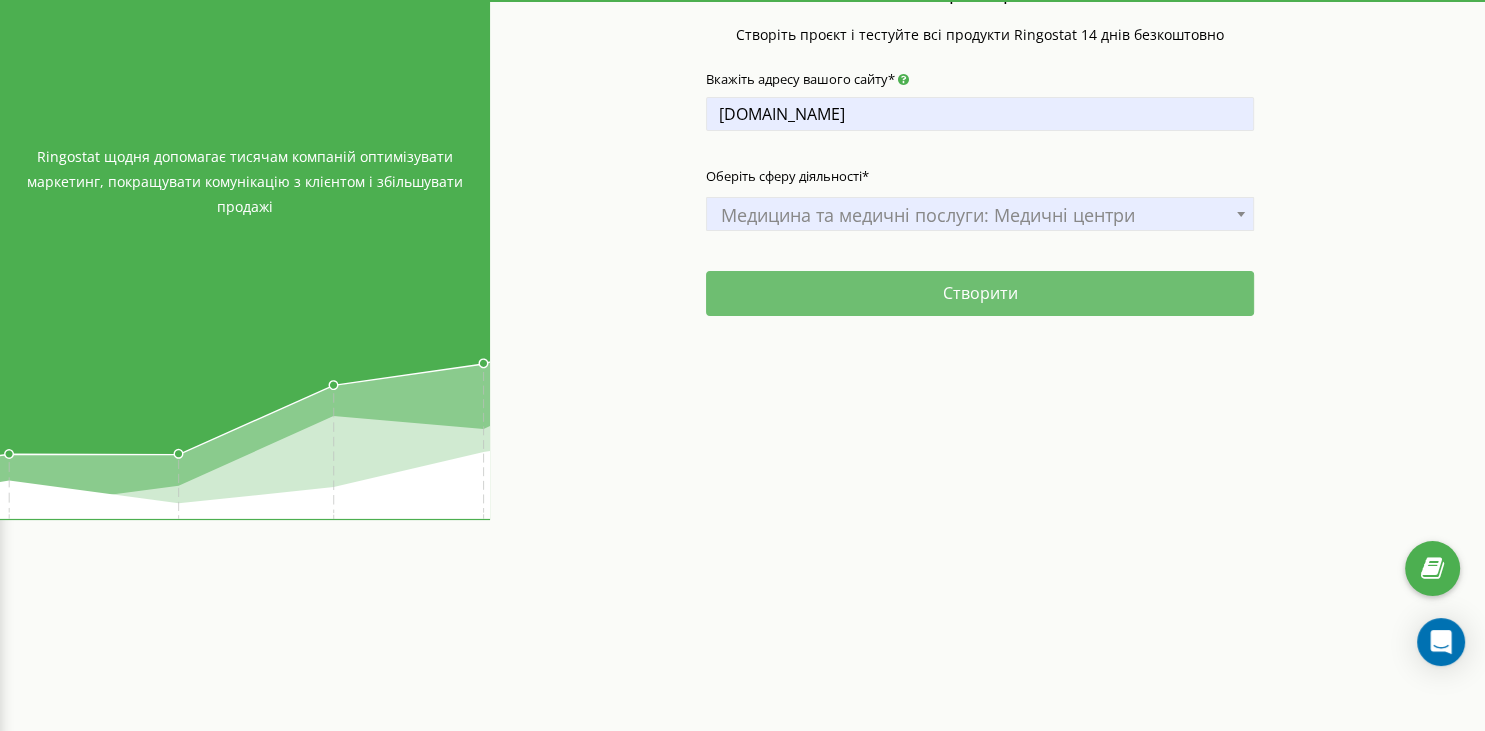 click on "Створити" at bounding box center (980, 293) 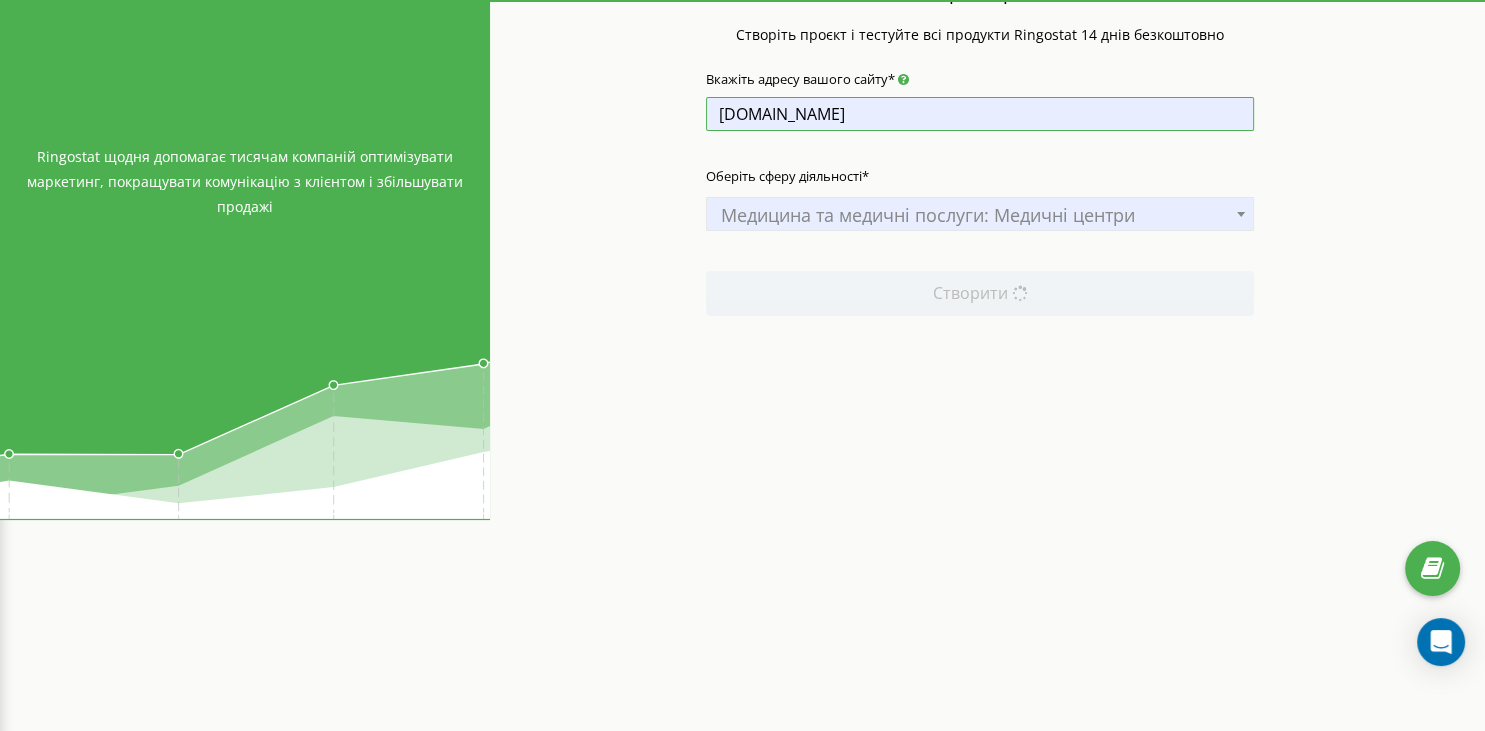 click on "[DOMAIN_NAME]" at bounding box center [980, 114] 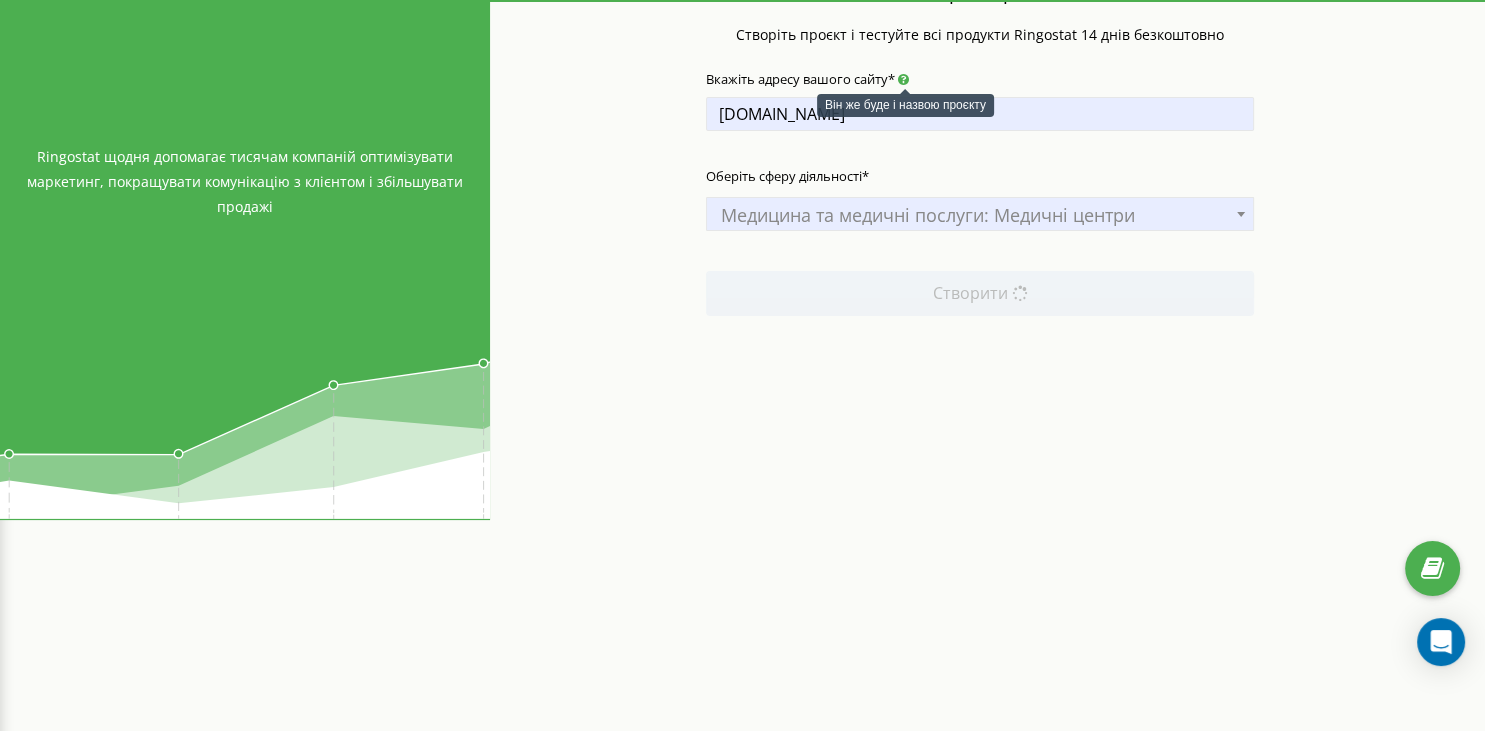 click at bounding box center [903, 79] 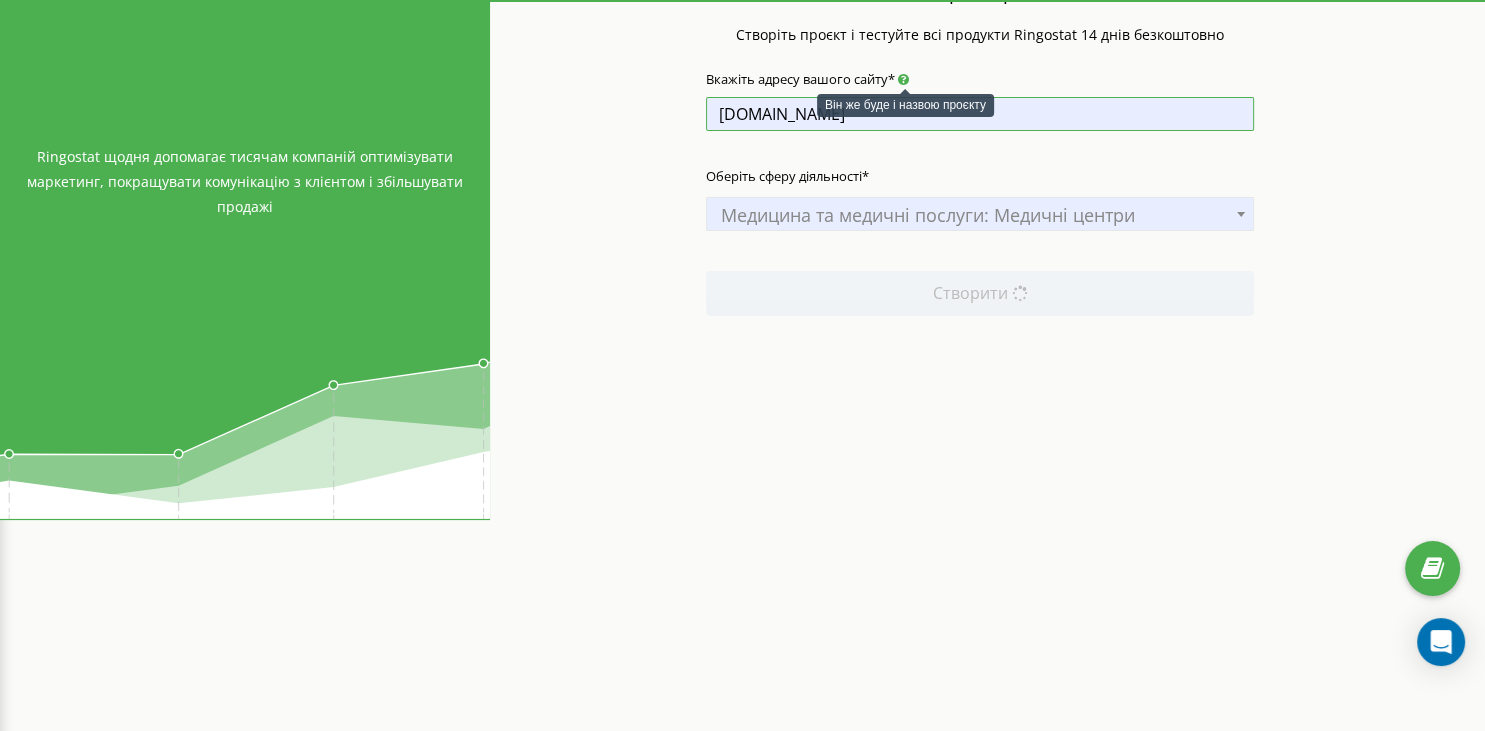 click on "[DOMAIN_NAME]" at bounding box center [980, 114] 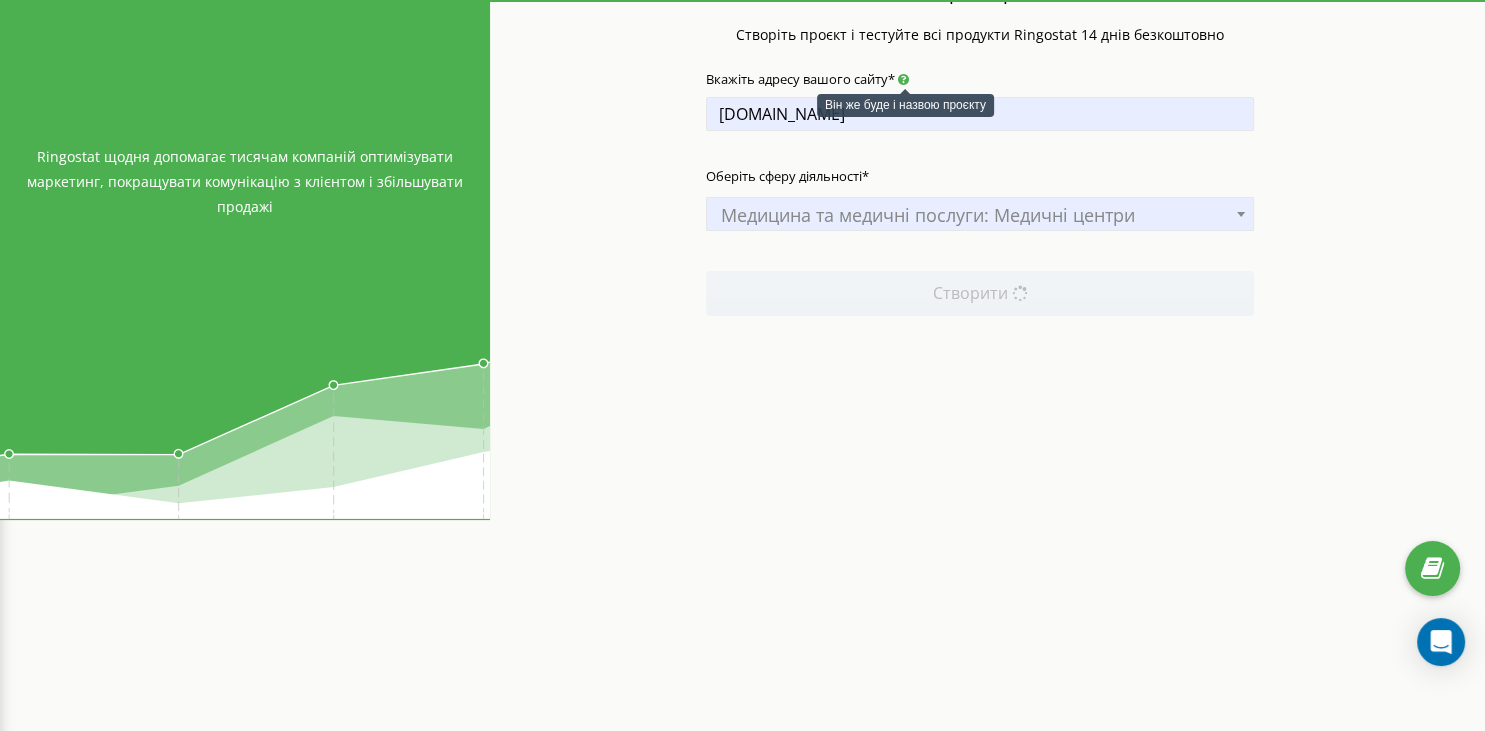 click on "Він же буде і назвою проєкту" at bounding box center [905, 105] 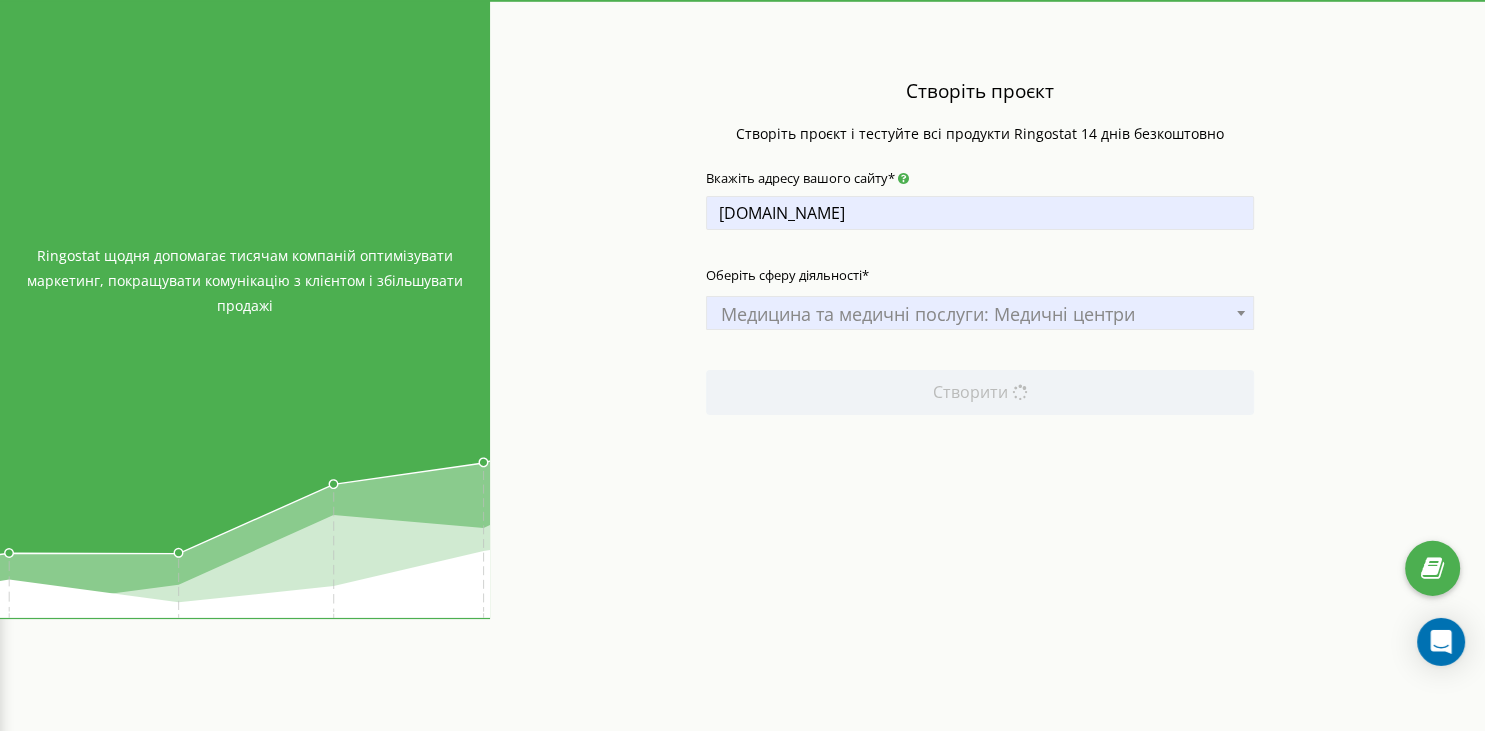 scroll, scrollTop: 211, scrollLeft: 0, axis: vertical 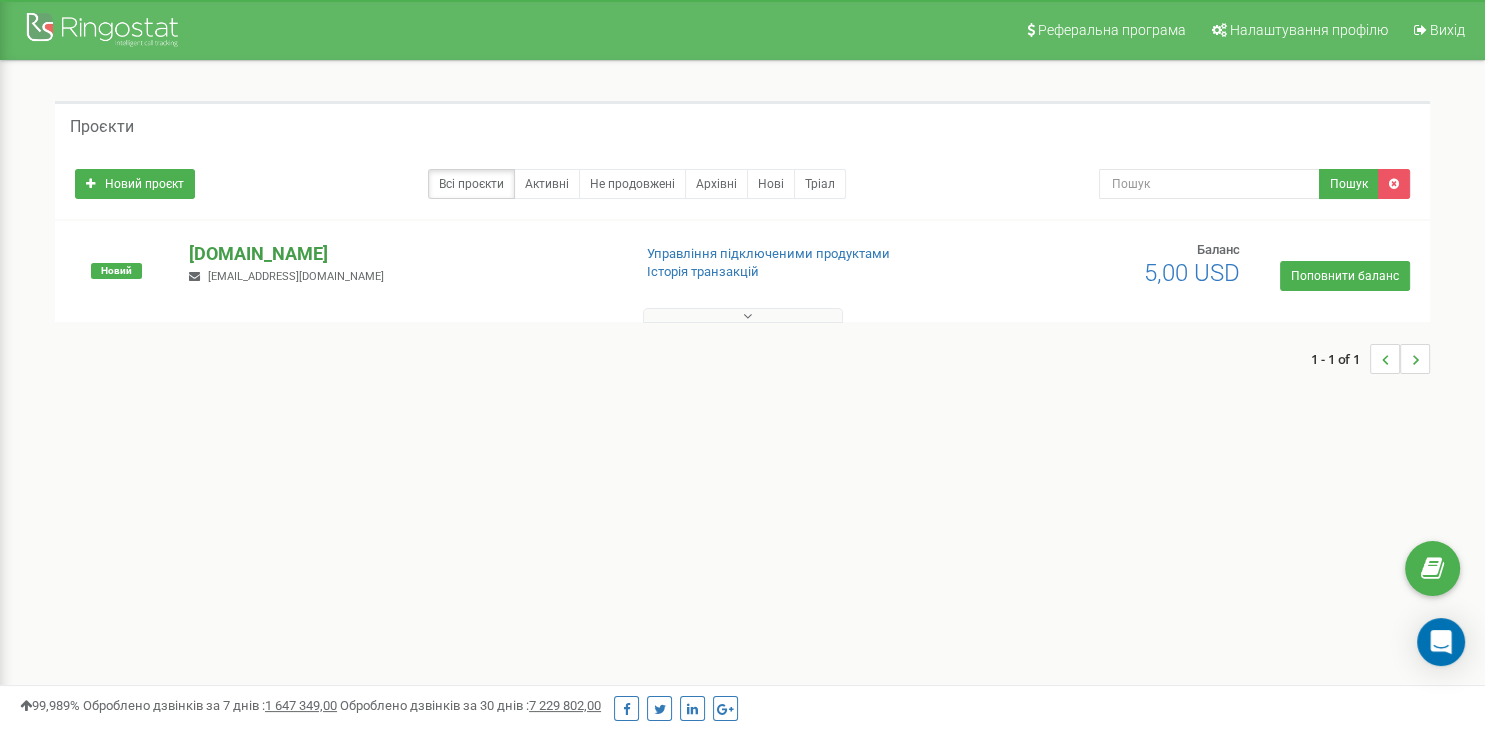 click on "[DOMAIN_NAME]" at bounding box center (401, 254) 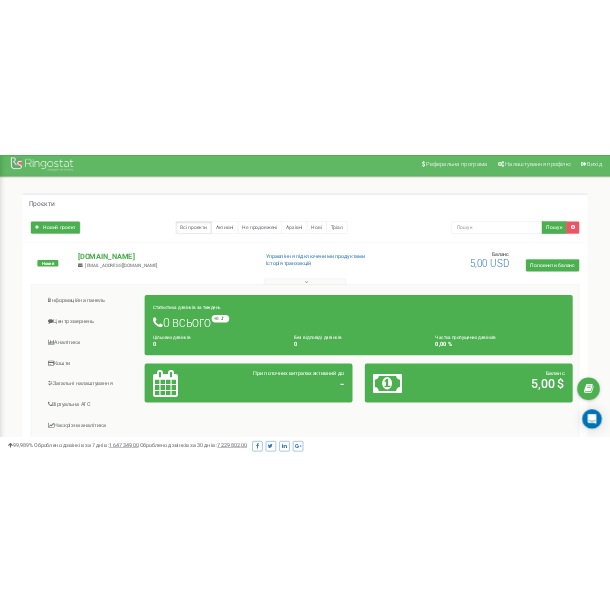 scroll, scrollTop: 105, scrollLeft: 0, axis: vertical 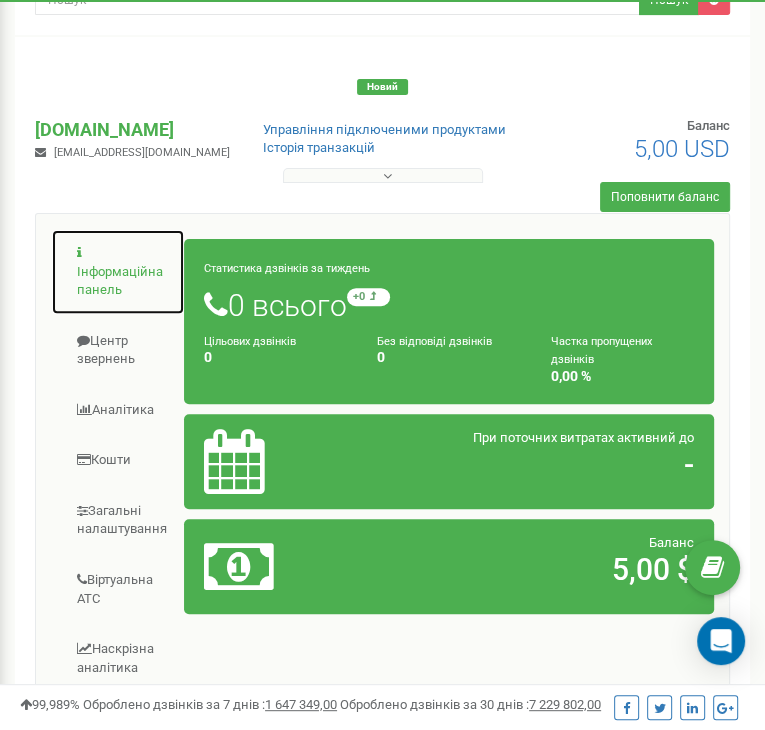 click on "Інформаційна панель" at bounding box center [118, 272] 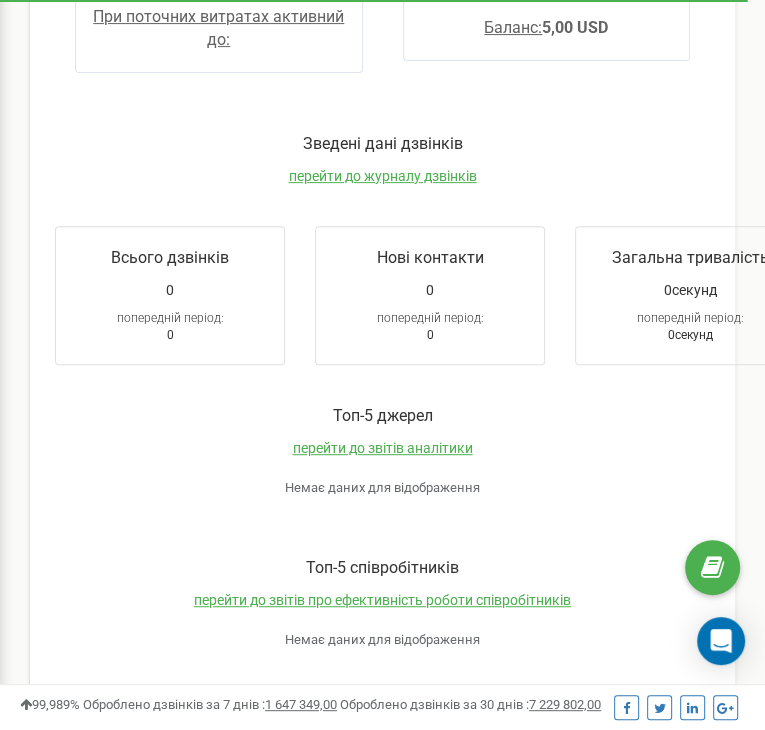 scroll, scrollTop: 0, scrollLeft: 0, axis: both 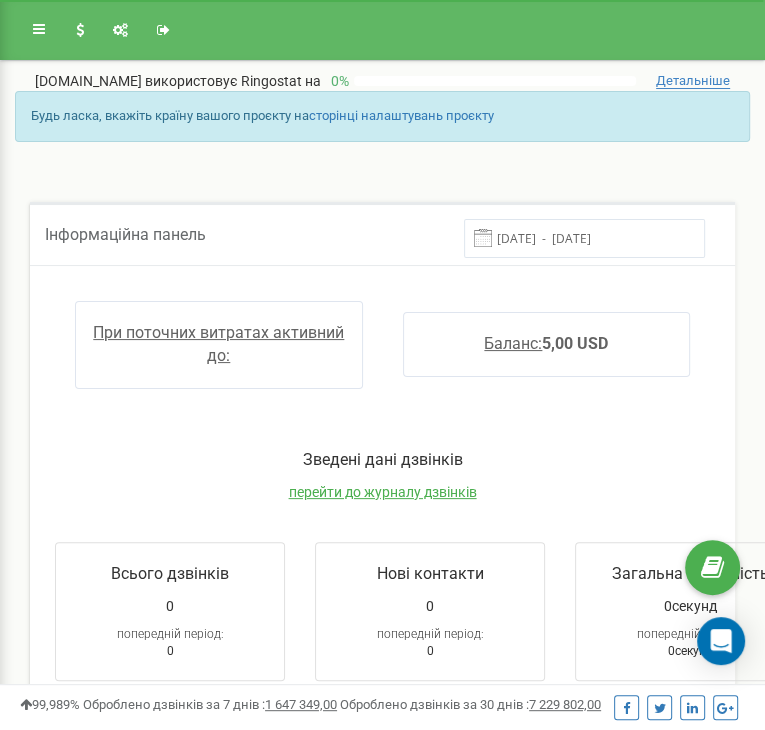 click on "Детальніше" at bounding box center [693, 81] 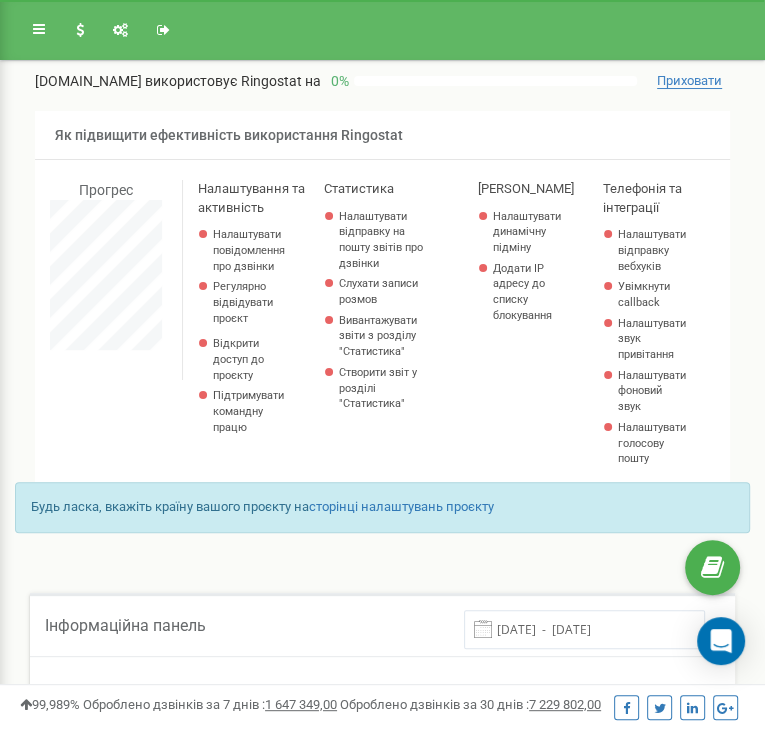 scroll, scrollTop: 998587, scrollLeft: 999235, axis: both 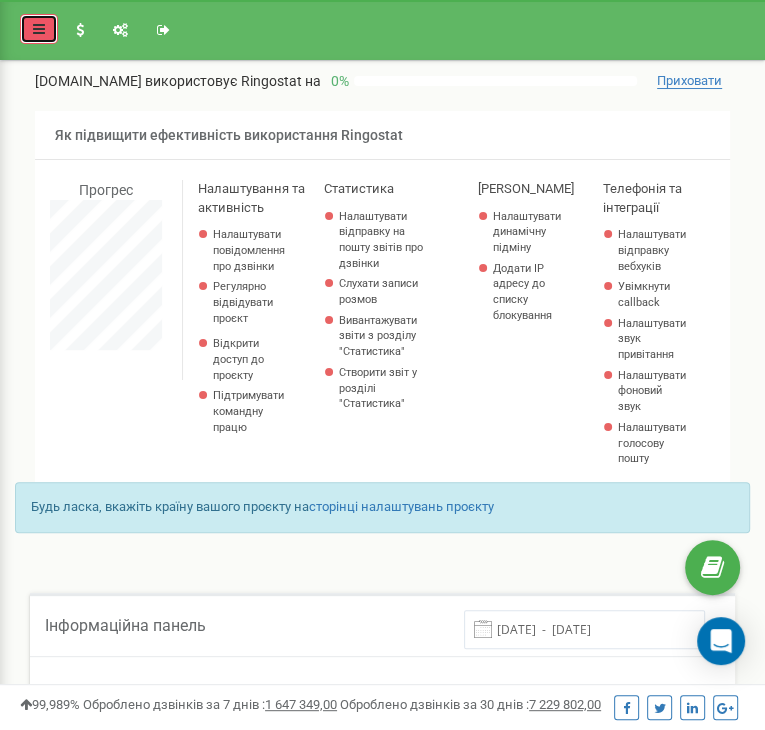 click at bounding box center [39, 29] 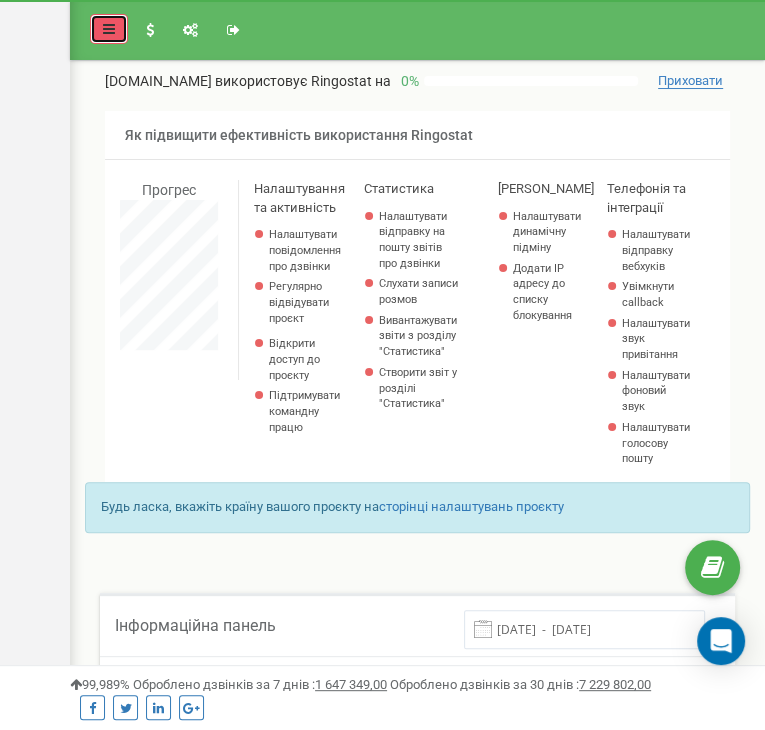 scroll, scrollTop: 1413, scrollLeft: 695, axis: both 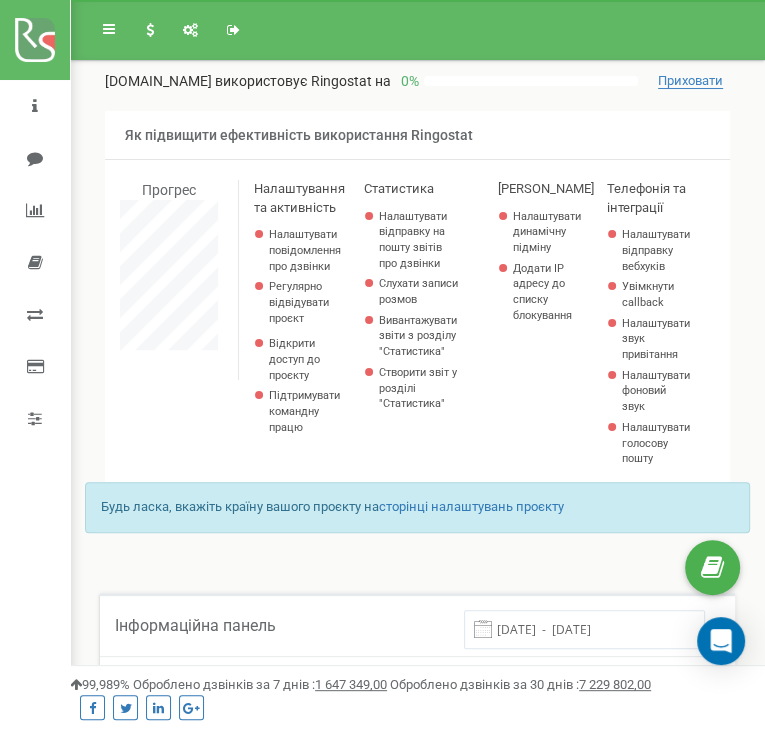 click on "Реферальна програма
Налаштування профілю
Вихід
[DOMAIN_NAME]   використовує Ringostat на  0 % Приховати Як підвищити ефективність використання Ringostat Прогрес Налаштування та активність Налаштувати повідомлення про дзвінки Регулярно відвідувати проєкт Відкрити доступ до проєкту Підтримувати командну працю Статистика Налаштувати відправку на пошту звітів про дзвінки Слухати записи розмов Створити звіт у розділі "Статистика"" at bounding box center (417, 708) 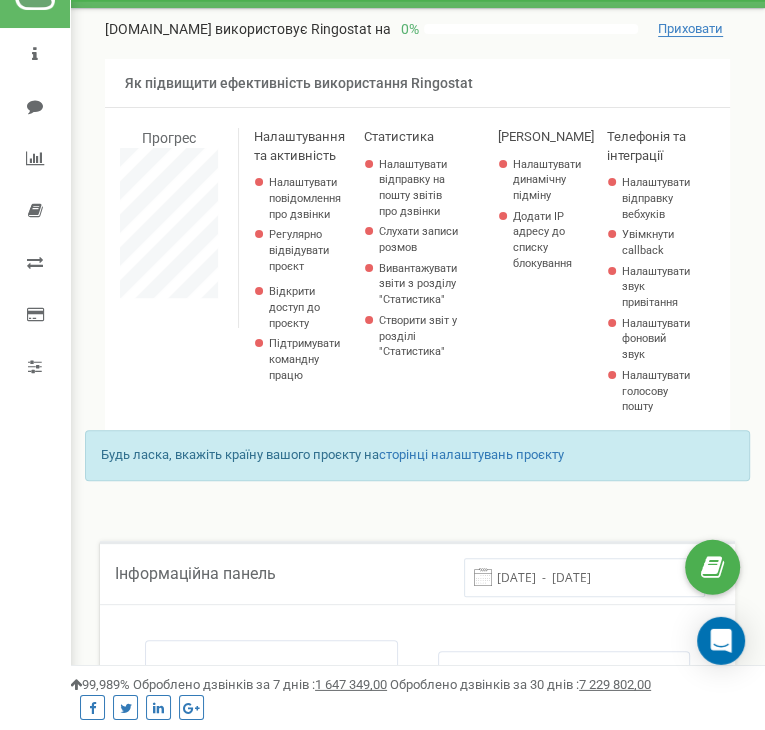 scroll, scrollTop: 0, scrollLeft: 0, axis: both 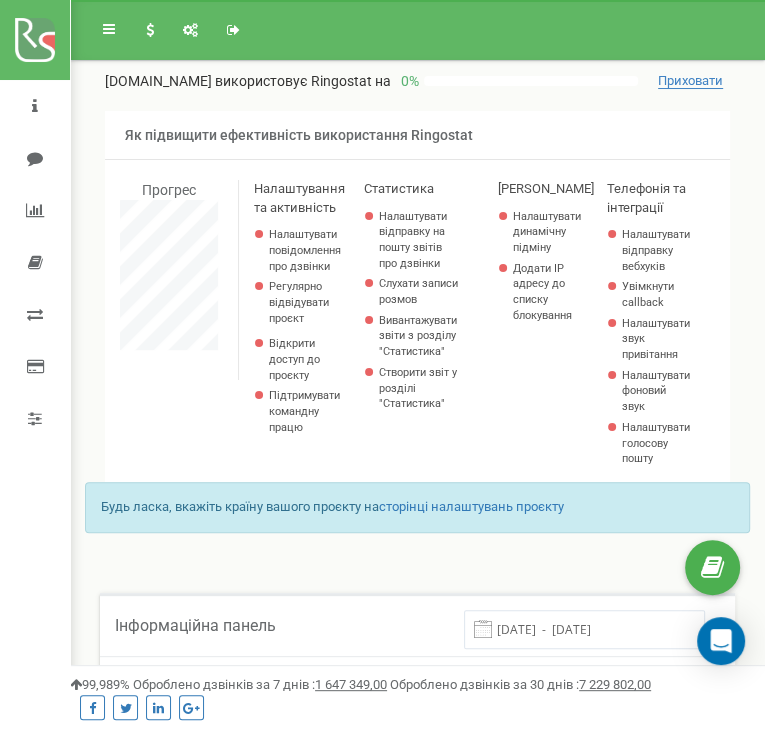 click on "[DOMAIN_NAME]   використовує Ringostat на  0 % Приховати" at bounding box center [417, 81] 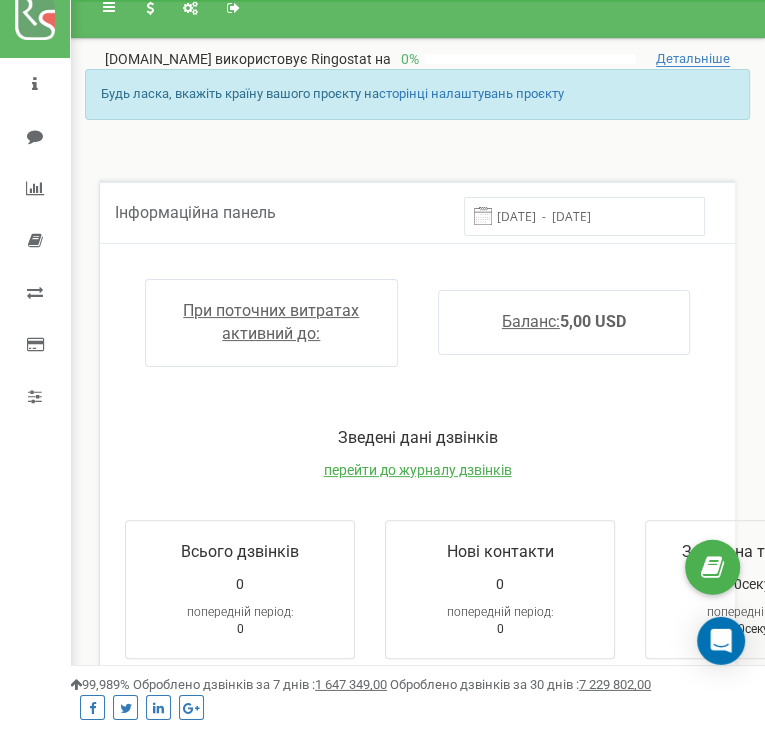 scroll, scrollTop: 0, scrollLeft: 0, axis: both 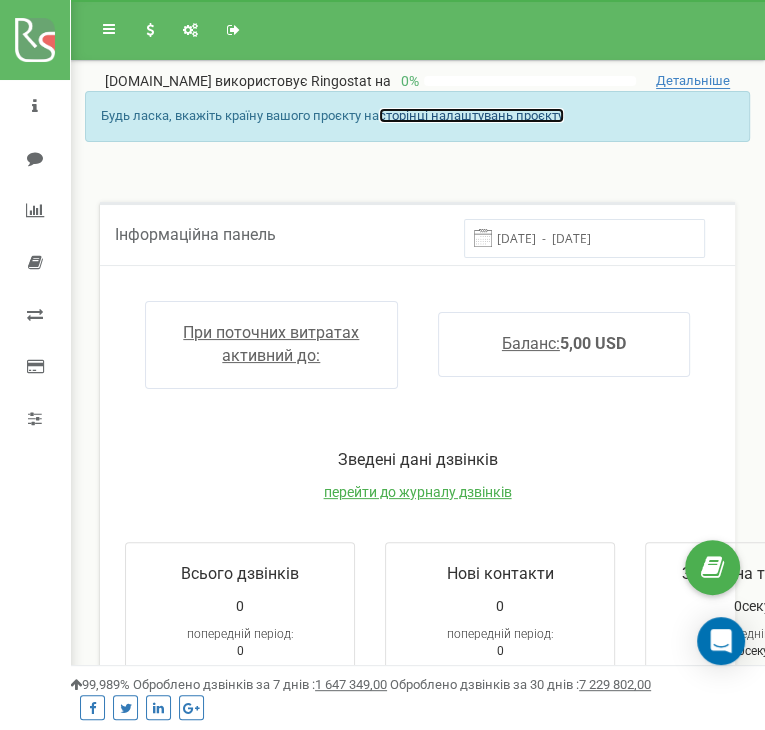 click on "сторінці налаштувань проєкту" at bounding box center (471, 115) 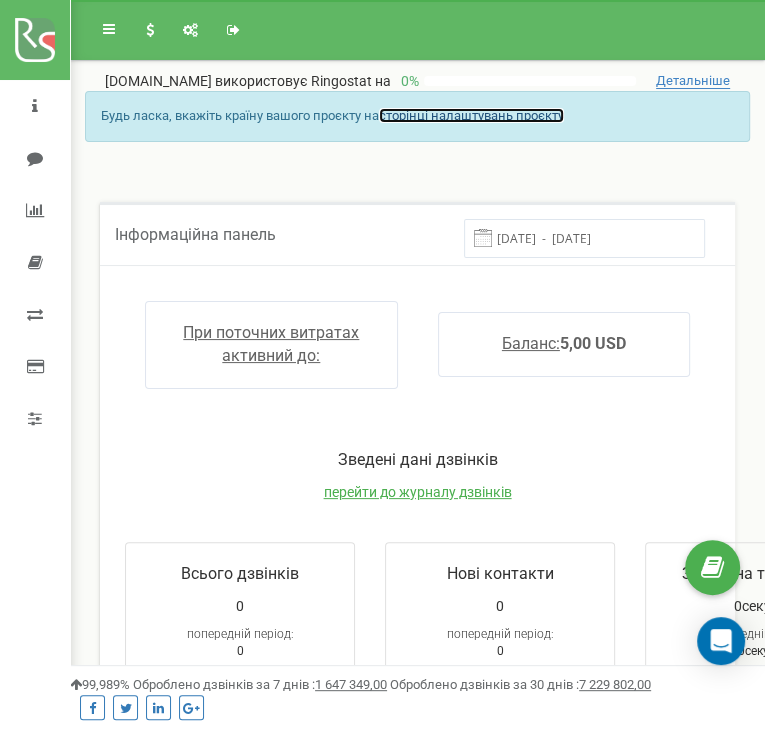 scroll, scrollTop: 66, scrollLeft: 0, axis: vertical 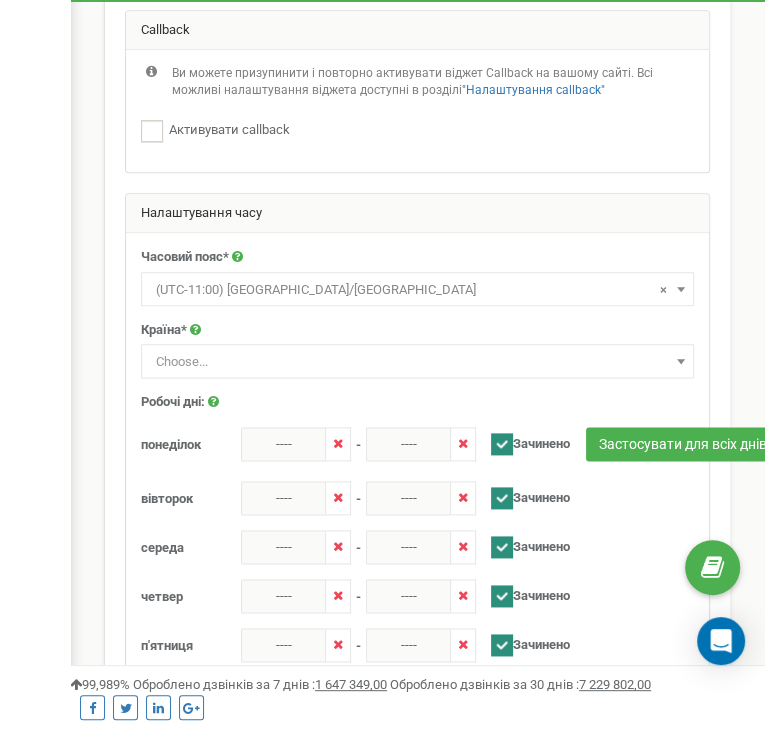 click on "× (UTC-11:00) Pacific/Midway" at bounding box center (417, 290) 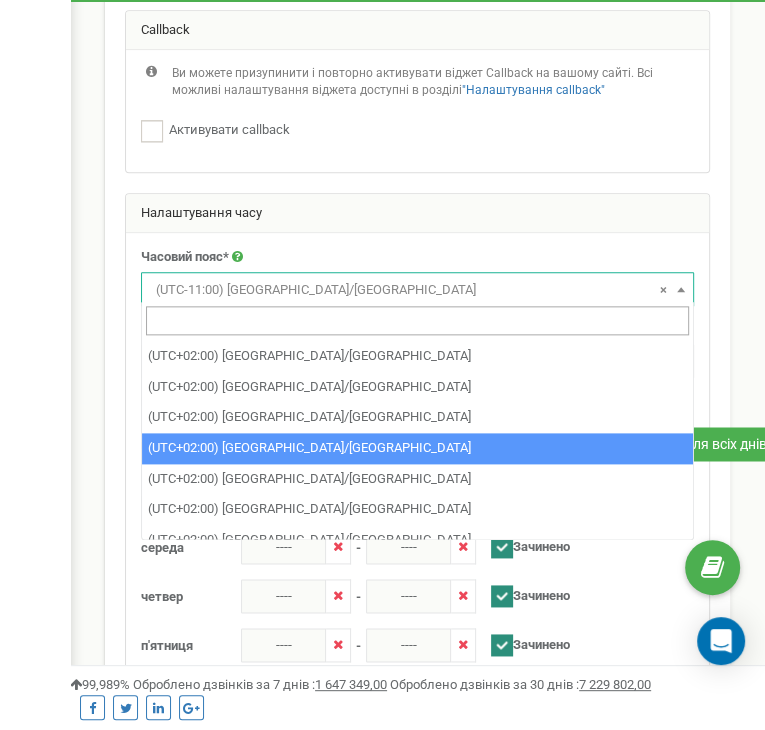 scroll, scrollTop: 7296, scrollLeft: 0, axis: vertical 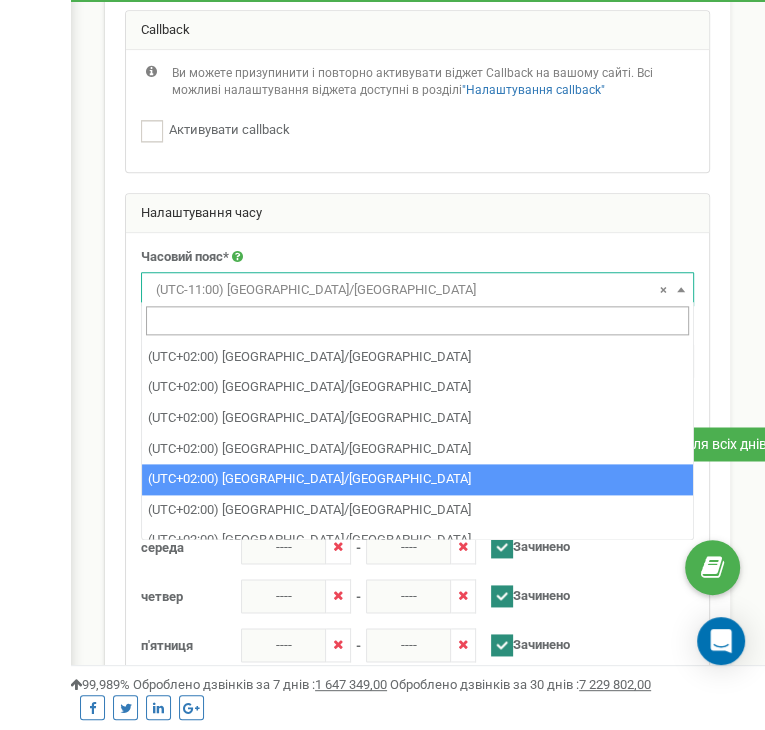 select on "Europe/Prague" 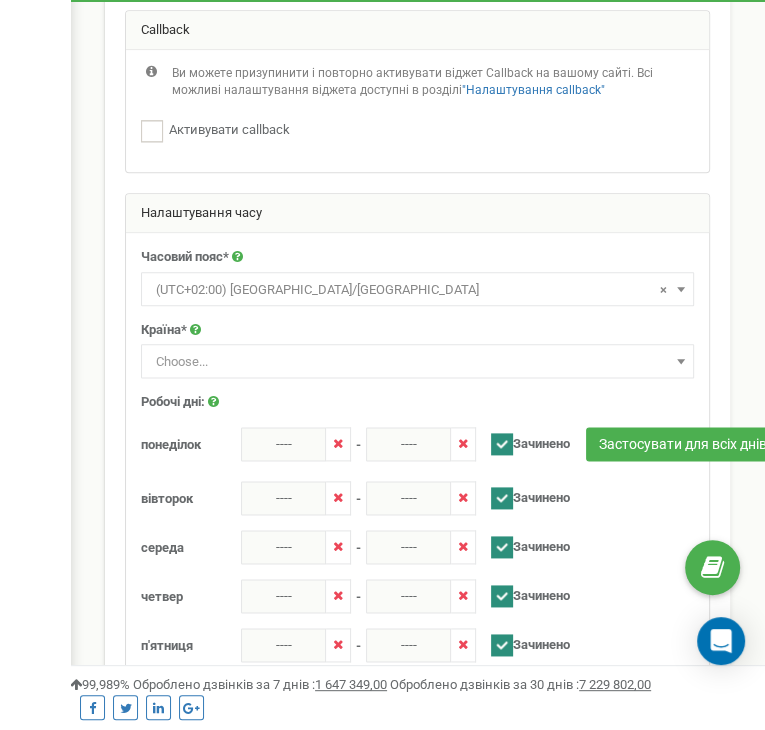 click on "Часовий пояс*
(UTC-11:00) Pacific/Midway
(UTC-11:00) Pacific/Niue
(UTC-11:00) Pacific/Pago Pago
(UTC-10:00) Pacific/Honolulu
(UTC-10:00) Pacific/Rarotonga
(UTC-10:00) Pacific/Tahiti (UTC-09:30) Pacific/Marquesas" at bounding box center (417, 532) 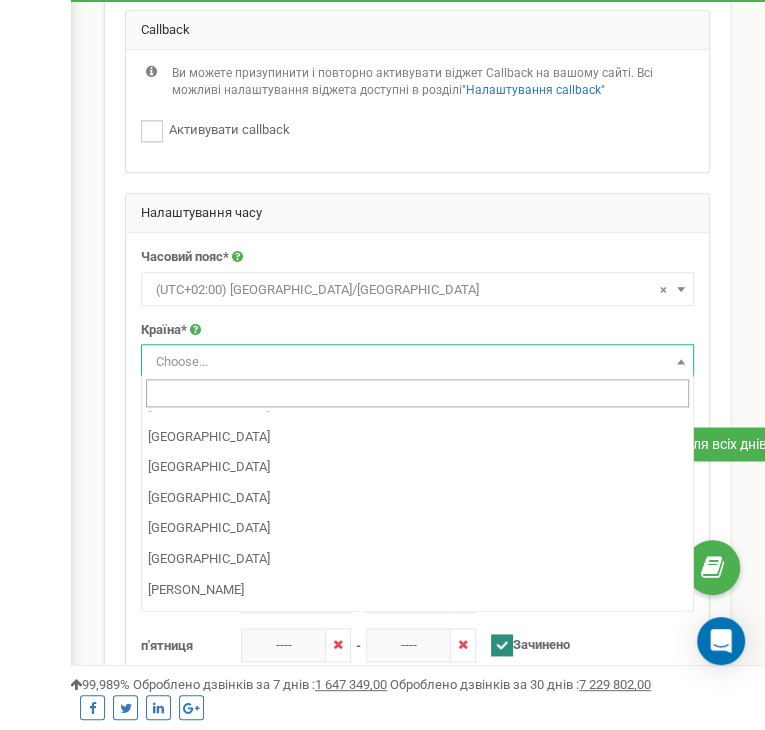 scroll, scrollTop: 1186, scrollLeft: 0, axis: vertical 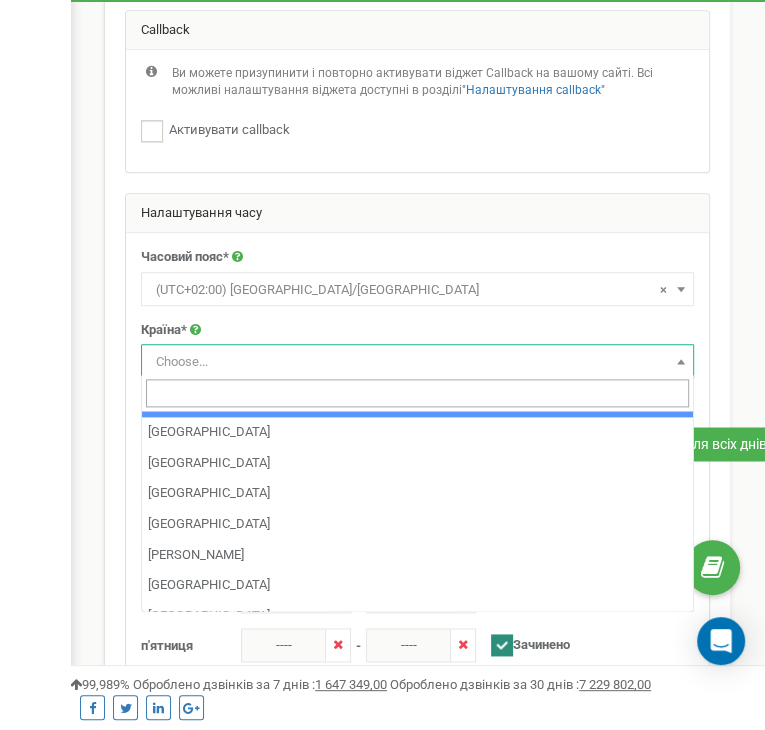 click at bounding box center (417, 393) 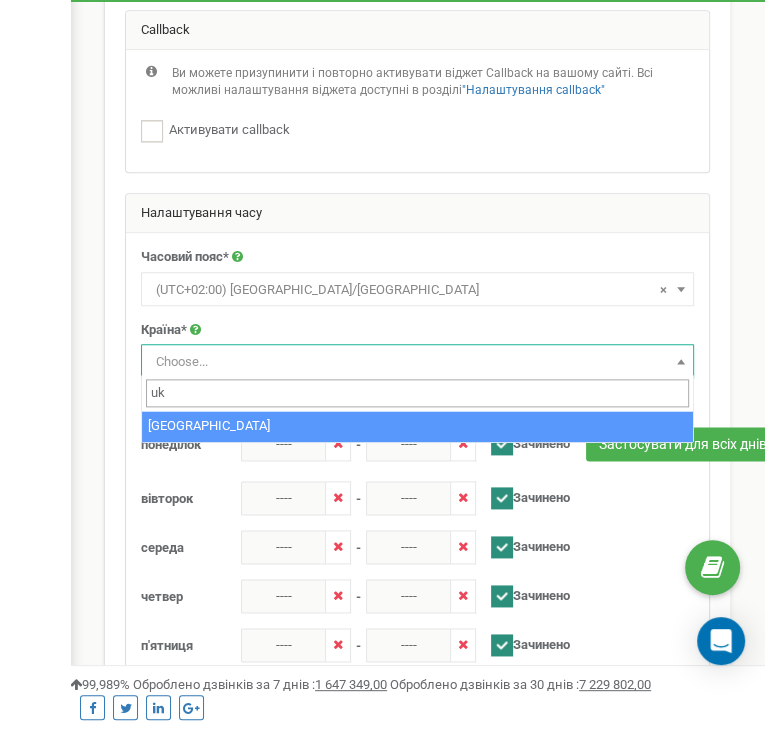 scroll, scrollTop: 0, scrollLeft: 0, axis: both 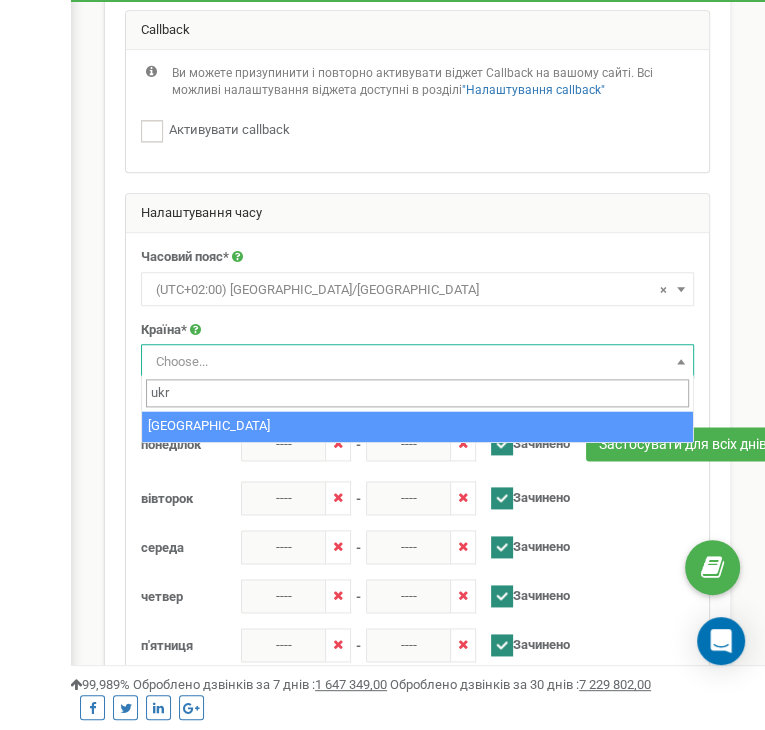 type on "ukr" 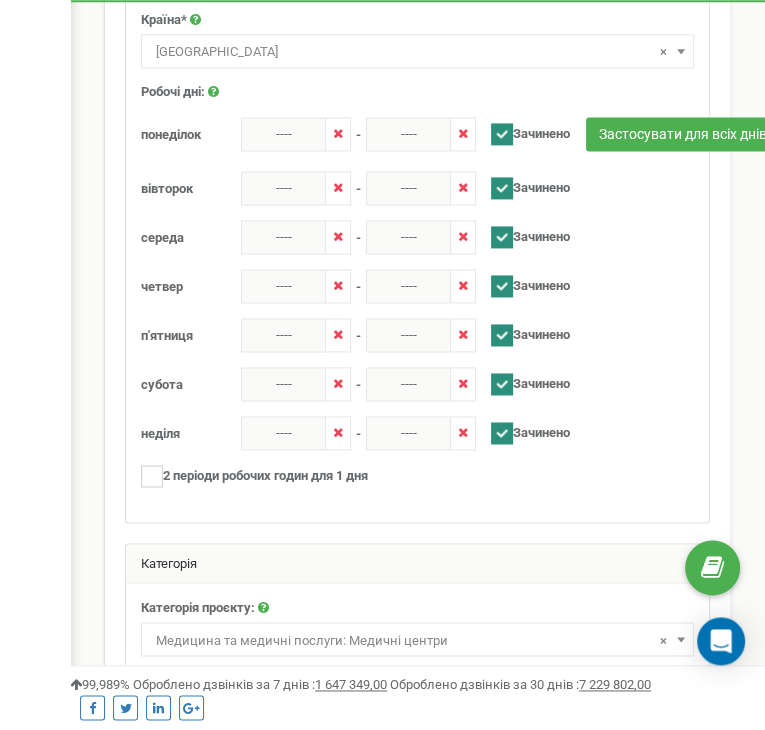 scroll, scrollTop: 1387, scrollLeft: 0, axis: vertical 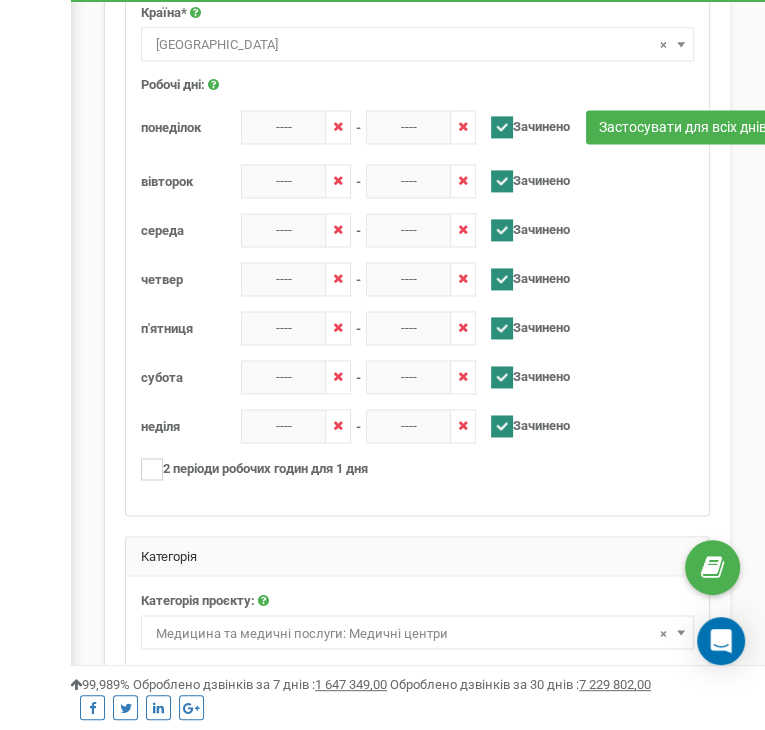 click on "Застосувати для всіх днів" at bounding box center [576, 129] 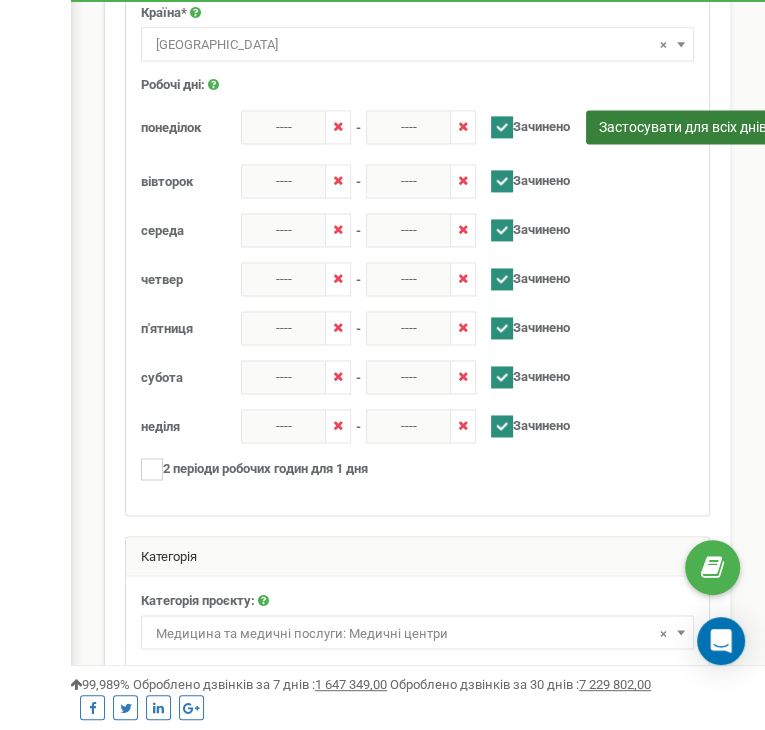 click on "Застосувати для всіх днів" at bounding box center (683, 127) 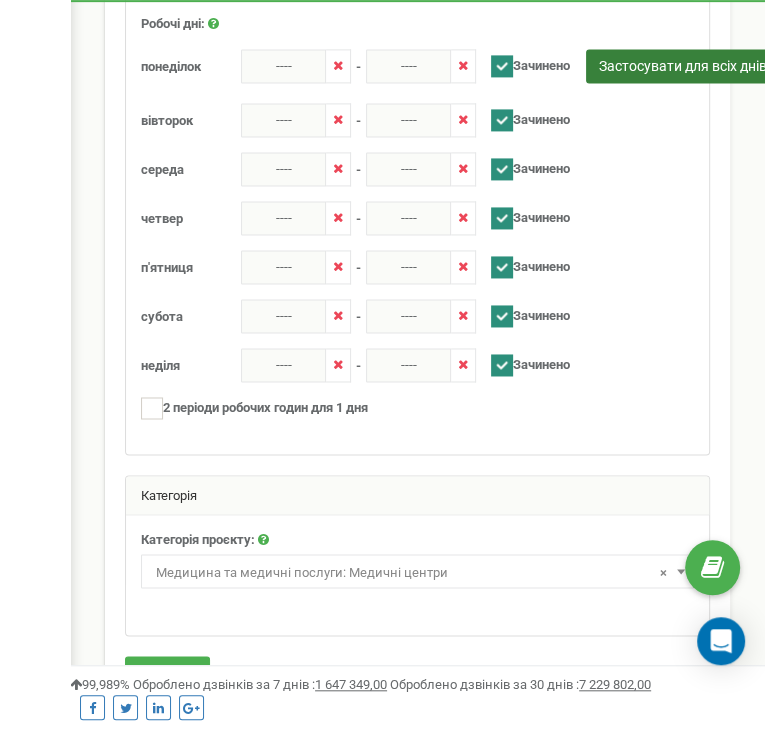 scroll, scrollTop: 1492, scrollLeft: 0, axis: vertical 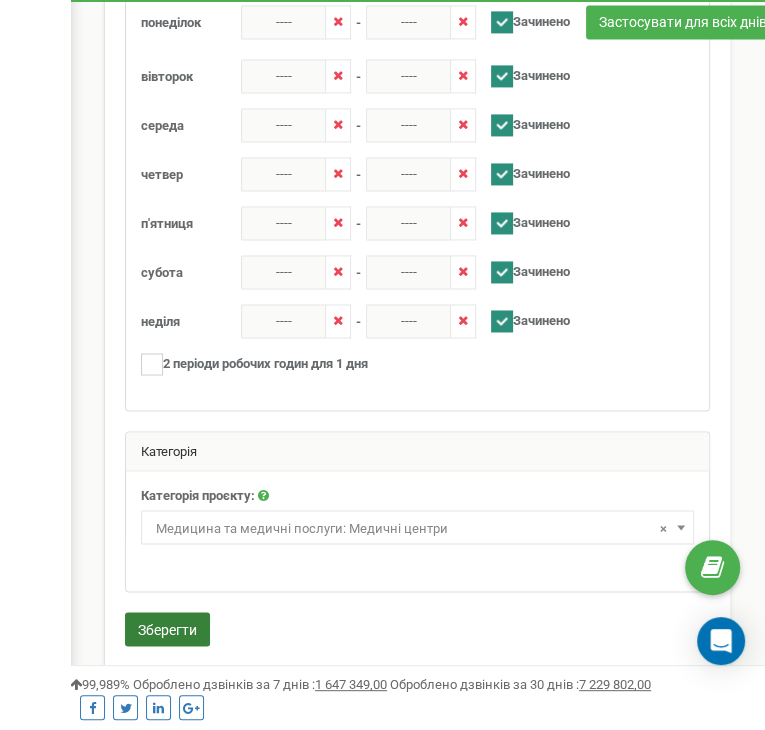 click on "Зберегти" at bounding box center [167, 629] 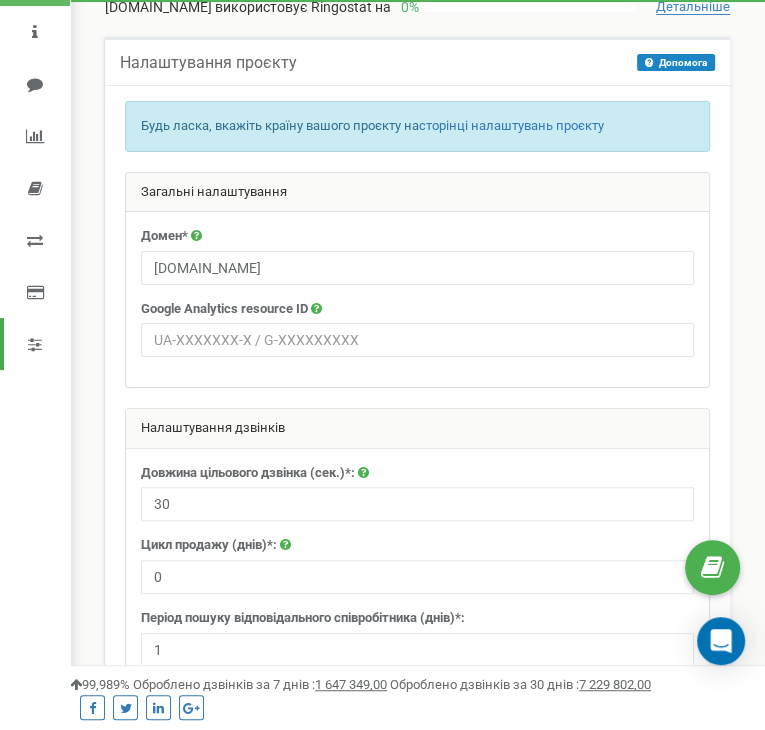 scroll, scrollTop: 0, scrollLeft: 0, axis: both 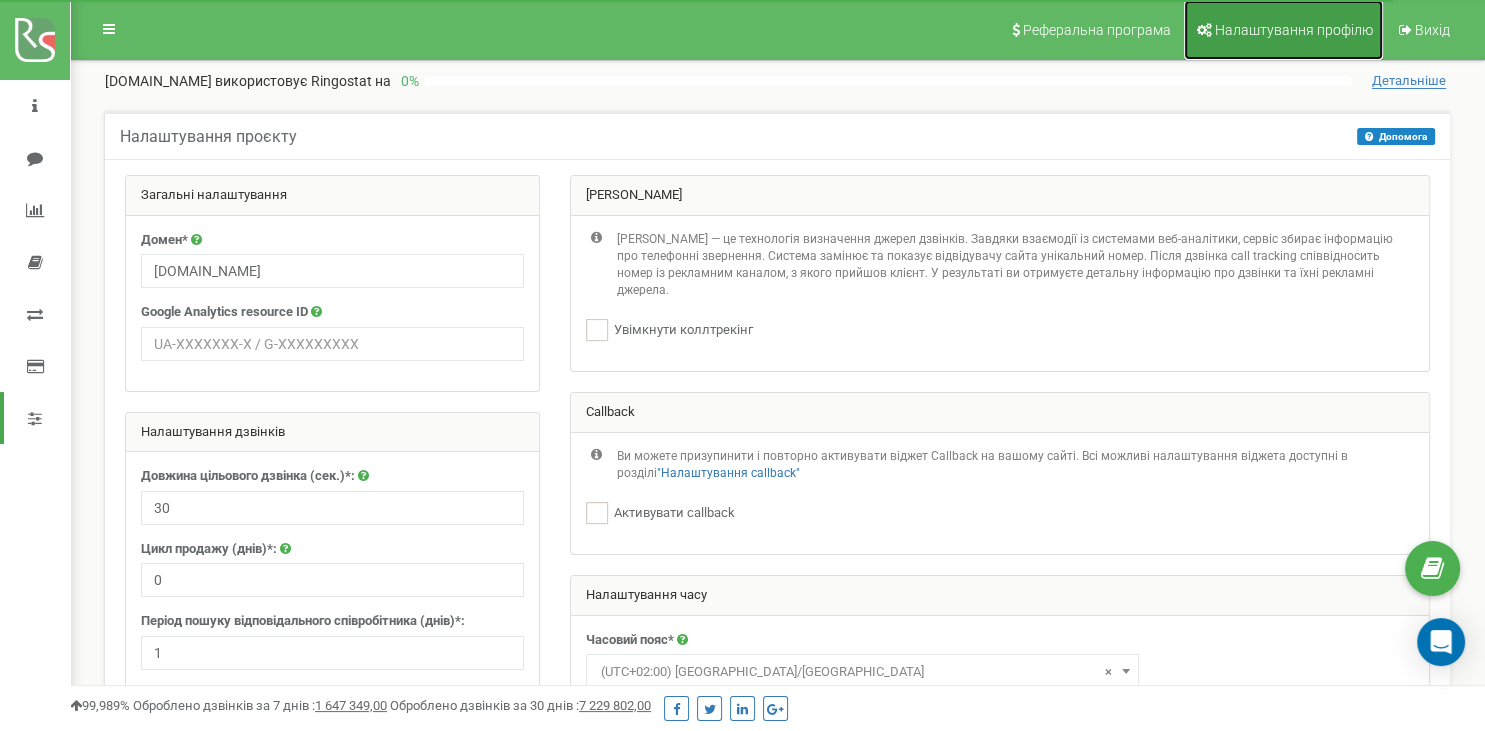 click on "Налаштування профілю" at bounding box center [1294, 30] 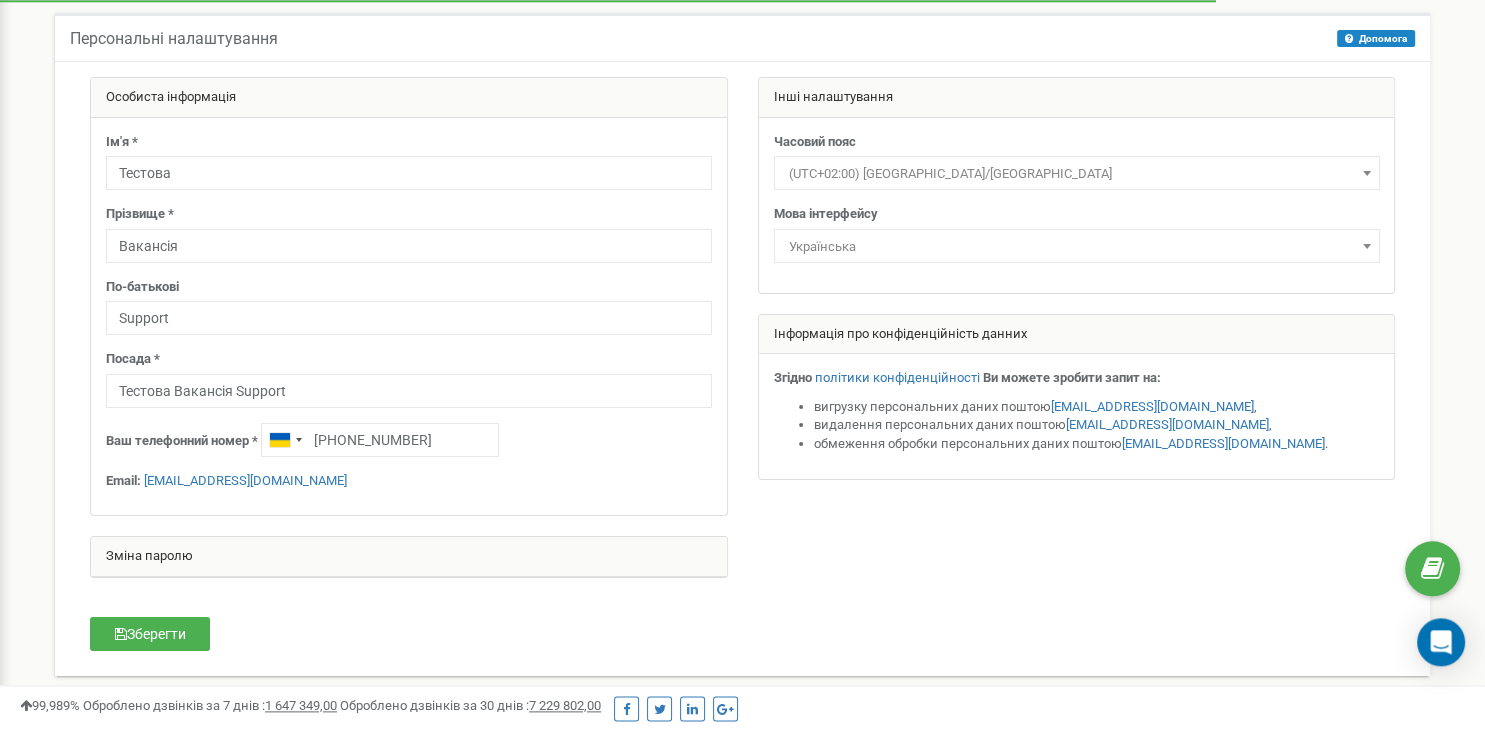 scroll, scrollTop: 0, scrollLeft: 0, axis: both 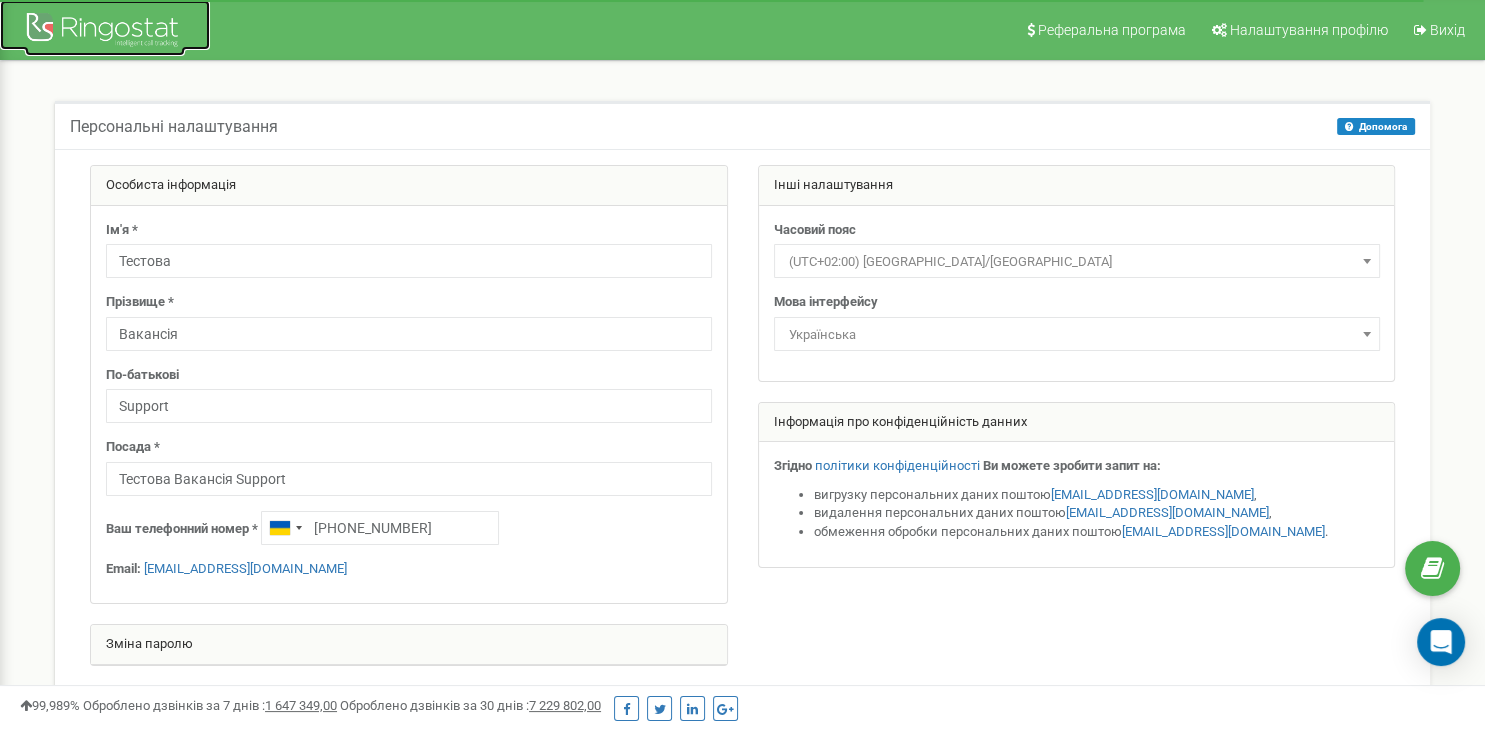 click at bounding box center (105, 32) 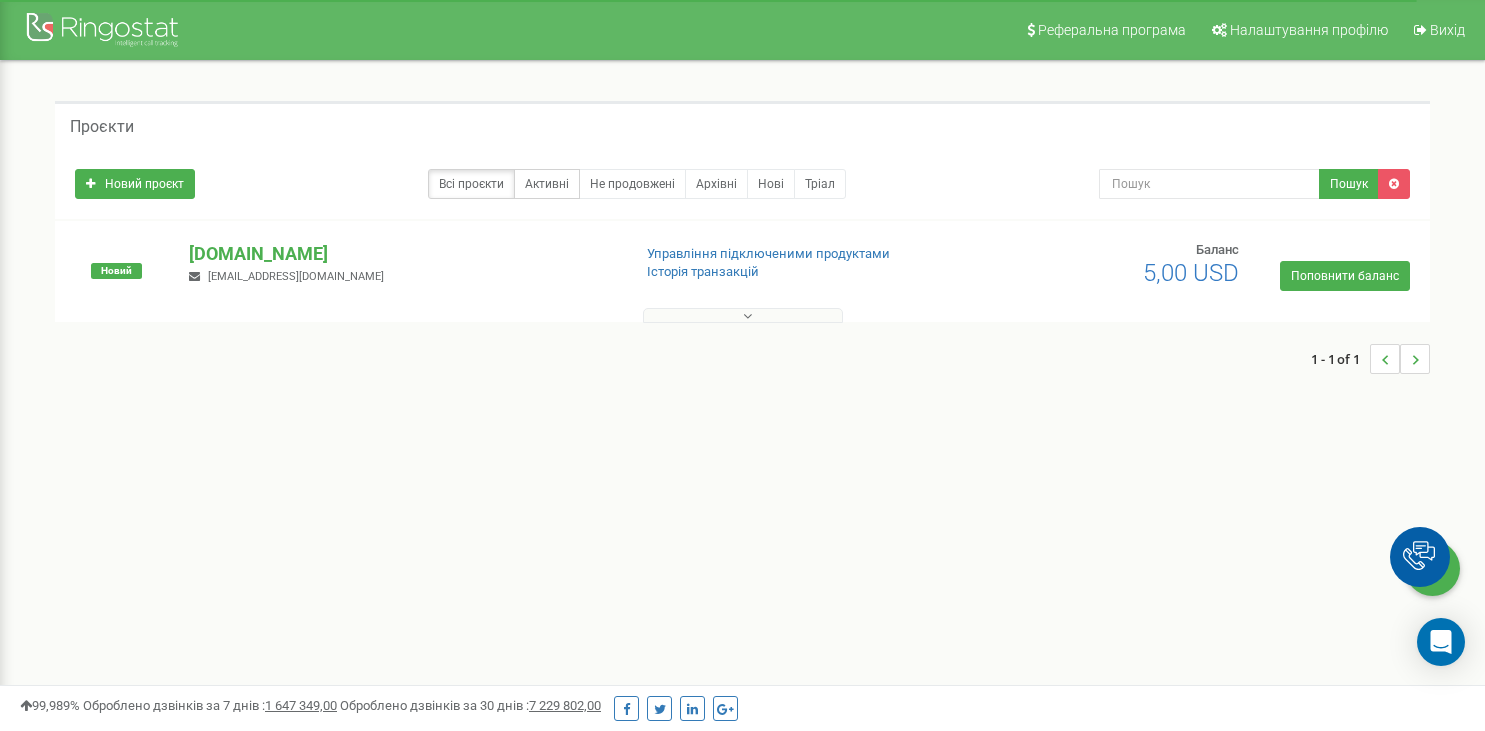 scroll, scrollTop: 0, scrollLeft: 0, axis: both 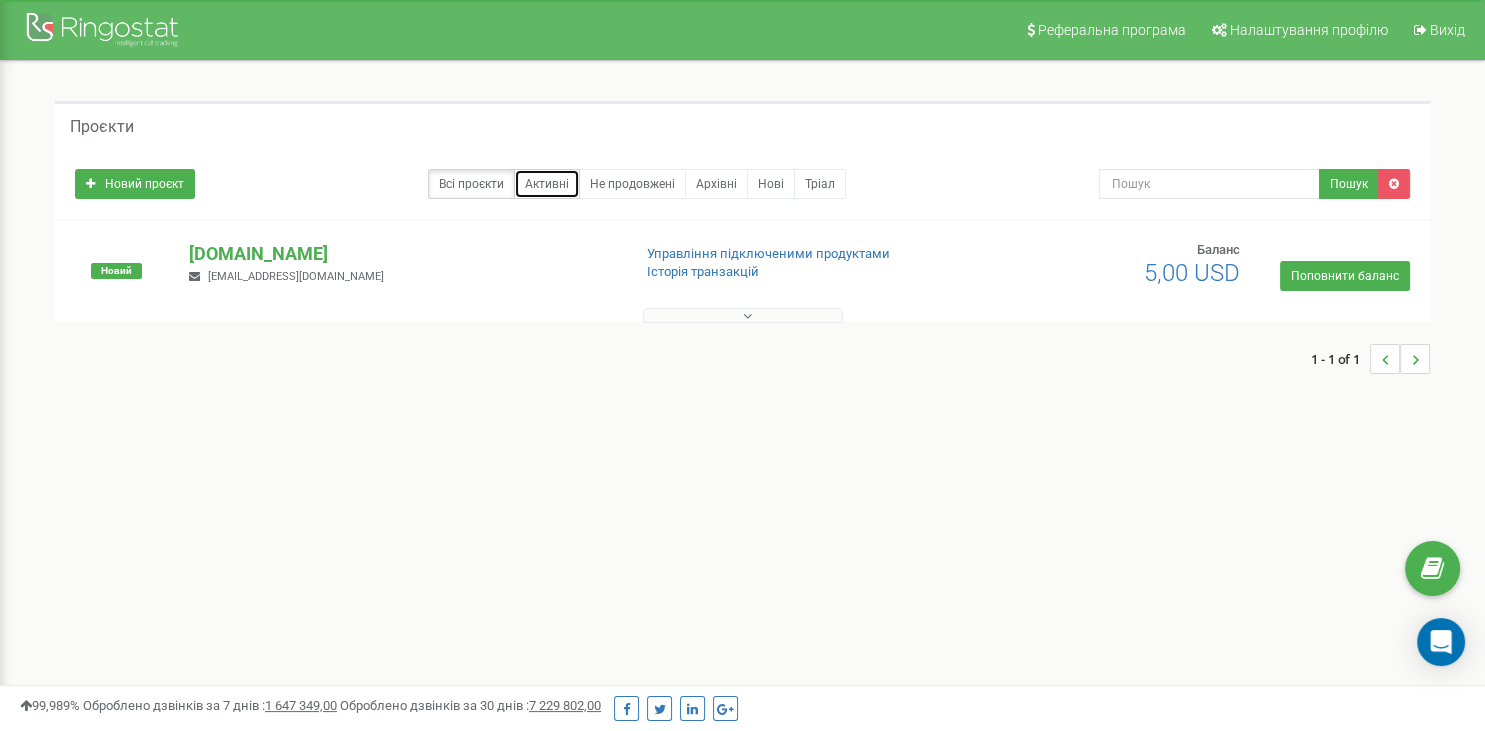 click on "Активні" at bounding box center [547, 184] 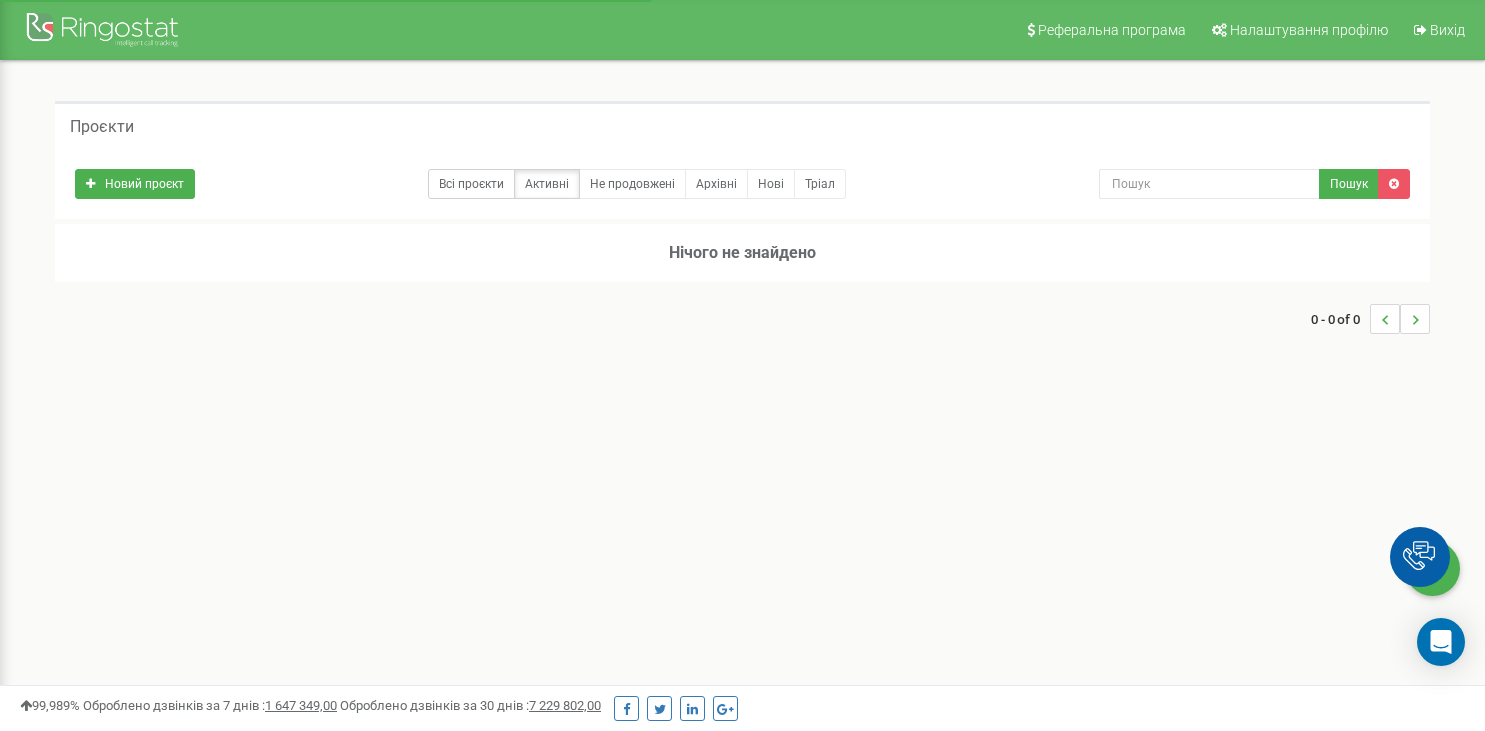 scroll, scrollTop: 0, scrollLeft: 0, axis: both 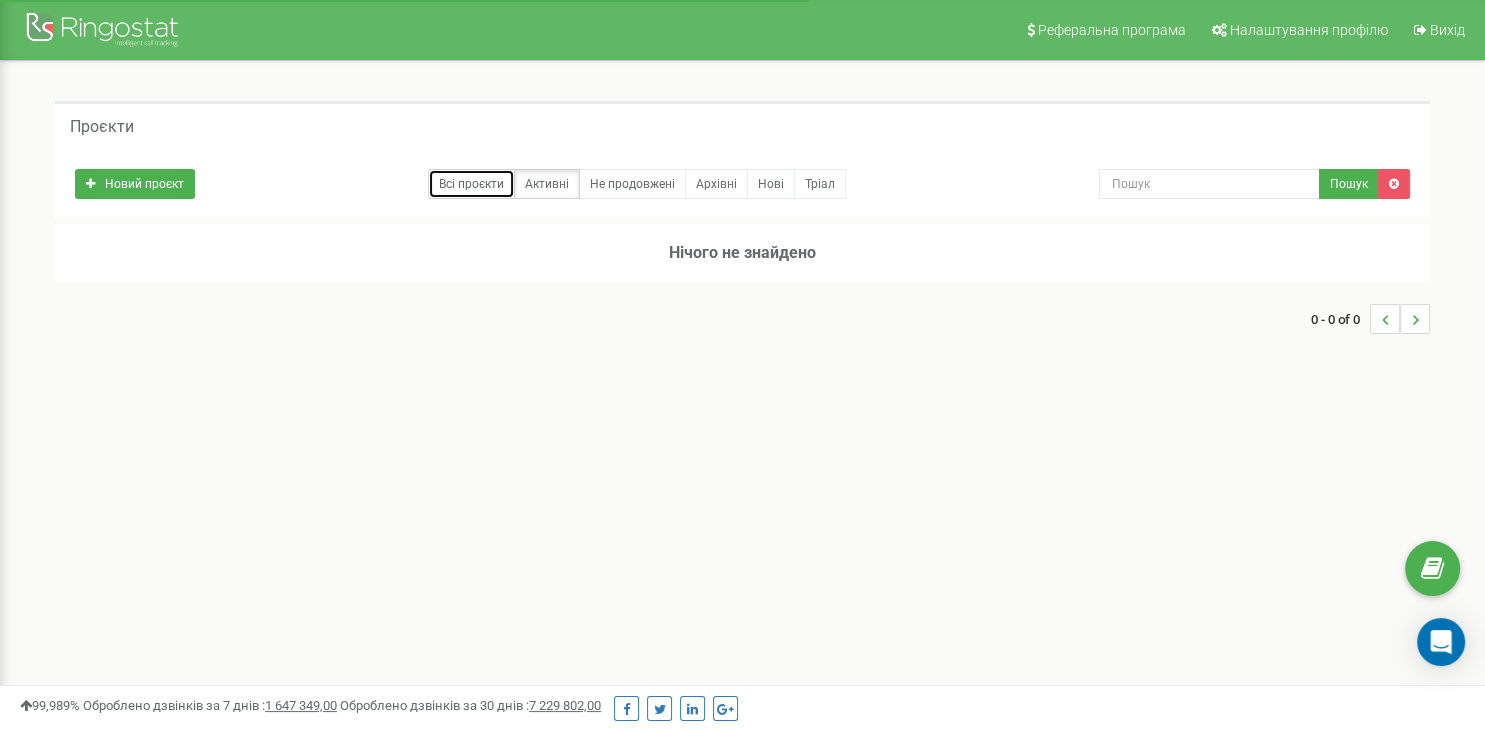 click on "Всі проєкти" at bounding box center [471, 184] 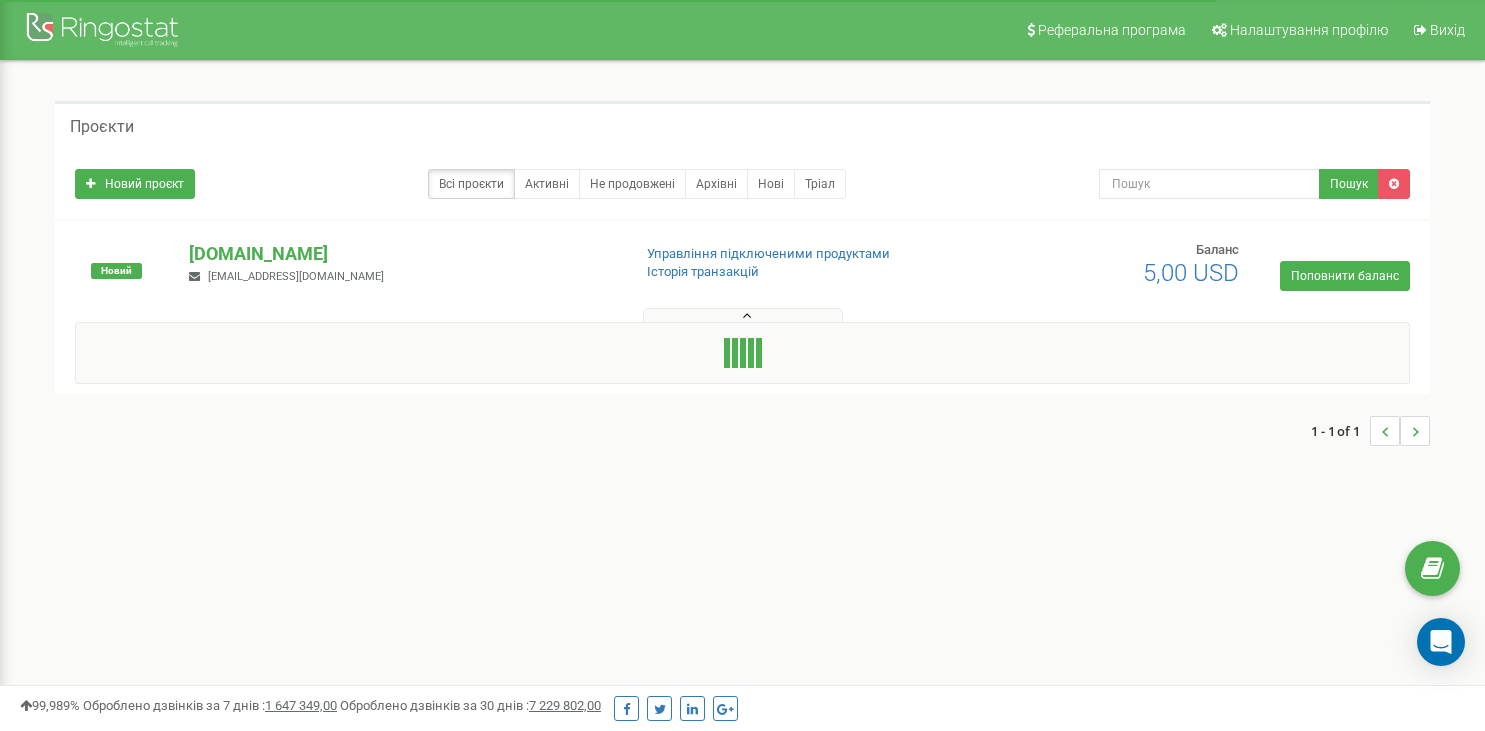 scroll, scrollTop: 0, scrollLeft: 0, axis: both 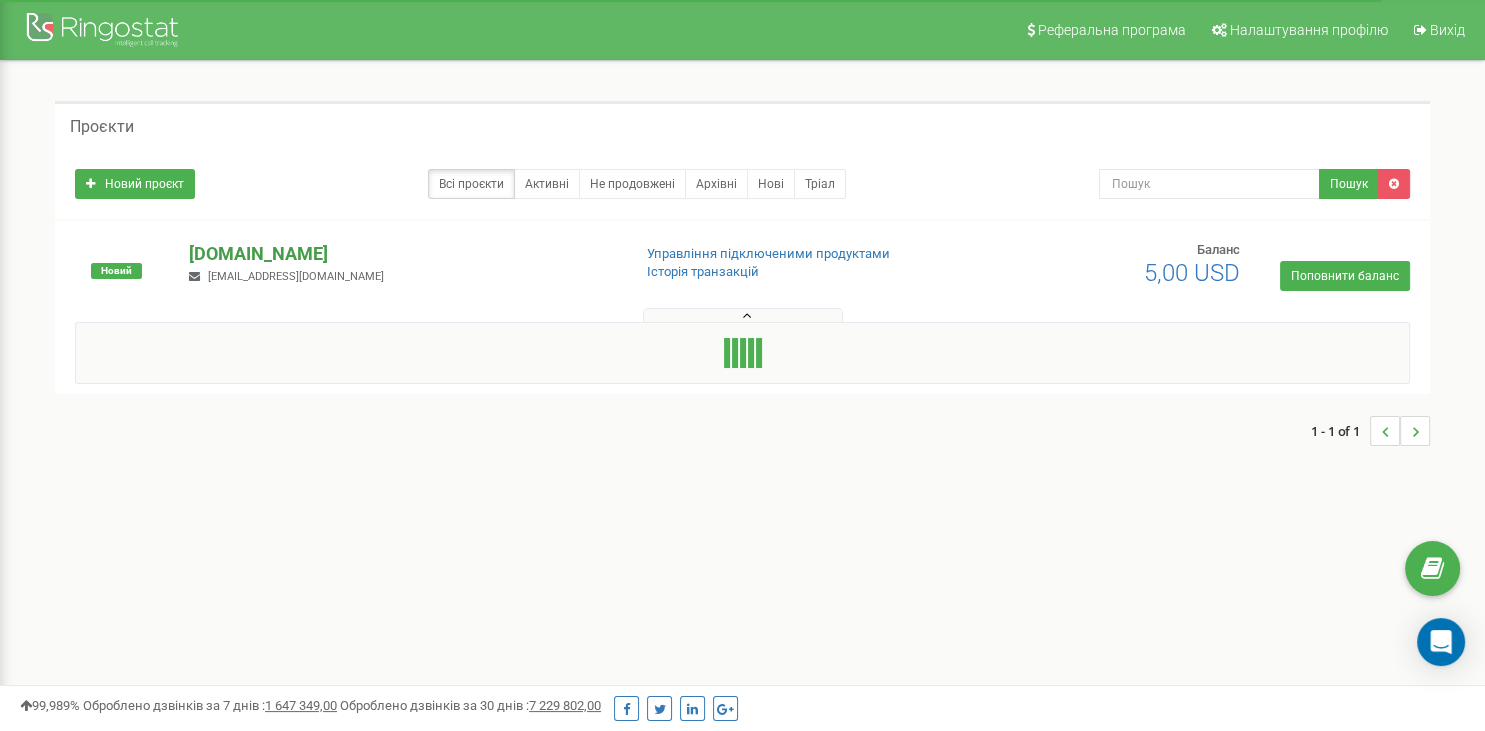 click on "[DOMAIN_NAME]" at bounding box center (401, 254) 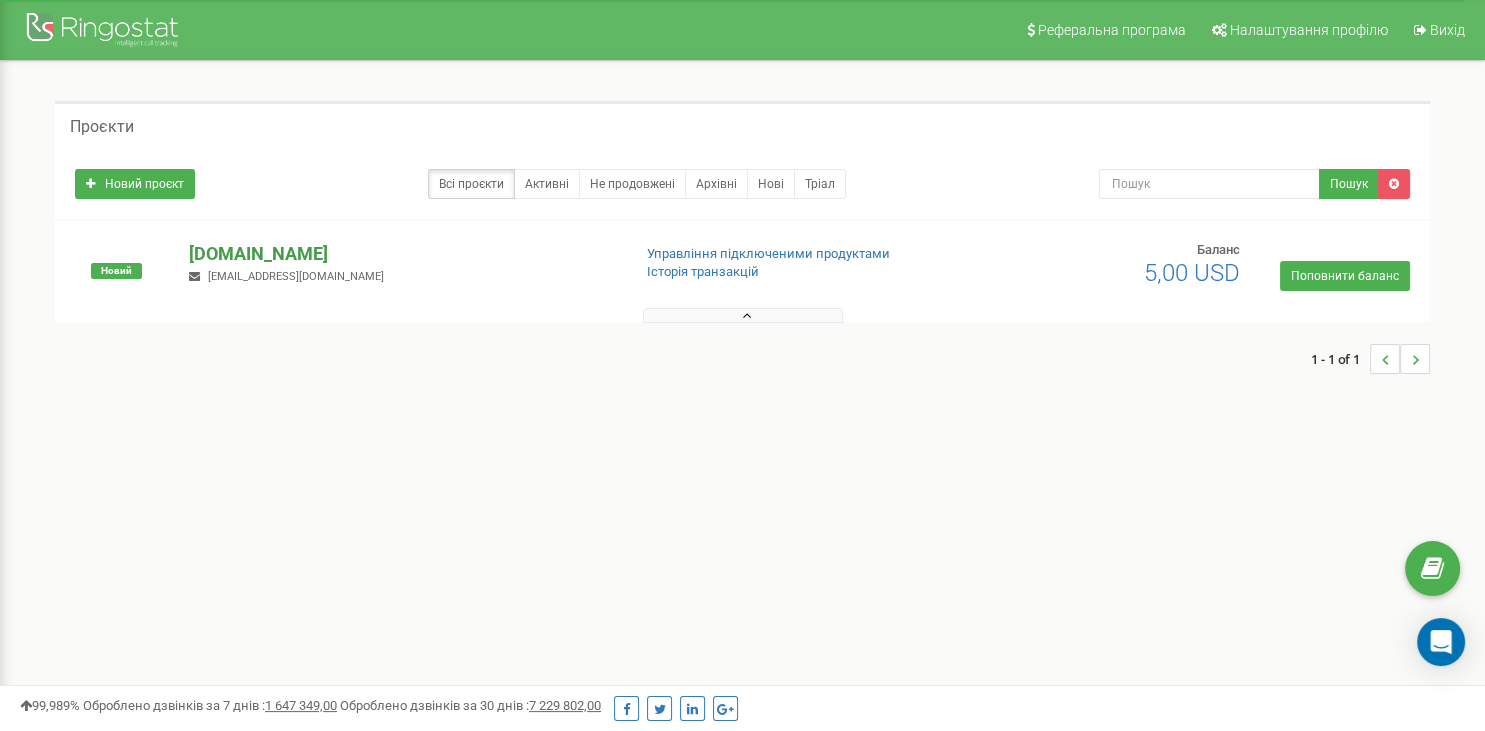 click on "[DOMAIN_NAME]" at bounding box center (401, 254) 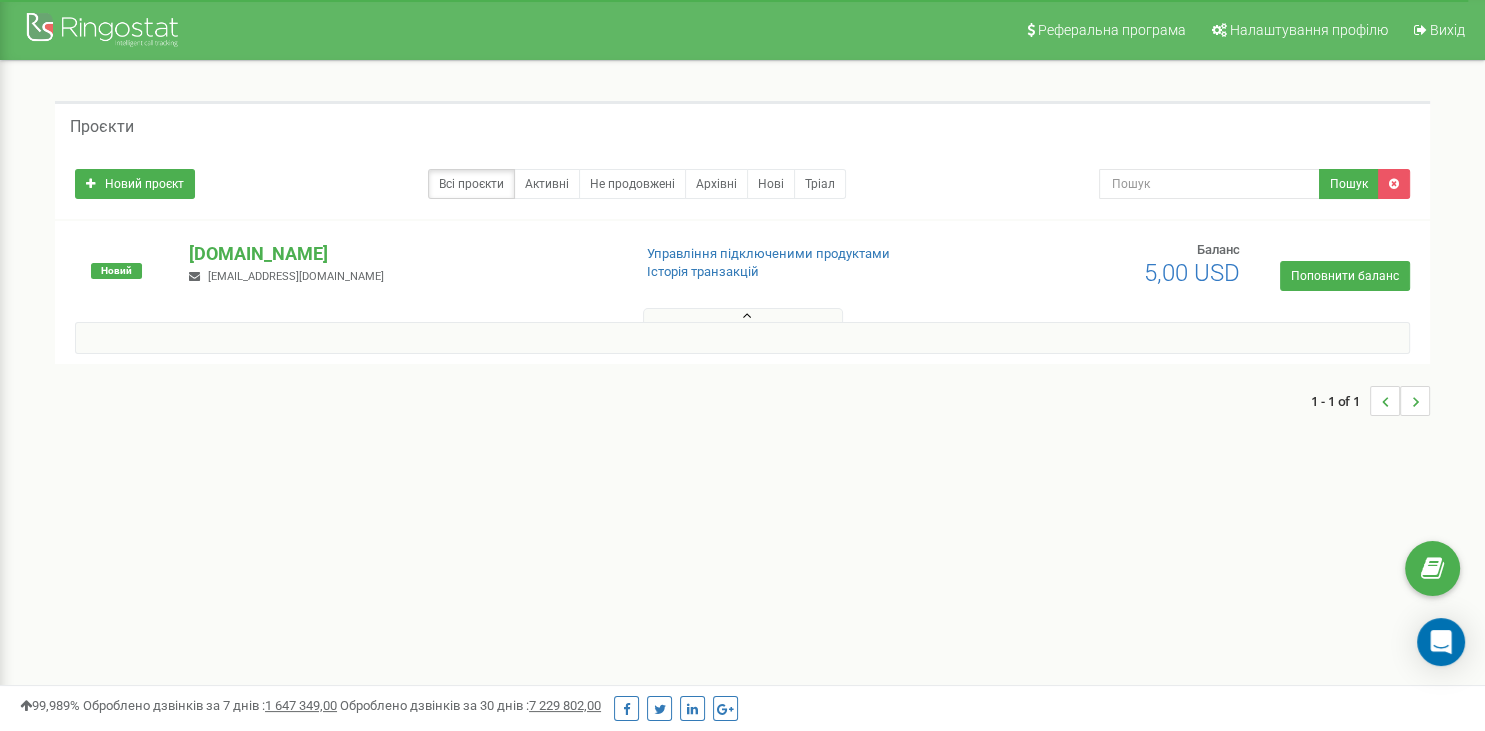 click on "Новий
[DOMAIN_NAME]
[EMAIL_ADDRESS][DOMAIN_NAME]
Управління підключеними продуктами
Історія транзакцій" at bounding box center [742, 281] 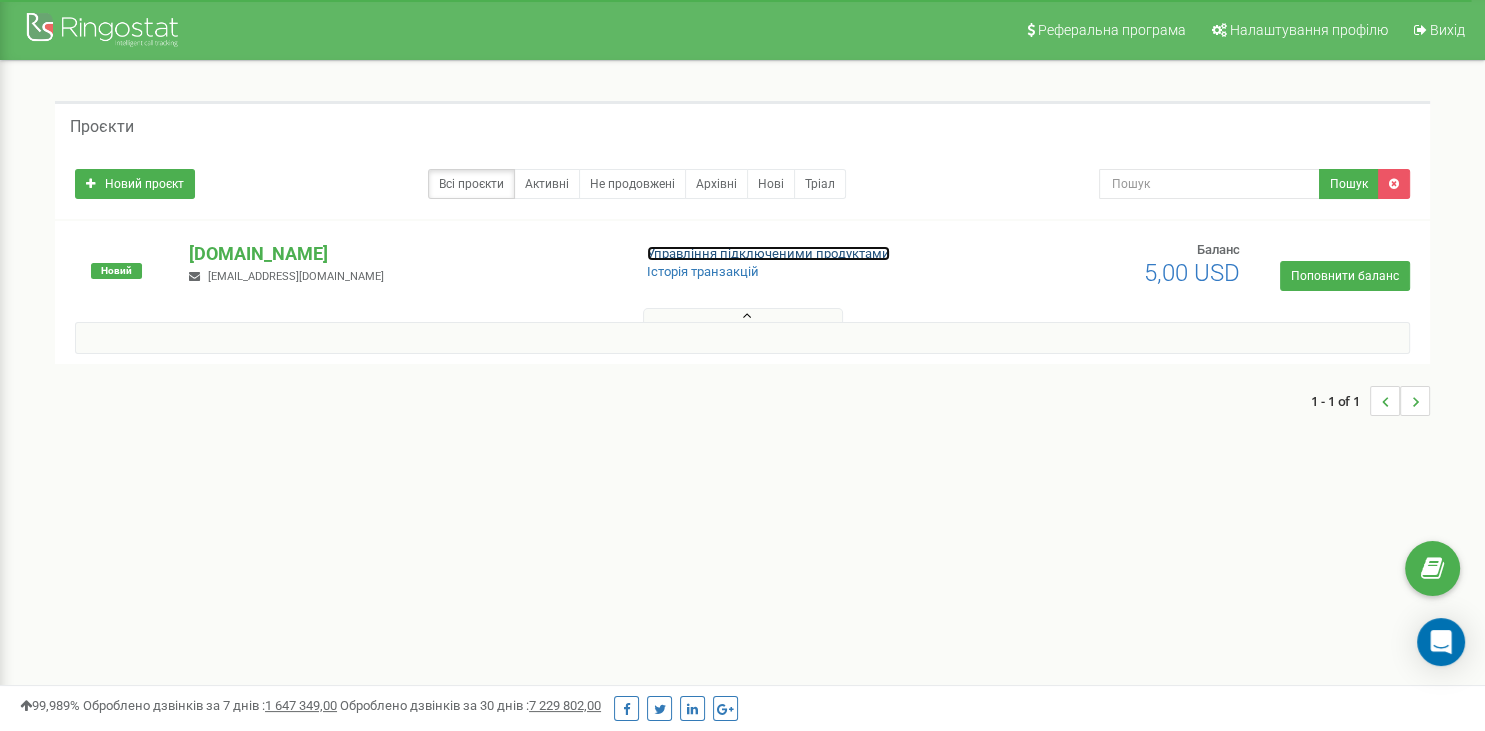 click on "Управління підключеними продуктами" at bounding box center [768, 253] 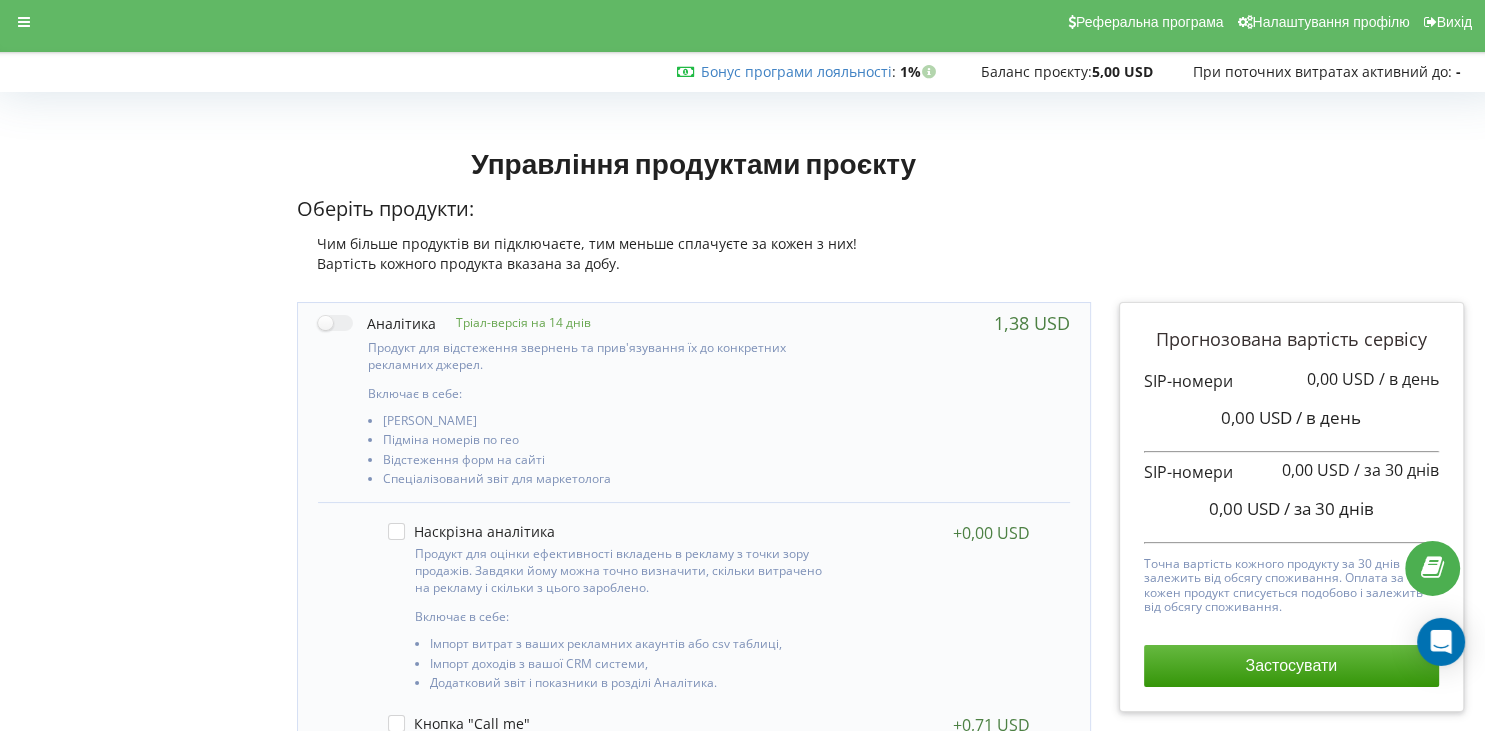 scroll, scrollTop: 0, scrollLeft: 0, axis: both 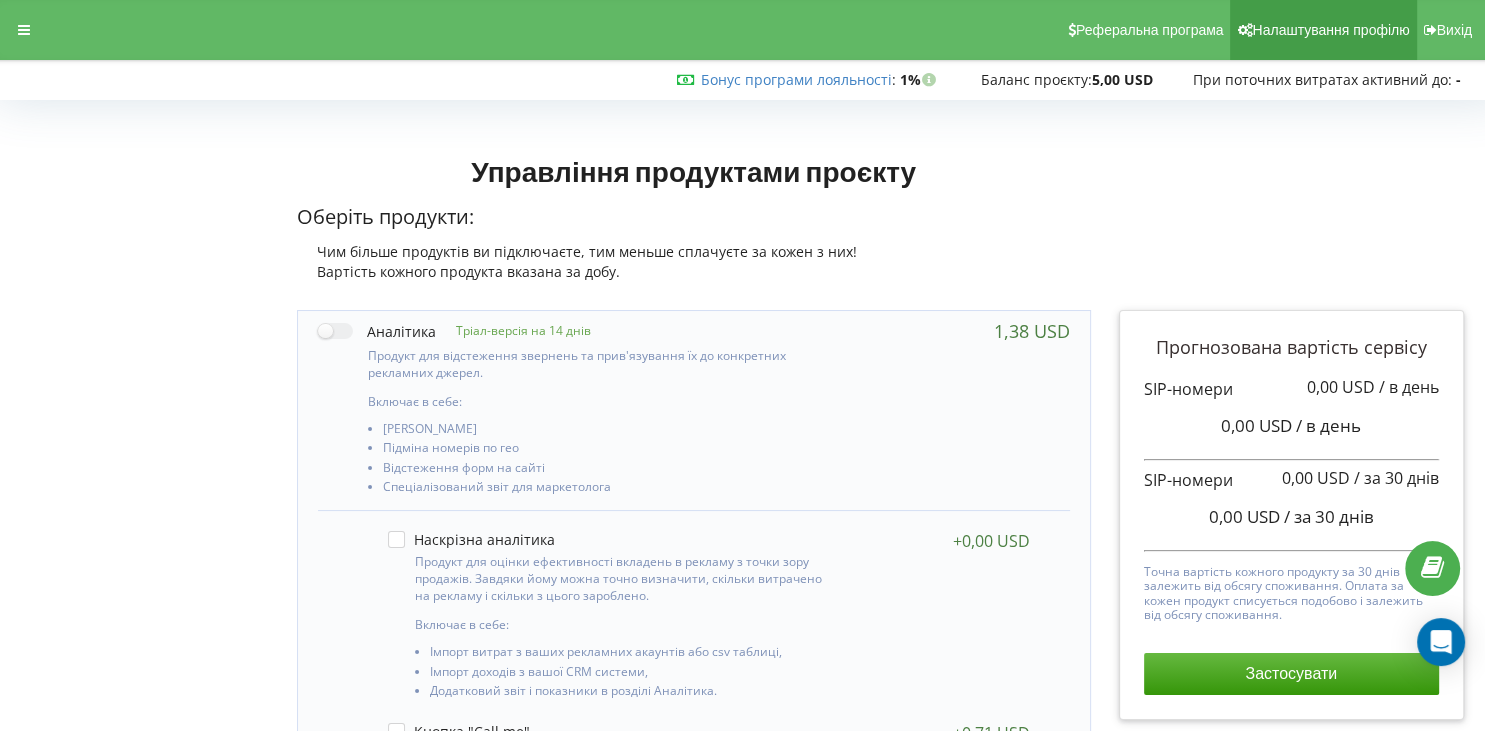 click at bounding box center [1244, 30] 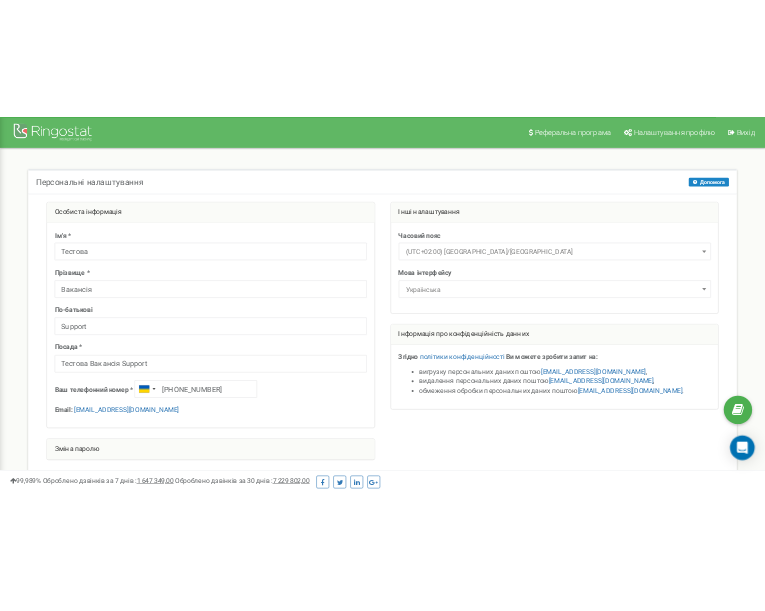 scroll, scrollTop: 0, scrollLeft: 0, axis: both 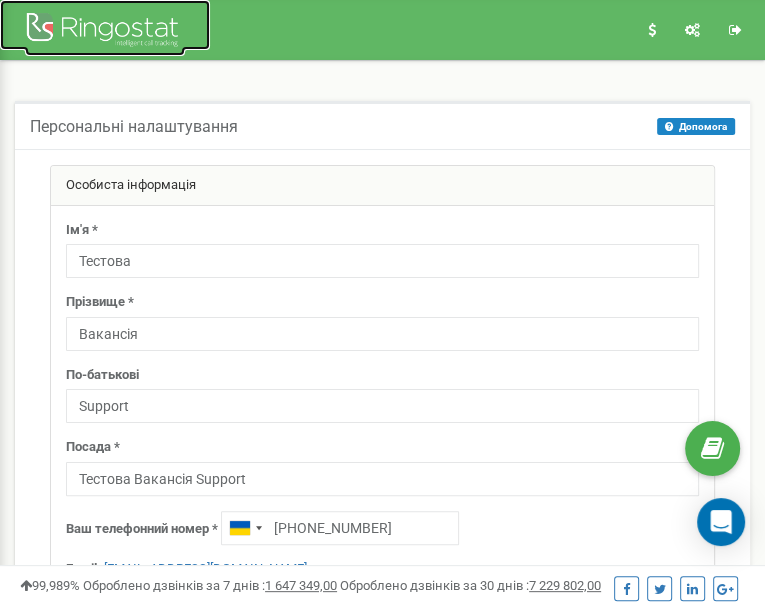 click at bounding box center [105, 32] 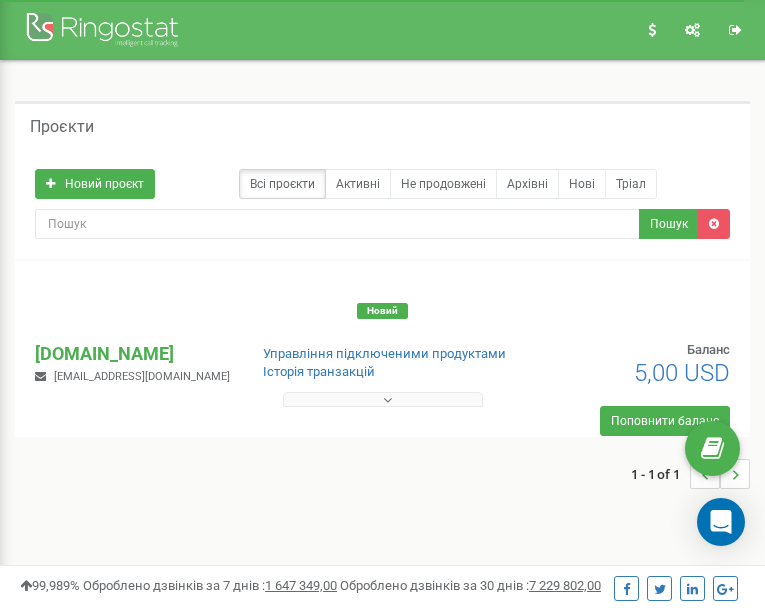 scroll, scrollTop: 0, scrollLeft: 0, axis: both 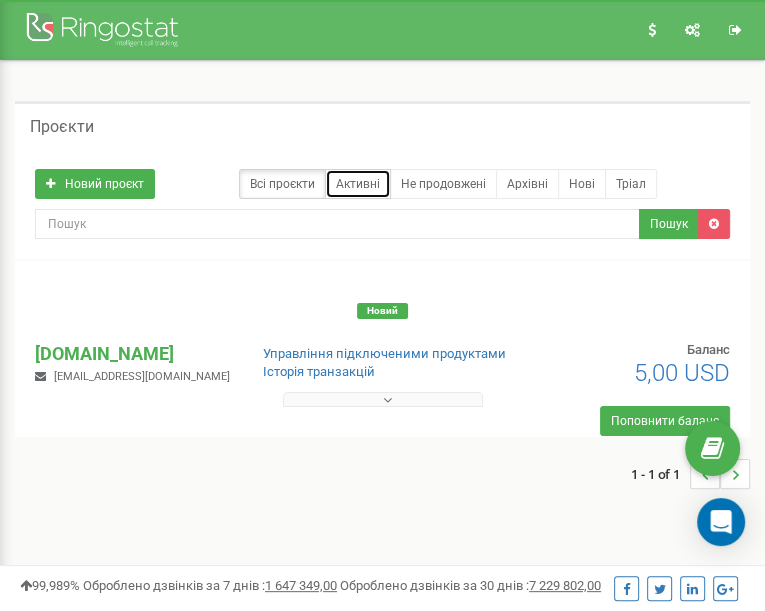 click on "Активні" at bounding box center (358, 184) 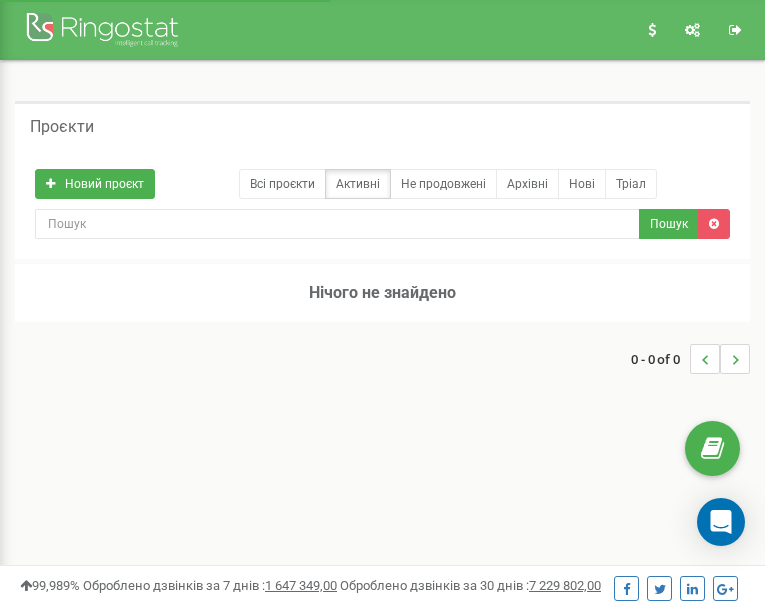 scroll, scrollTop: 0, scrollLeft: 0, axis: both 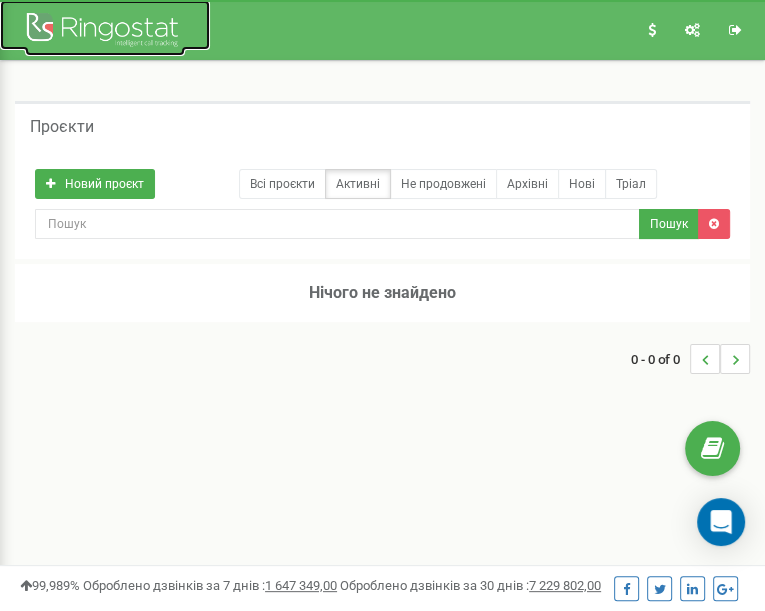 click at bounding box center [105, 32] 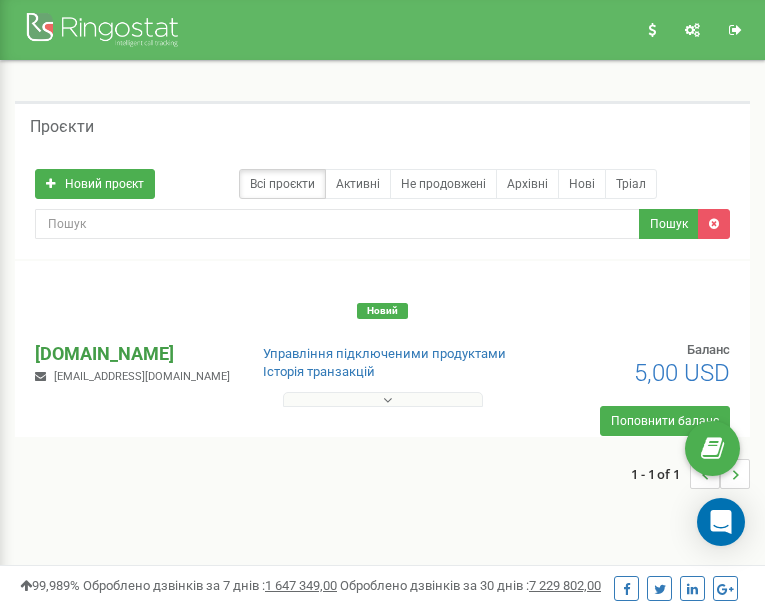 scroll, scrollTop: 0, scrollLeft: 0, axis: both 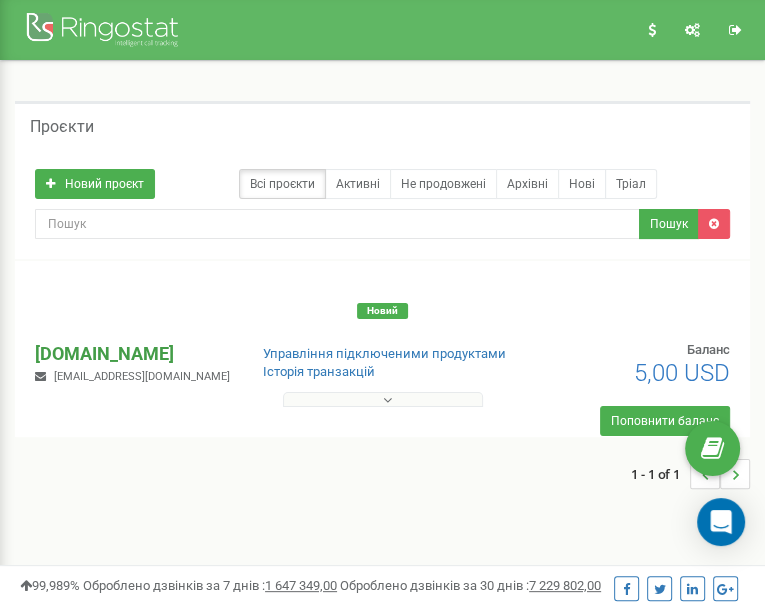 click on "[DOMAIN_NAME]" at bounding box center [132, 354] 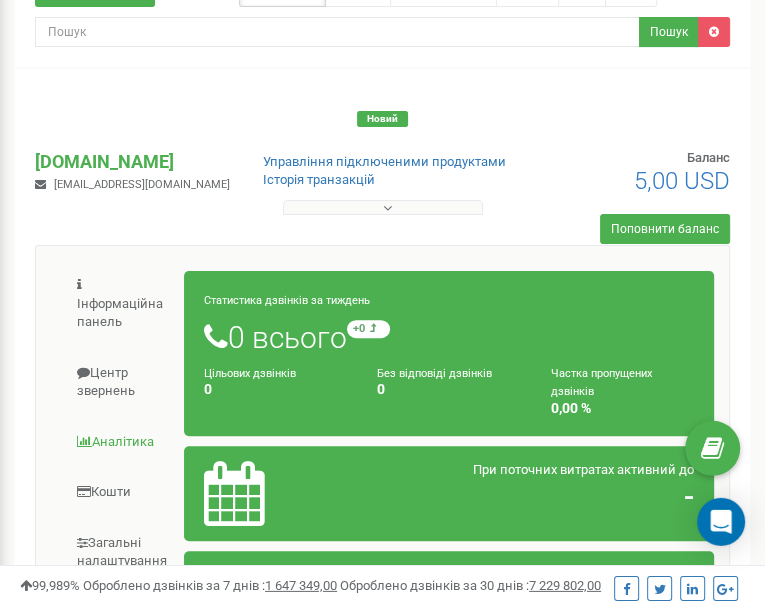 scroll, scrollTop: 105, scrollLeft: 0, axis: vertical 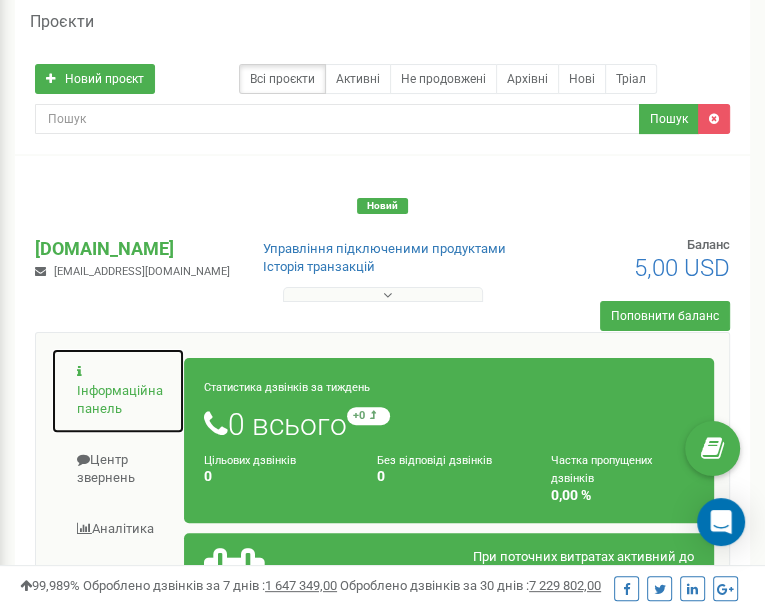 click on "Інформаційна панель" at bounding box center (118, 391) 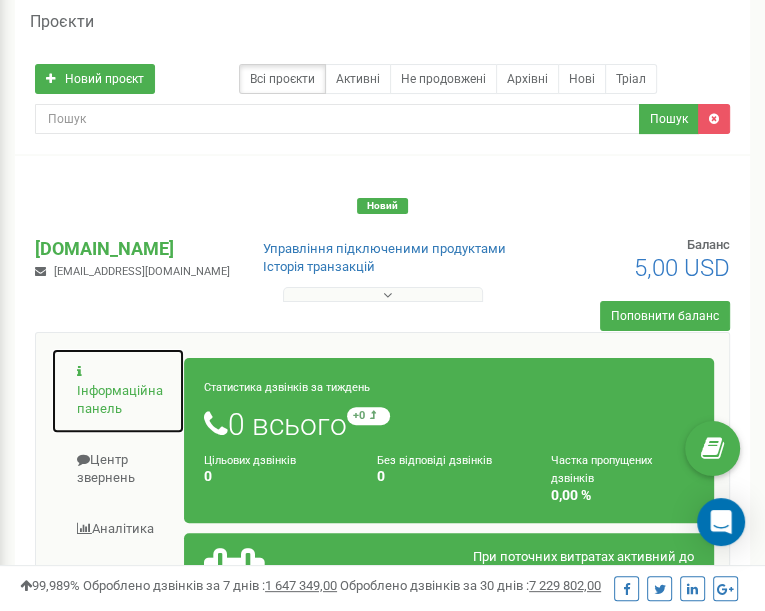 scroll, scrollTop: 172, scrollLeft: 0, axis: vertical 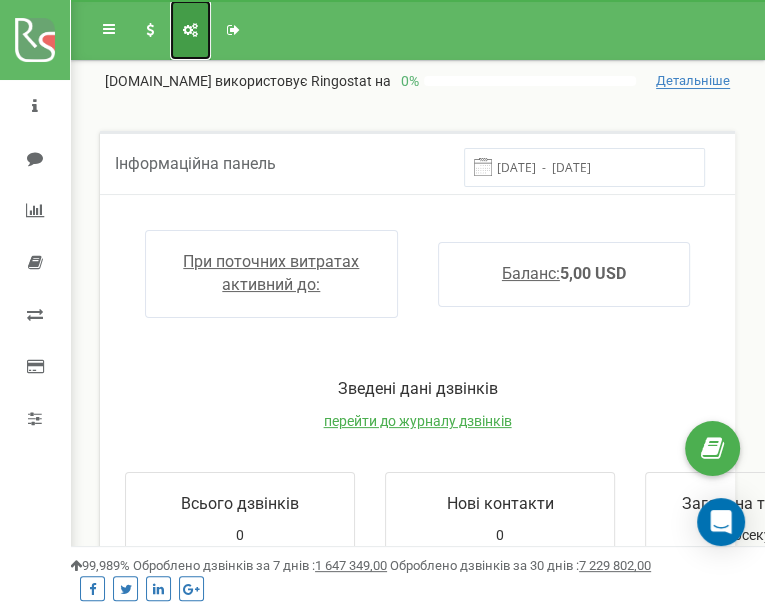 click at bounding box center [190, 30] 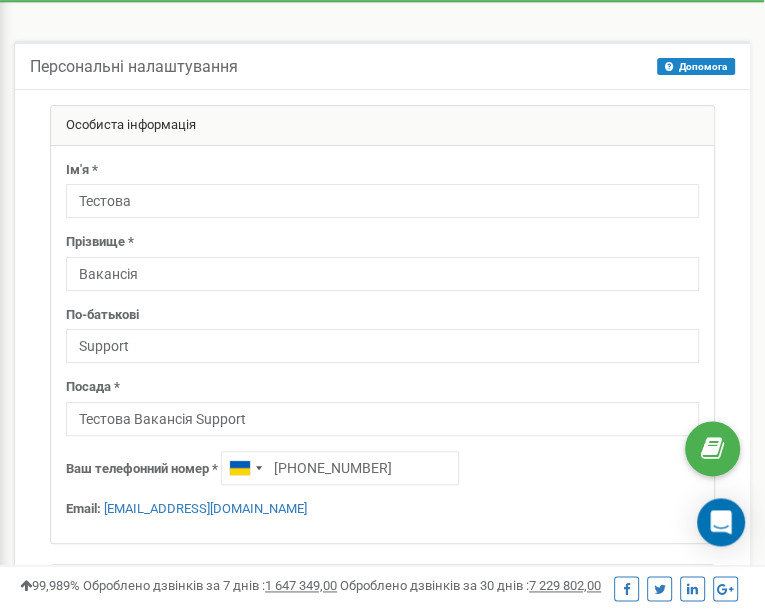 scroll, scrollTop: 0, scrollLeft: 0, axis: both 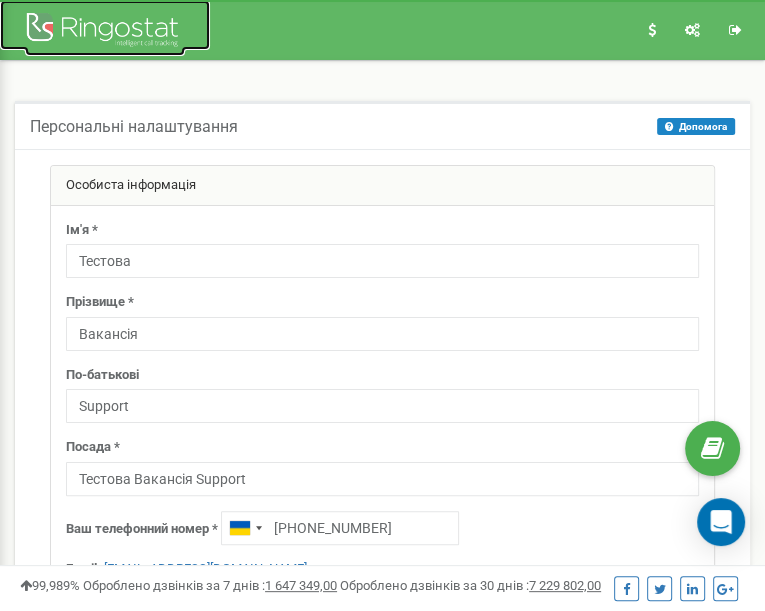 click at bounding box center [105, 32] 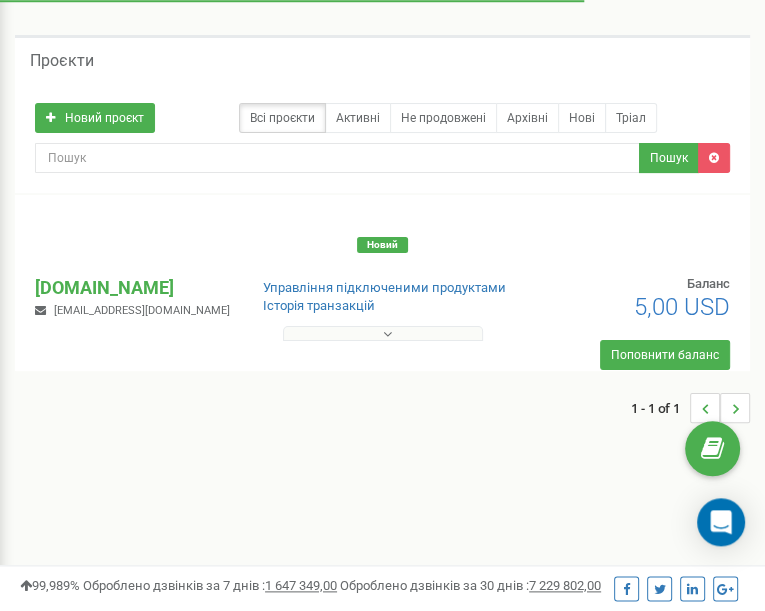 scroll, scrollTop: 0, scrollLeft: 0, axis: both 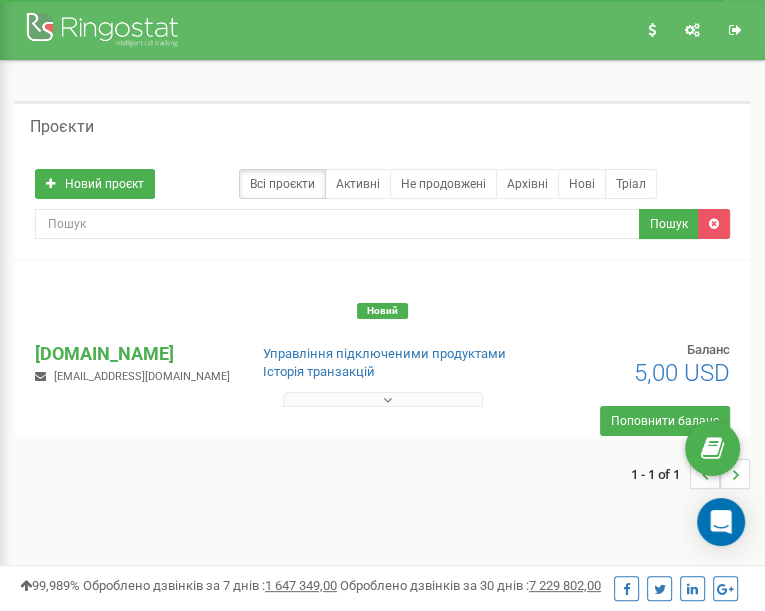 click on "Новий" at bounding box center (382, 311) 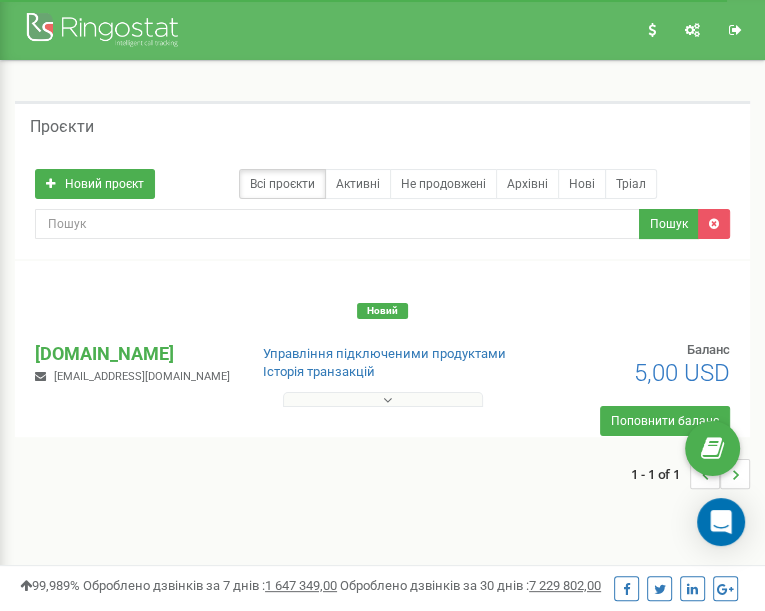click on "Новий" at bounding box center [382, 311] 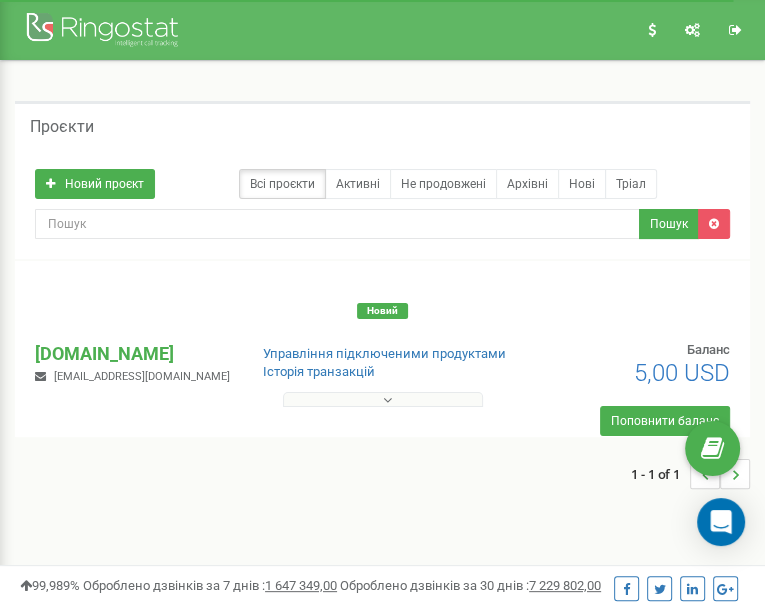 click on "Управління підключеними продуктами" at bounding box center (384, 354) 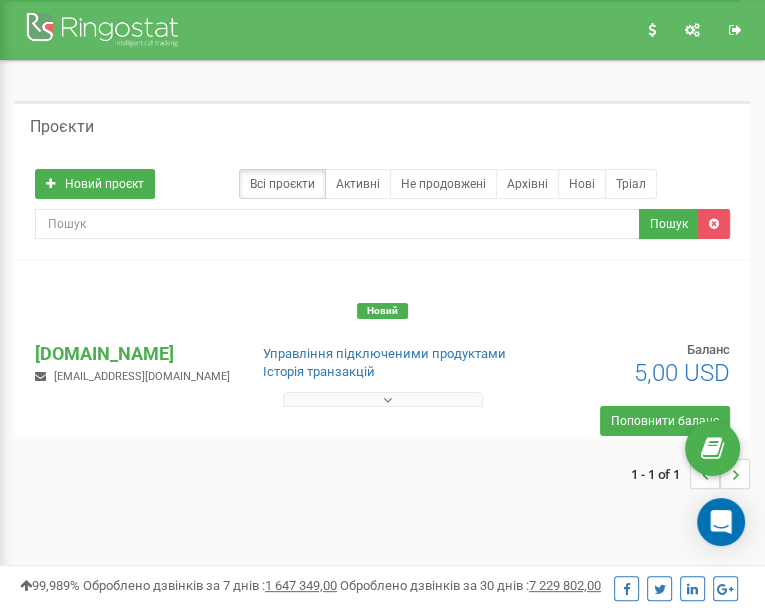 click on "Управління підключеними продуктами" at bounding box center (384, 354) 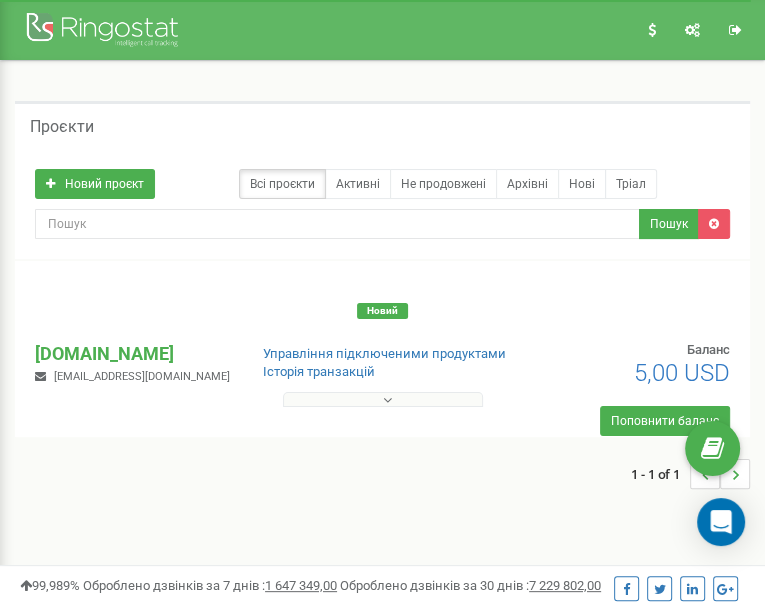 click at bounding box center [383, 399] 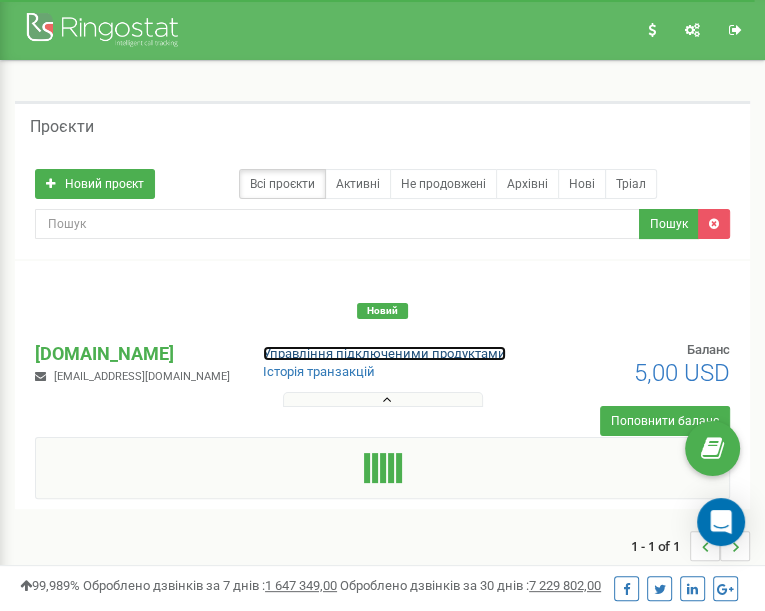 click on "Управління підключеними продуктами" at bounding box center (384, 353) 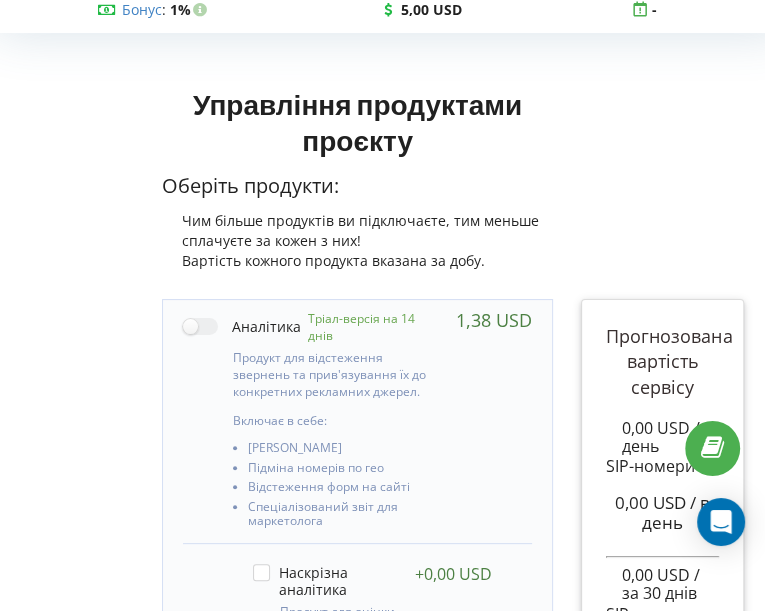 scroll, scrollTop: 68, scrollLeft: 0, axis: vertical 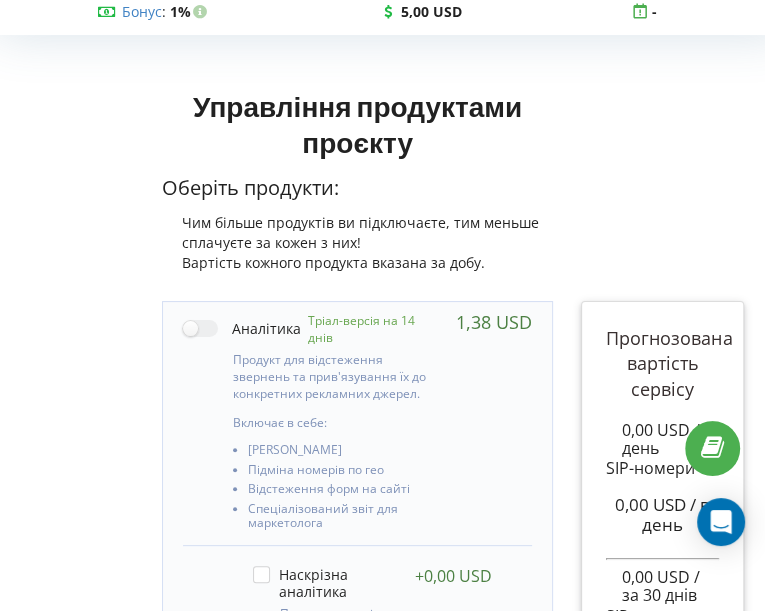 click on "Управління продуктами проєкту" at bounding box center (358, 124) 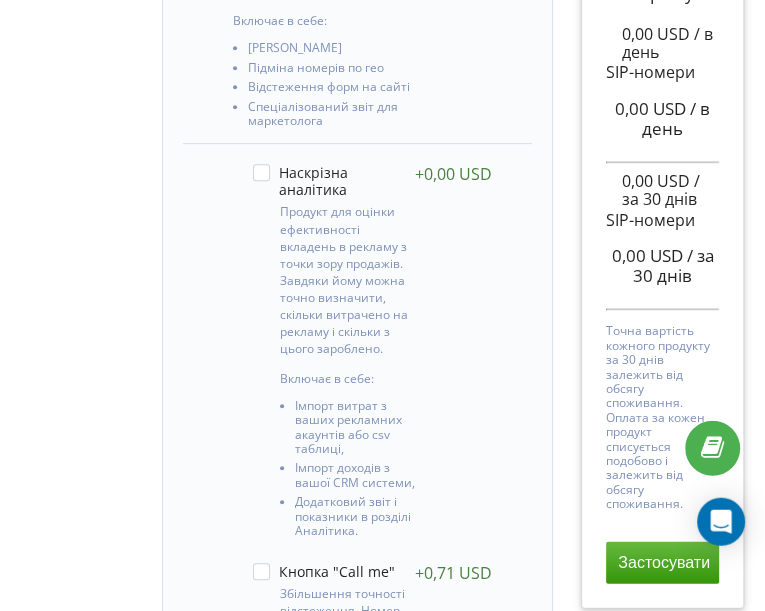 scroll, scrollTop: 0, scrollLeft: 0, axis: both 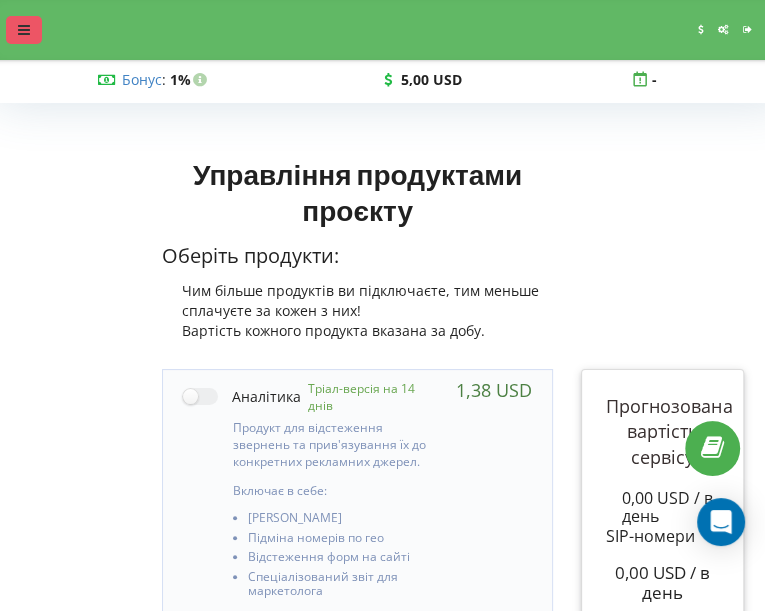 click at bounding box center [24, 30] 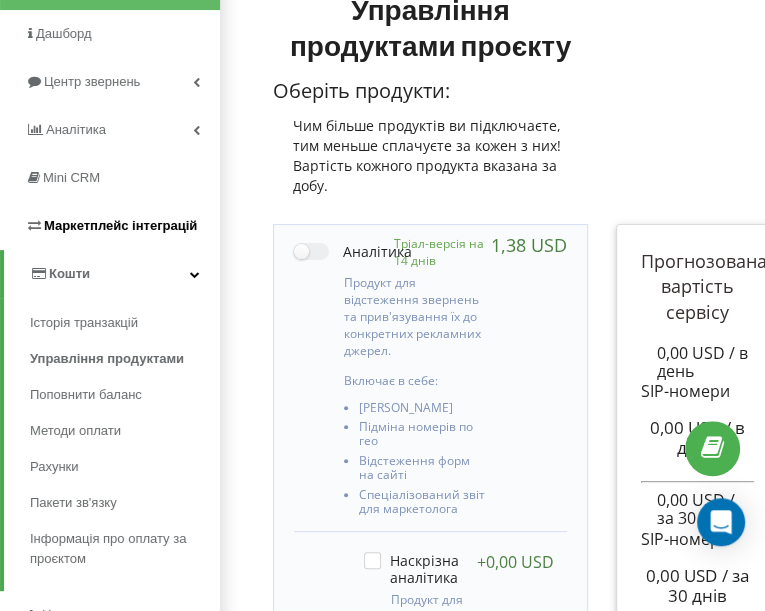 scroll, scrollTop: 105, scrollLeft: 0, axis: vertical 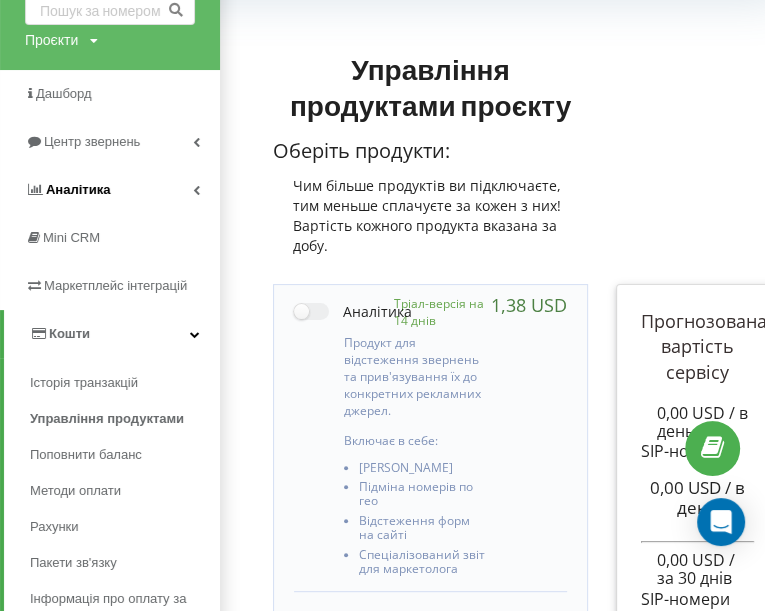 click at bounding box center (196, 190) 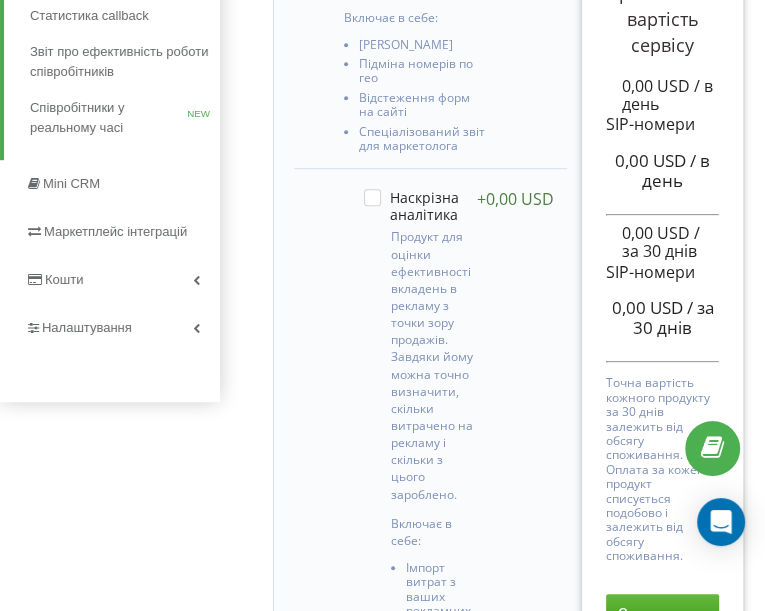 scroll, scrollTop: 422, scrollLeft: 0, axis: vertical 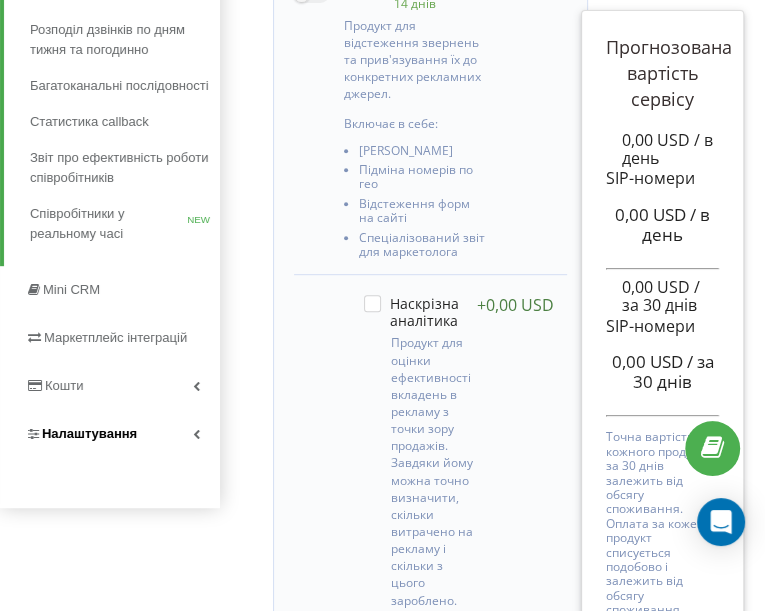 click on "Налаштування" at bounding box center [110, 434] 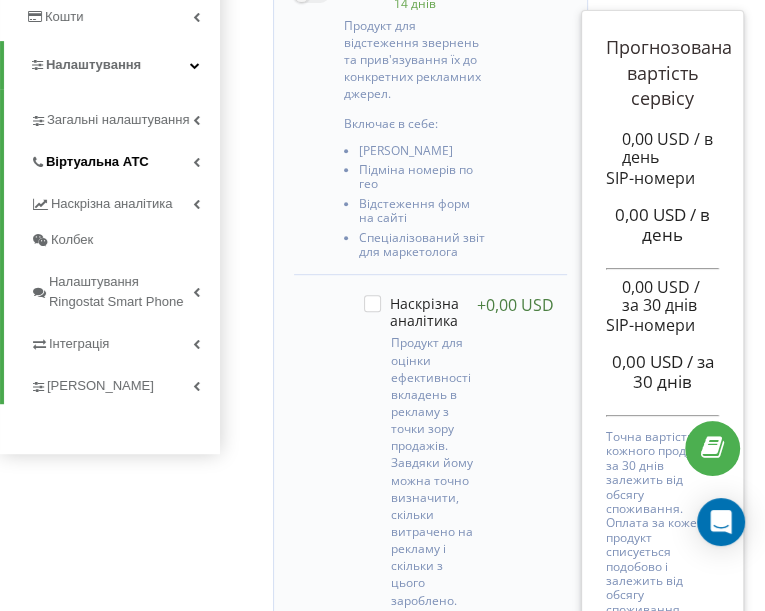 click on "Віртуальна АТС" at bounding box center [125, 159] 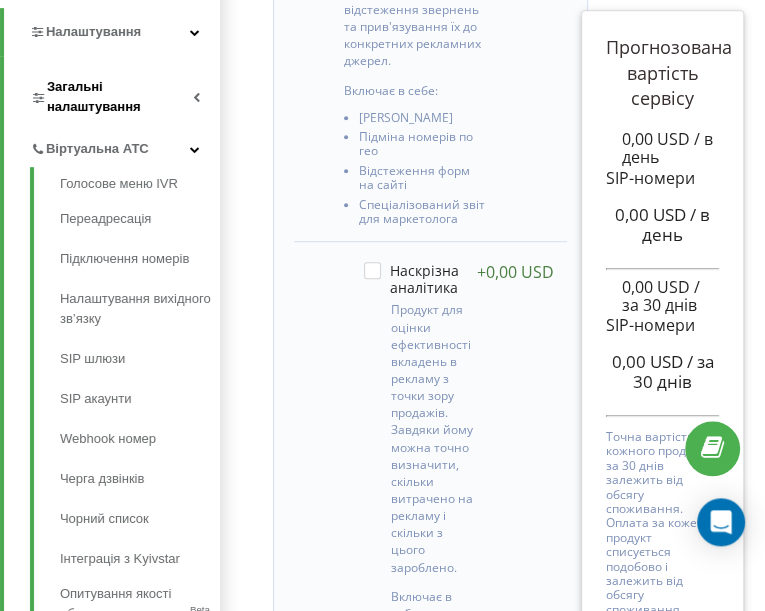 scroll, scrollTop: 422, scrollLeft: 0, axis: vertical 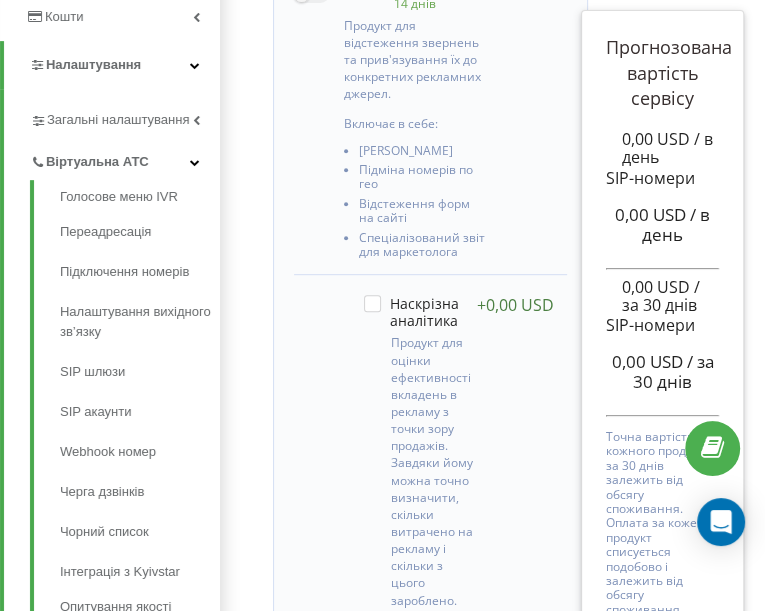 click on "Віртуальна АТС" at bounding box center [97, 162] 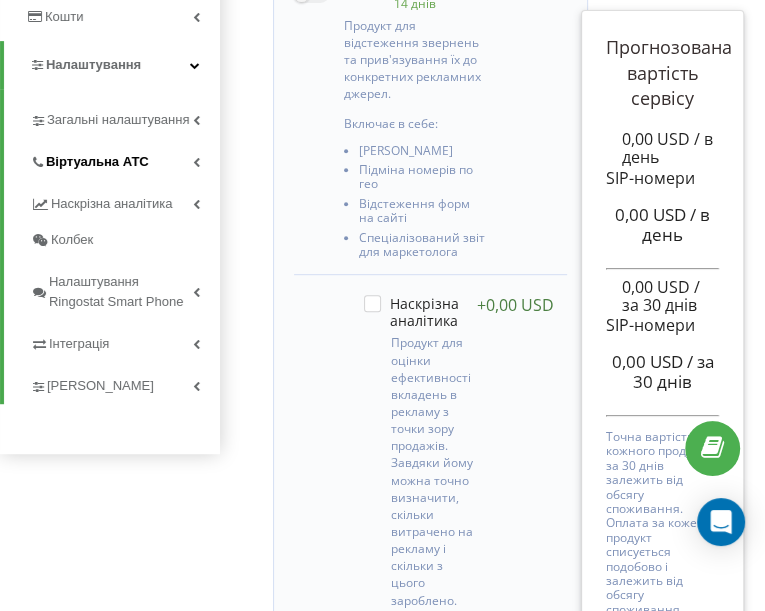 click on "Віртуальна АТС" at bounding box center (97, 162) 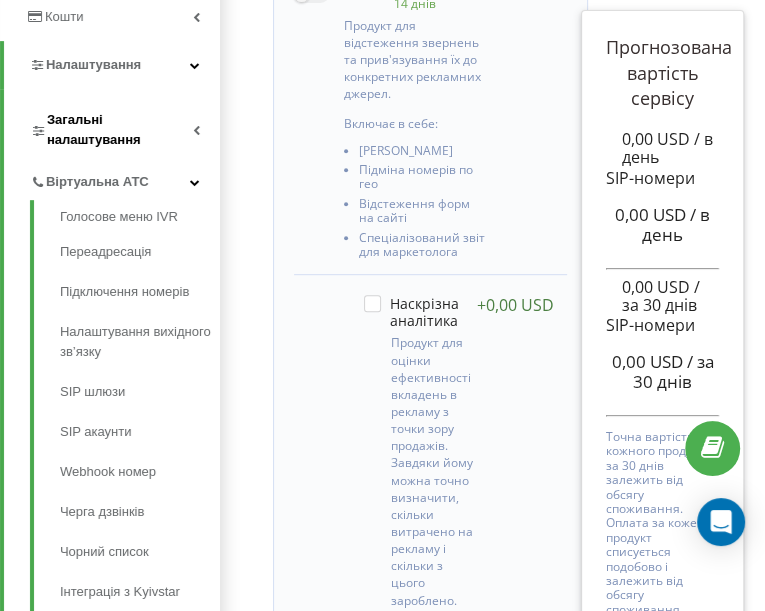 click on "Загальні налаштування" at bounding box center [120, 130] 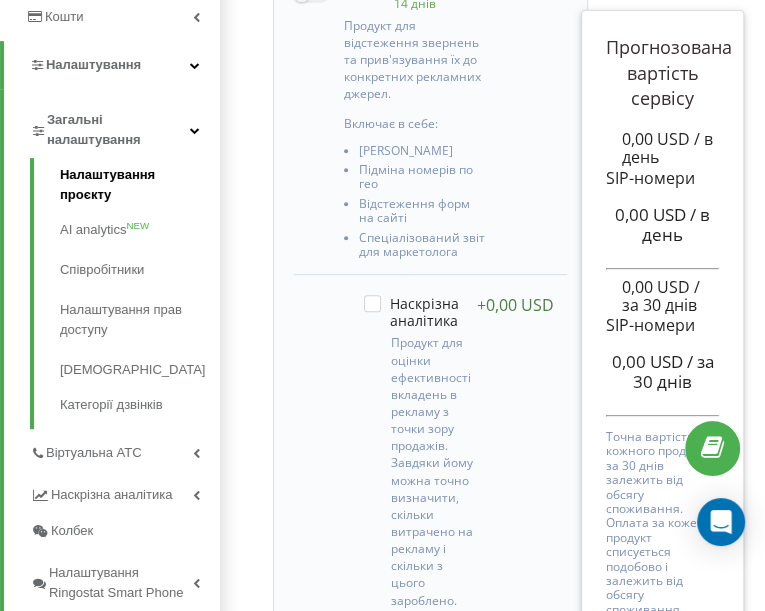click on "Налаштування проєкту" at bounding box center (140, 187) 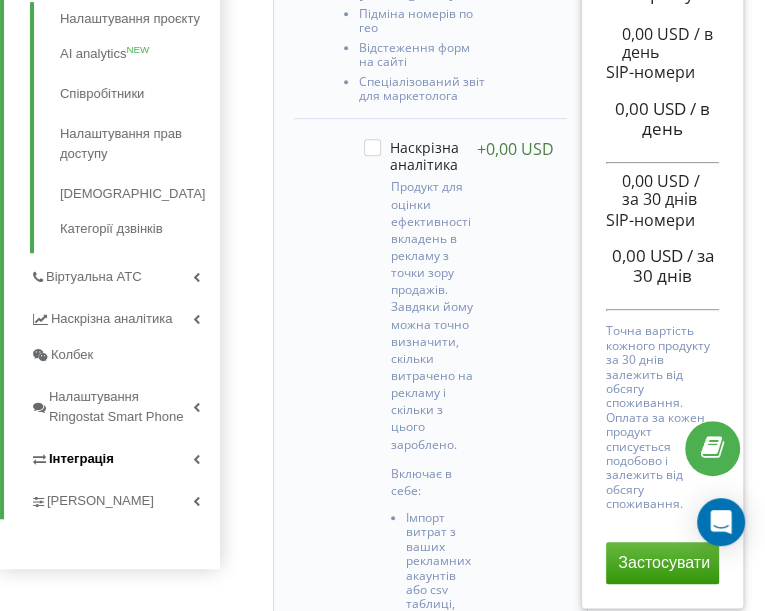 scroll, scrollTop: 633, scrollLeft: 0, axis: vertical 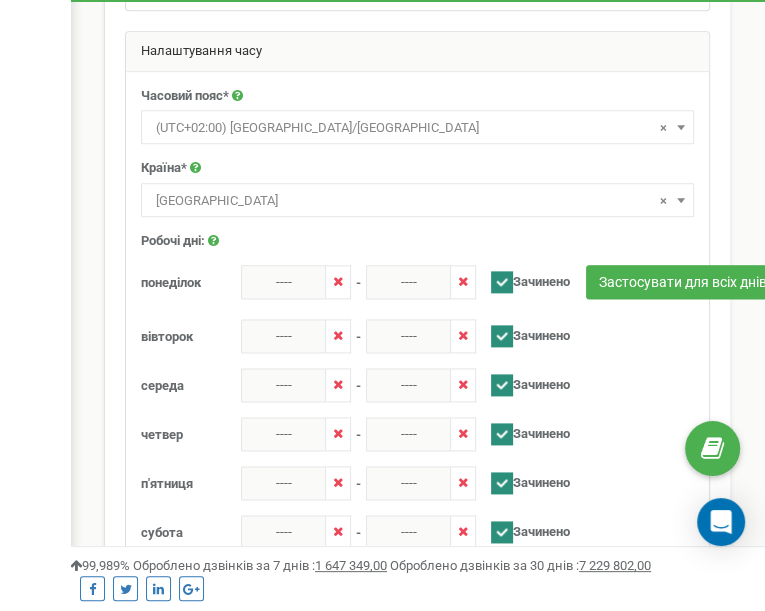 click on "Застосувати для всіх днів" at bounding box center [576, 284] 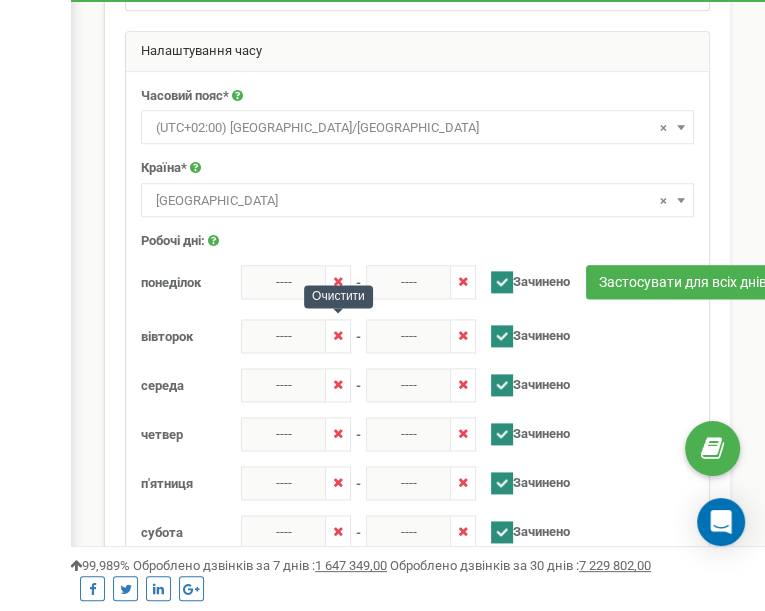 click at bounding box center (338, 335) 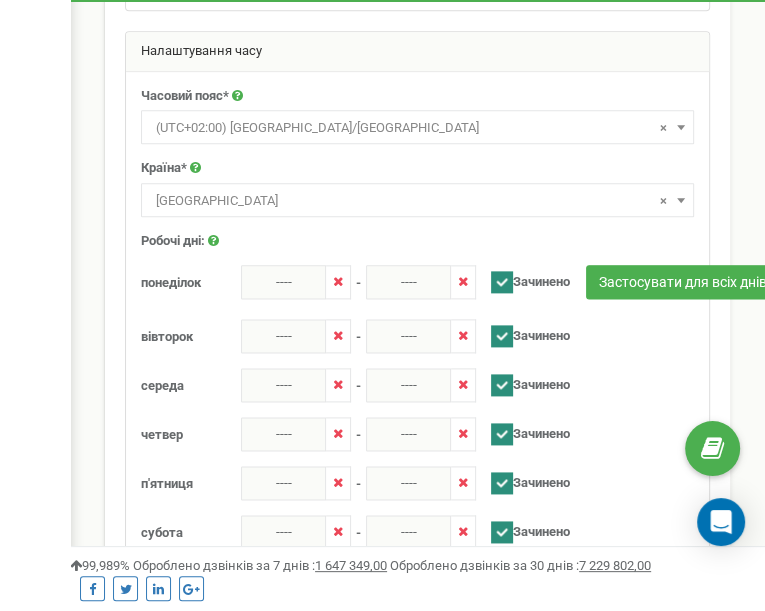 click on "Застосувати для всіх днів" at bounding box center [576, 284] 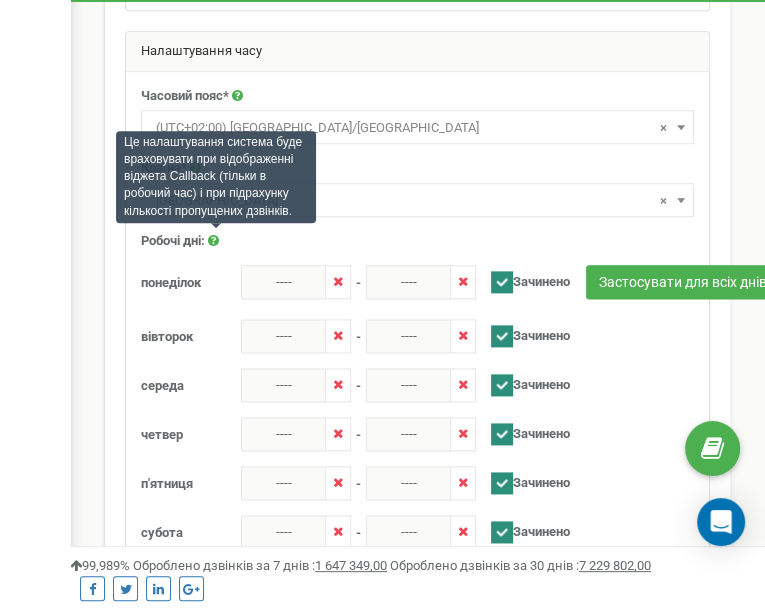 click on "Робочі дні:" at bounding box center (173, 241) 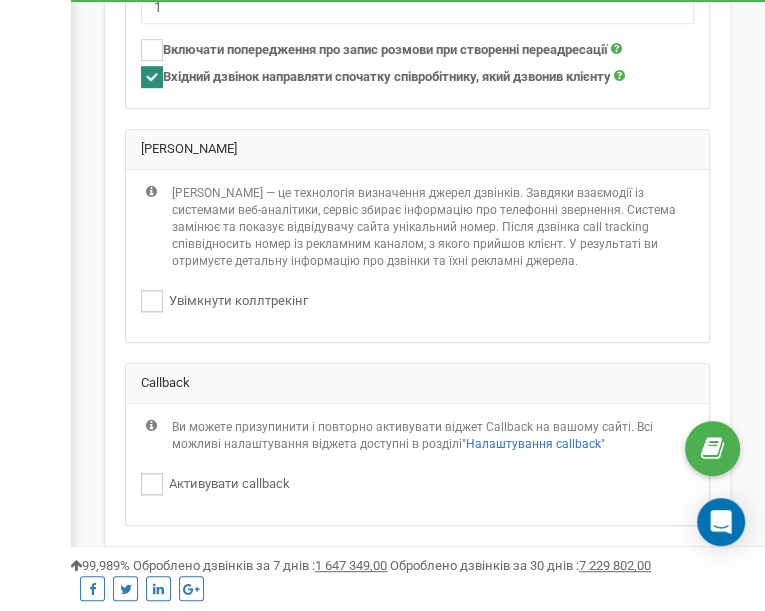 scroll, scrollTop: 528, scrollLeft: 0, axis: vertical 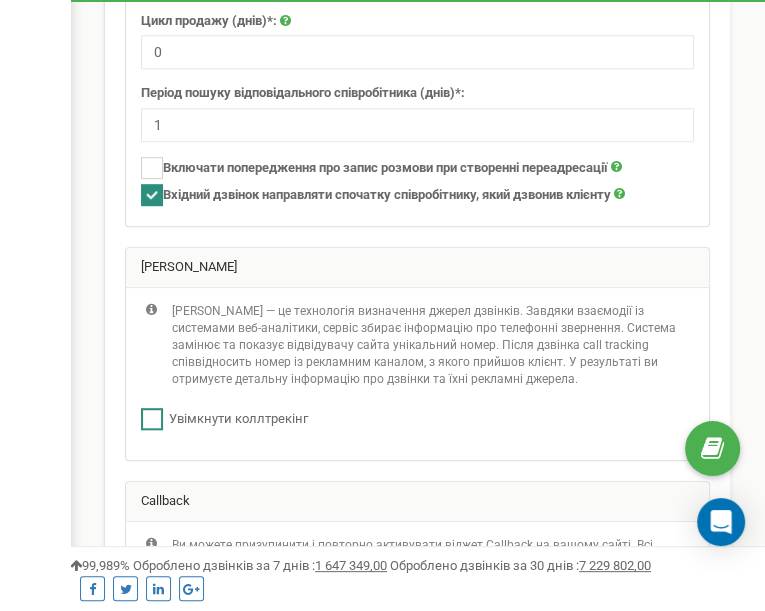 click on "Увімкнути коллтрекінг" at bounding box center (235, 419) 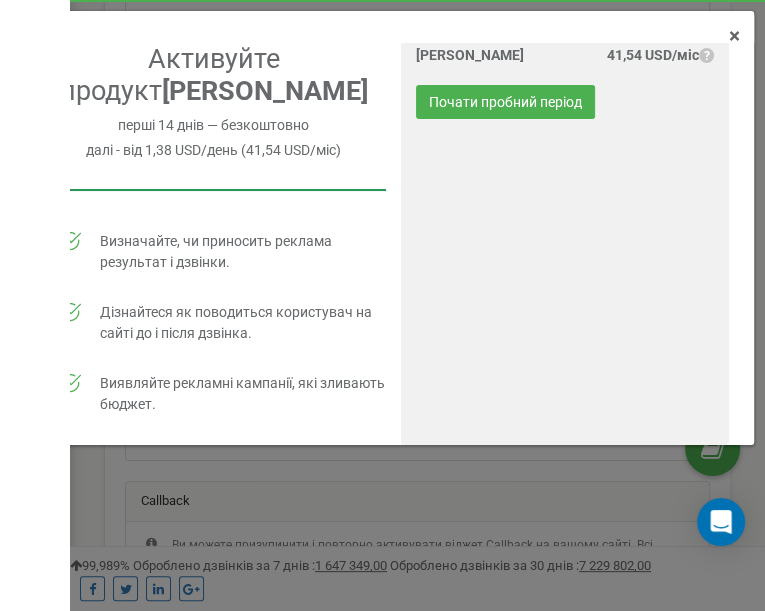 click on "×" at bounding box center [734, 36] 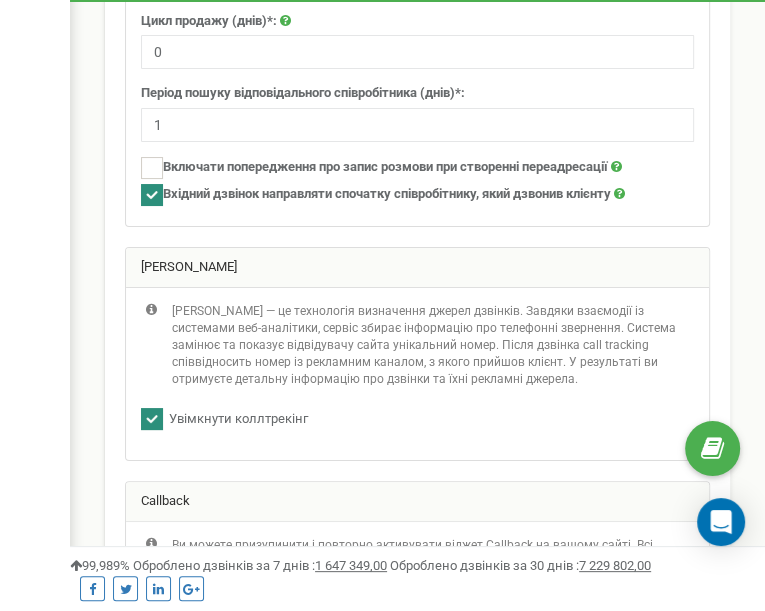 checkbox on "false" 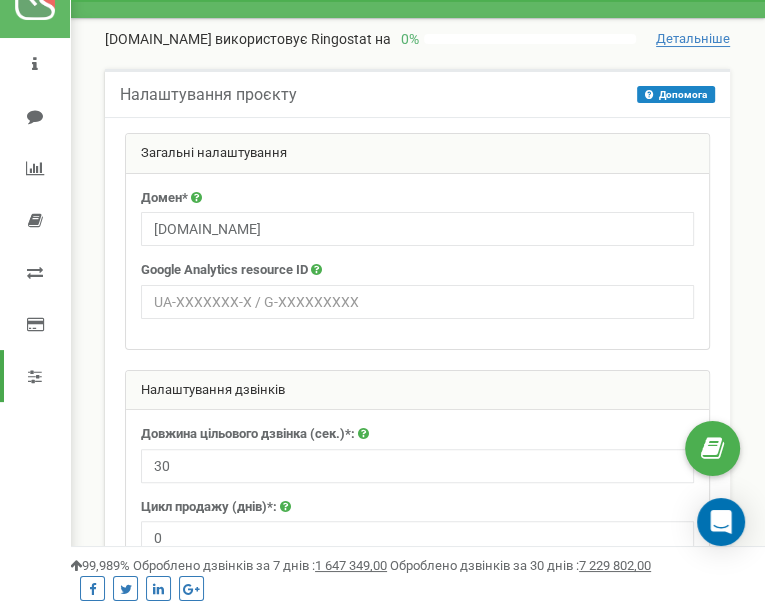 scroll, scrollTop: 0, scrollLeft: 0, axis: both 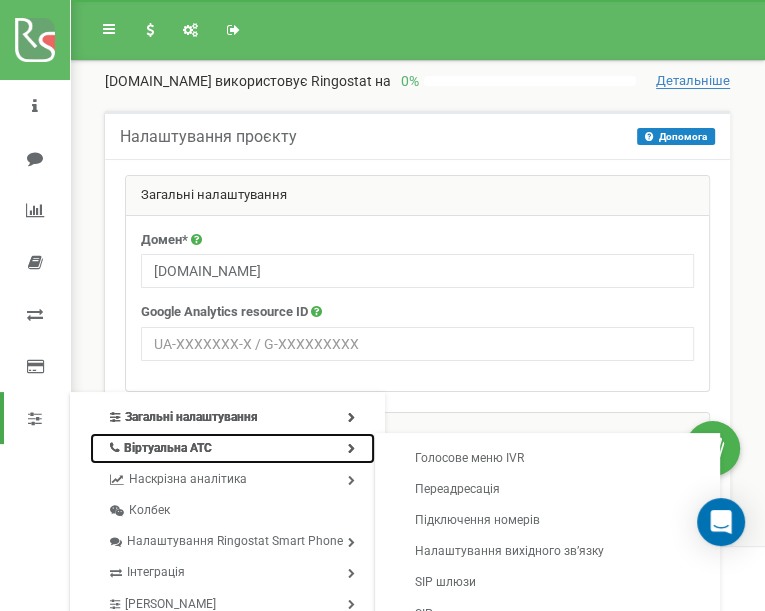 click on "Віртуальна АТС" at bounding box center (232, 448) 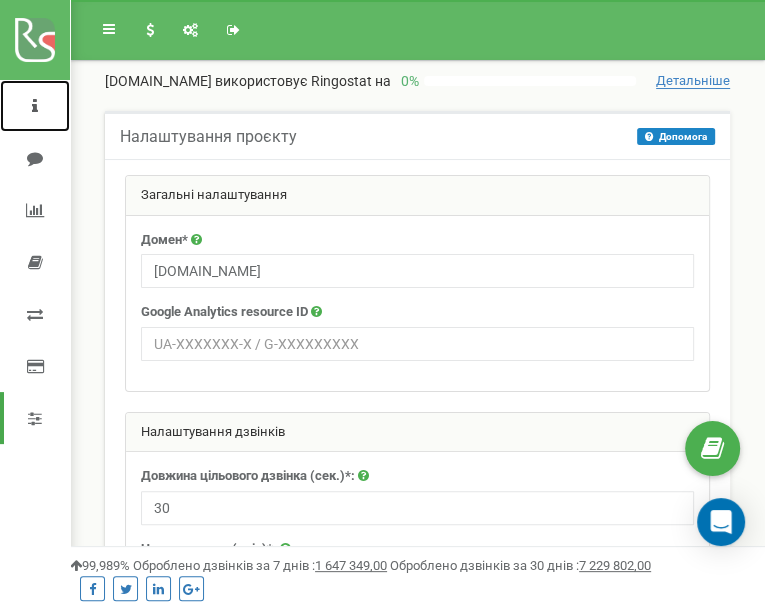 click at bounding box center (35, 106) 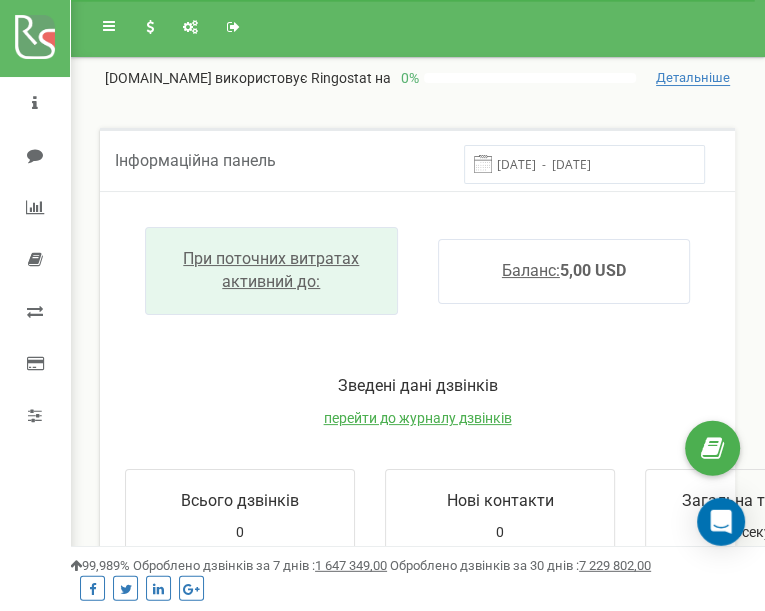 scroll, scrollTop: 0, scrollLeft: 0, axis: both 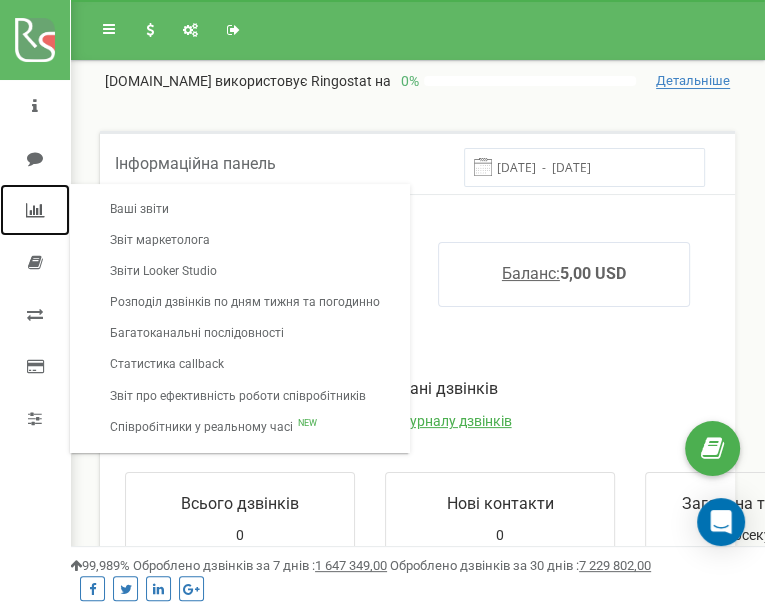 click at bounding box center (35, 210) 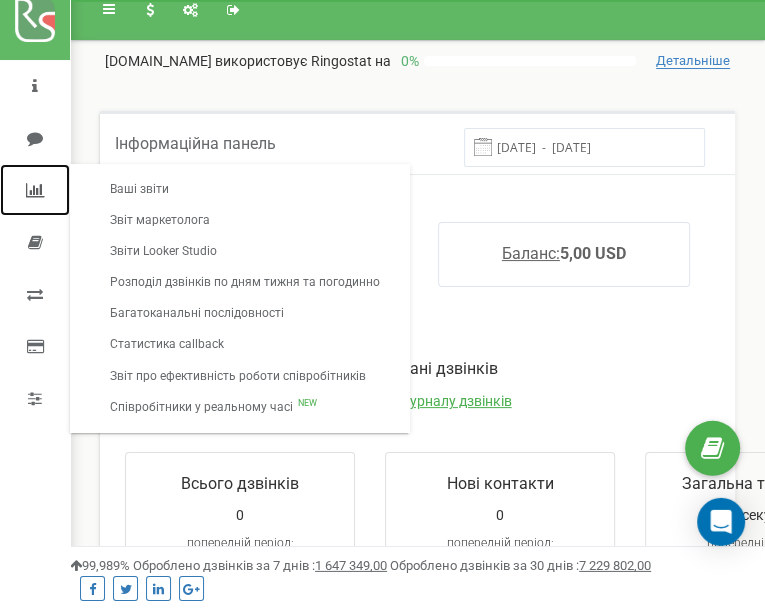 scroll, scrollTop: 0, scrollLeft: 0, axis: both 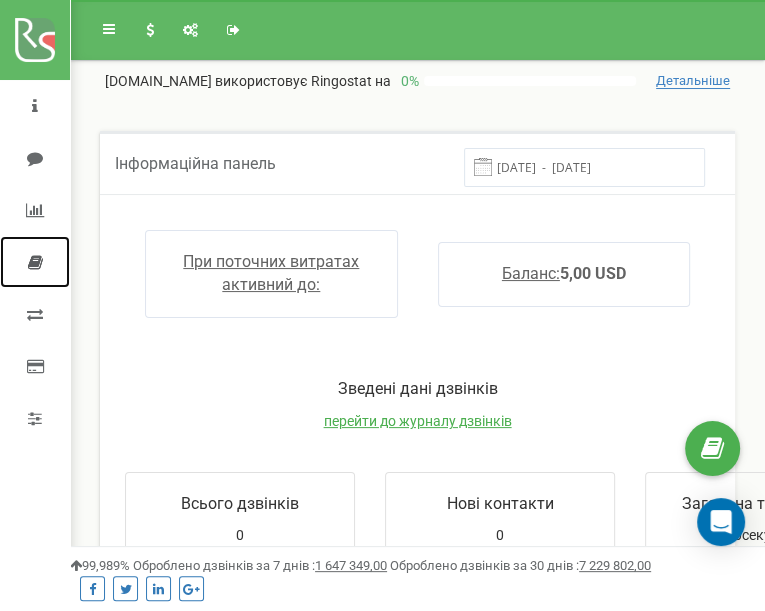 click at bounding box center [35, 262] 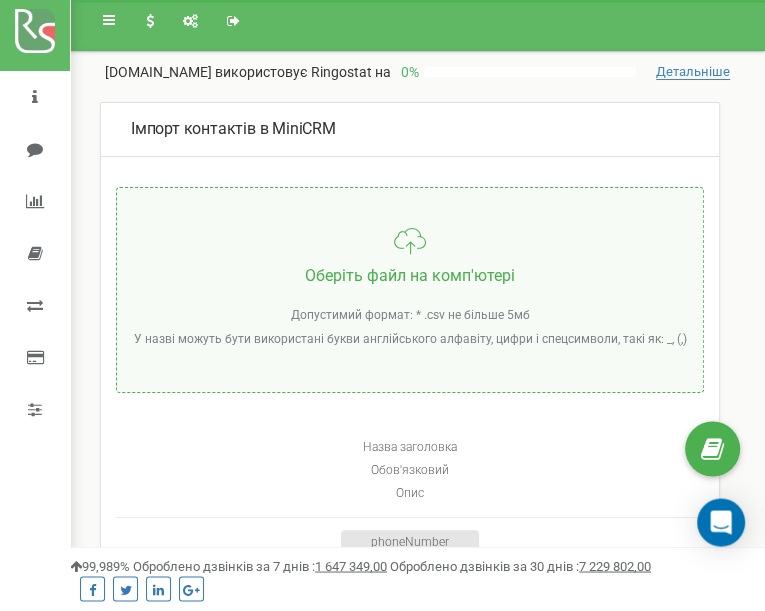 scroll, scrollTop: 0, scrollLeft: 0, axis: both 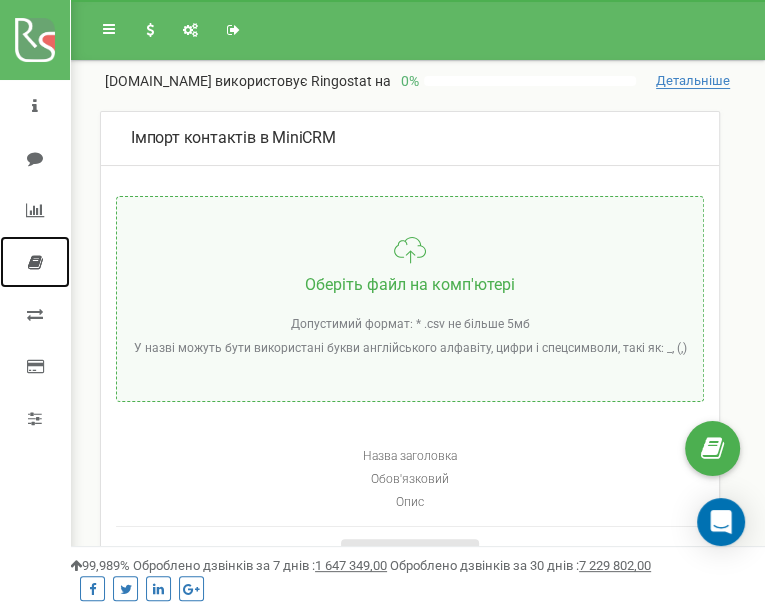 click at bounding box center [35, 262] 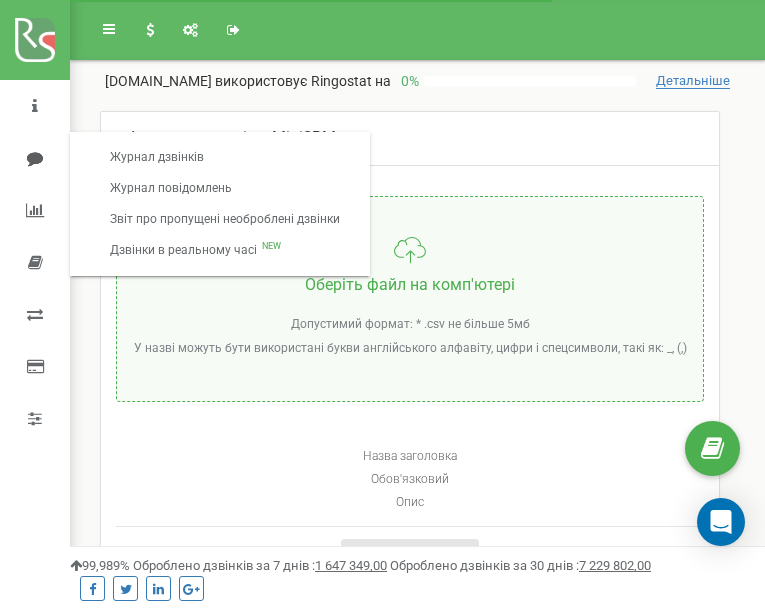 scroll, scrollTop: 0, scrollLeft: 0, axis: both 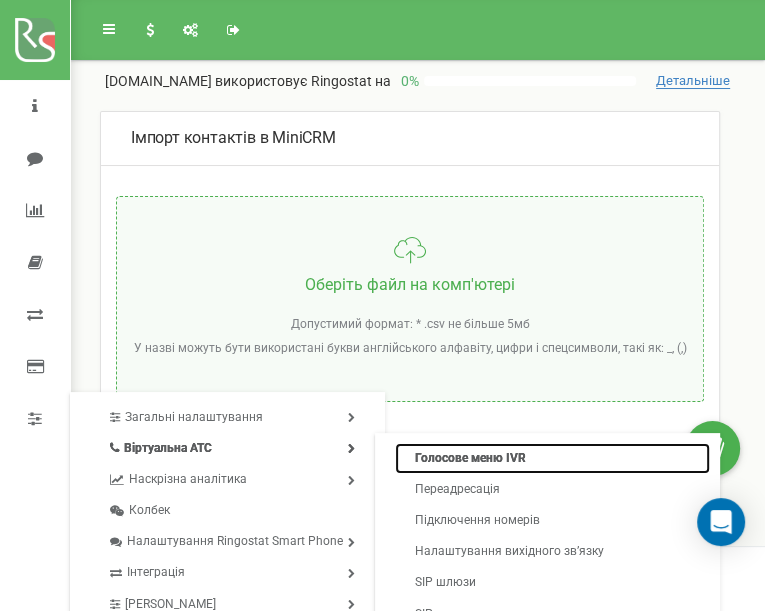 click on "Голосове меню IVR" at bounding box center [552, 458] 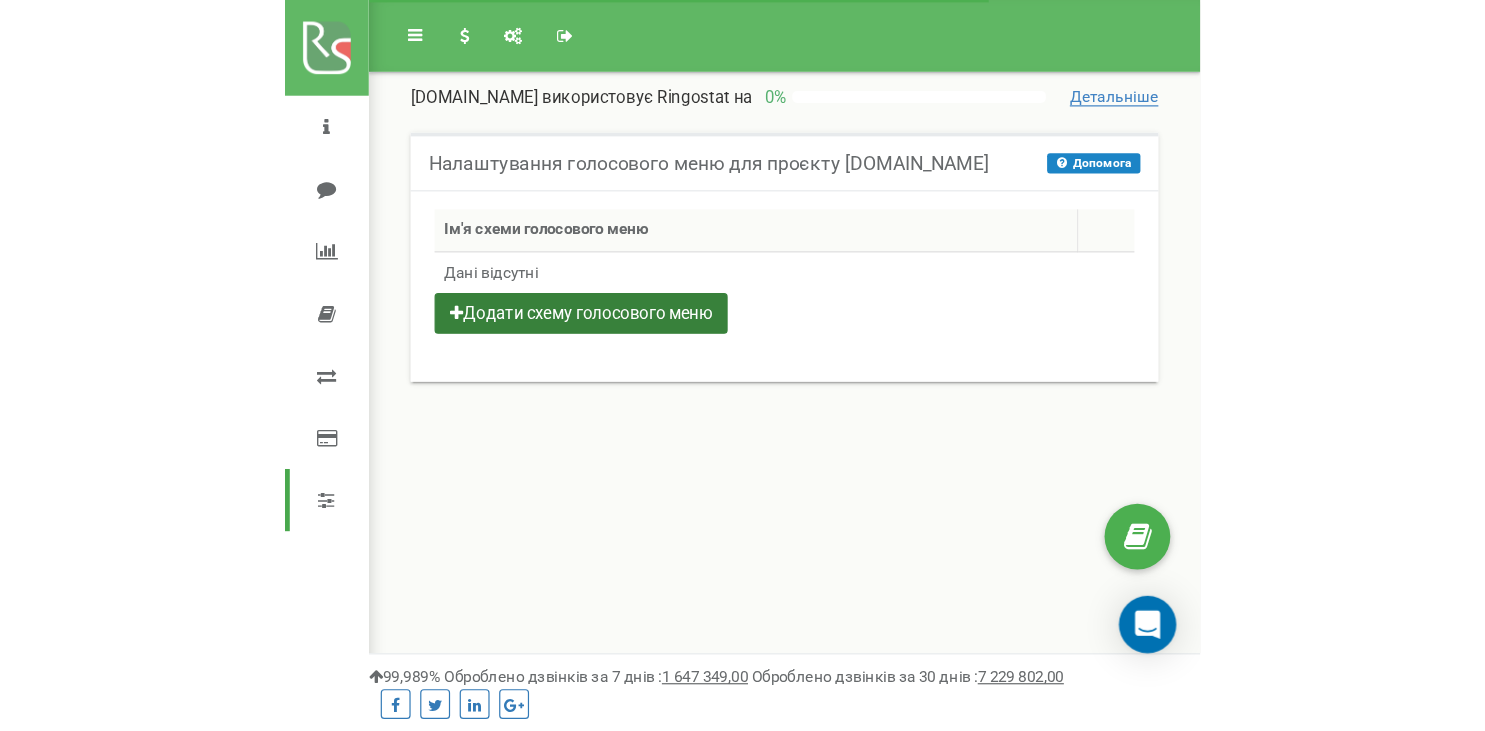 scroll, scrollTop: 0, scrollLeft: 0, axis: both 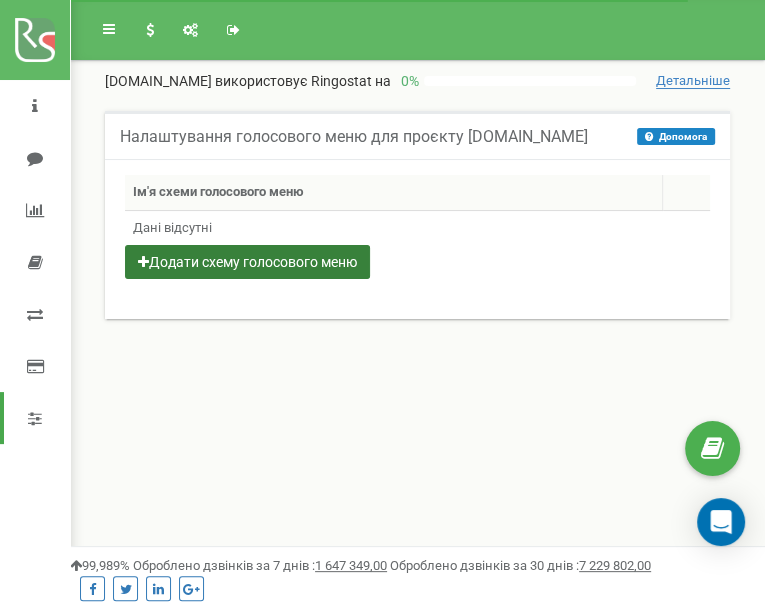 click on "Додати схему голосового меню" at bounding box center [247, 262] 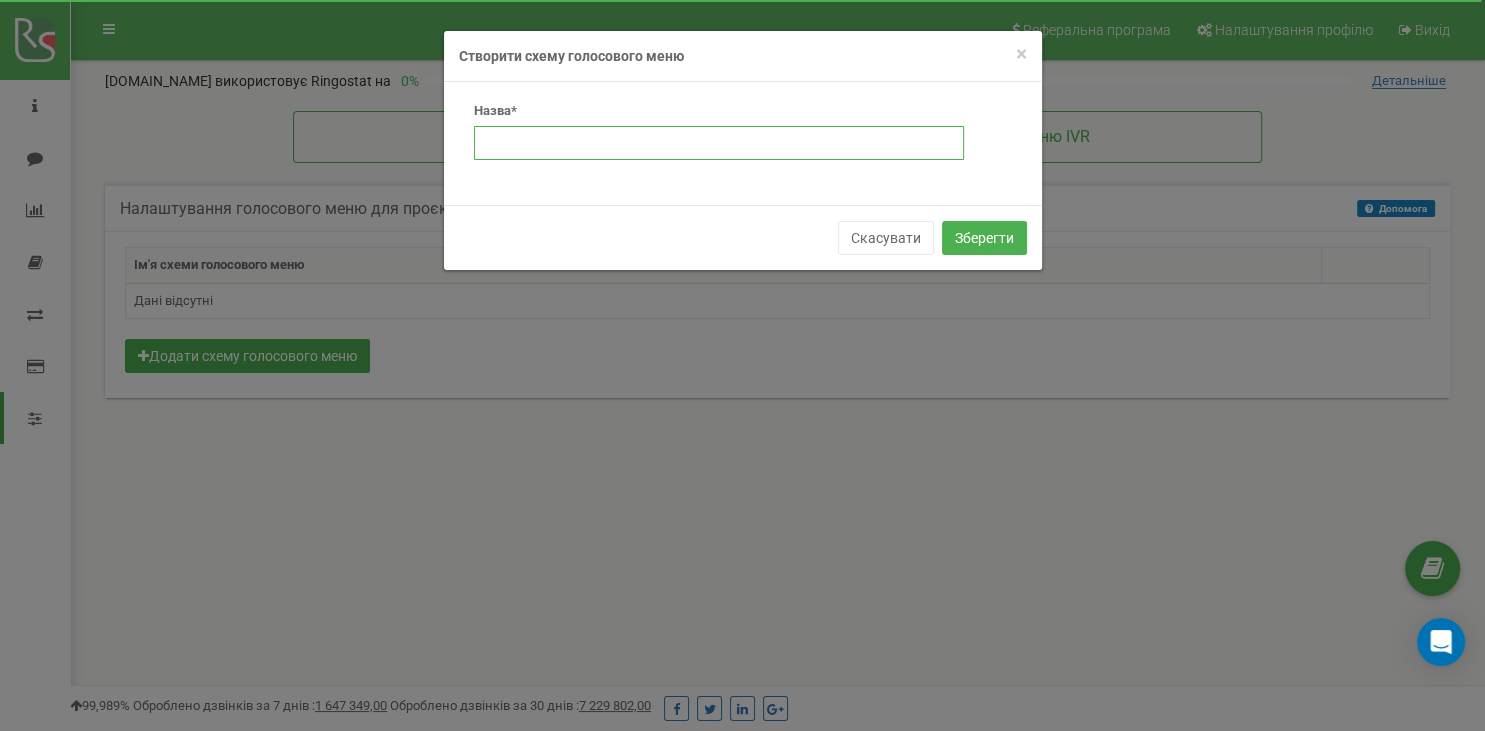click at bounding box center (719, 143) 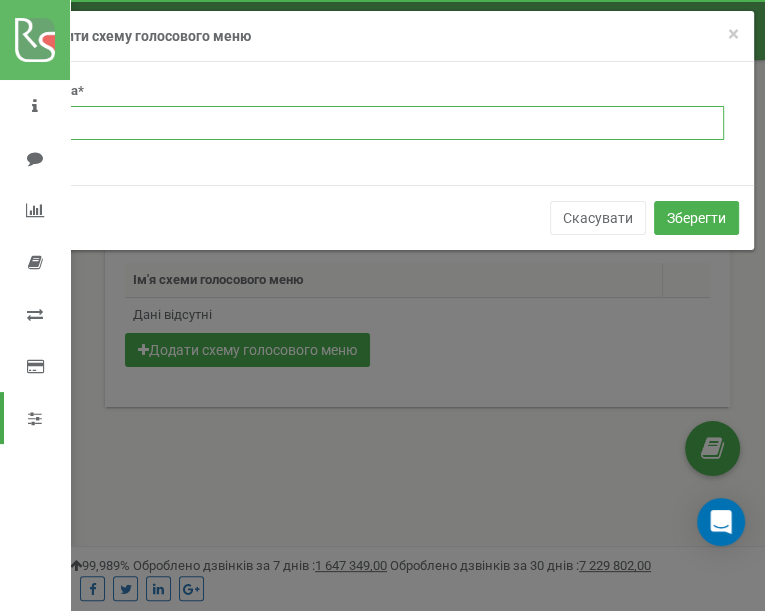 click at bounding box center [382, 123] 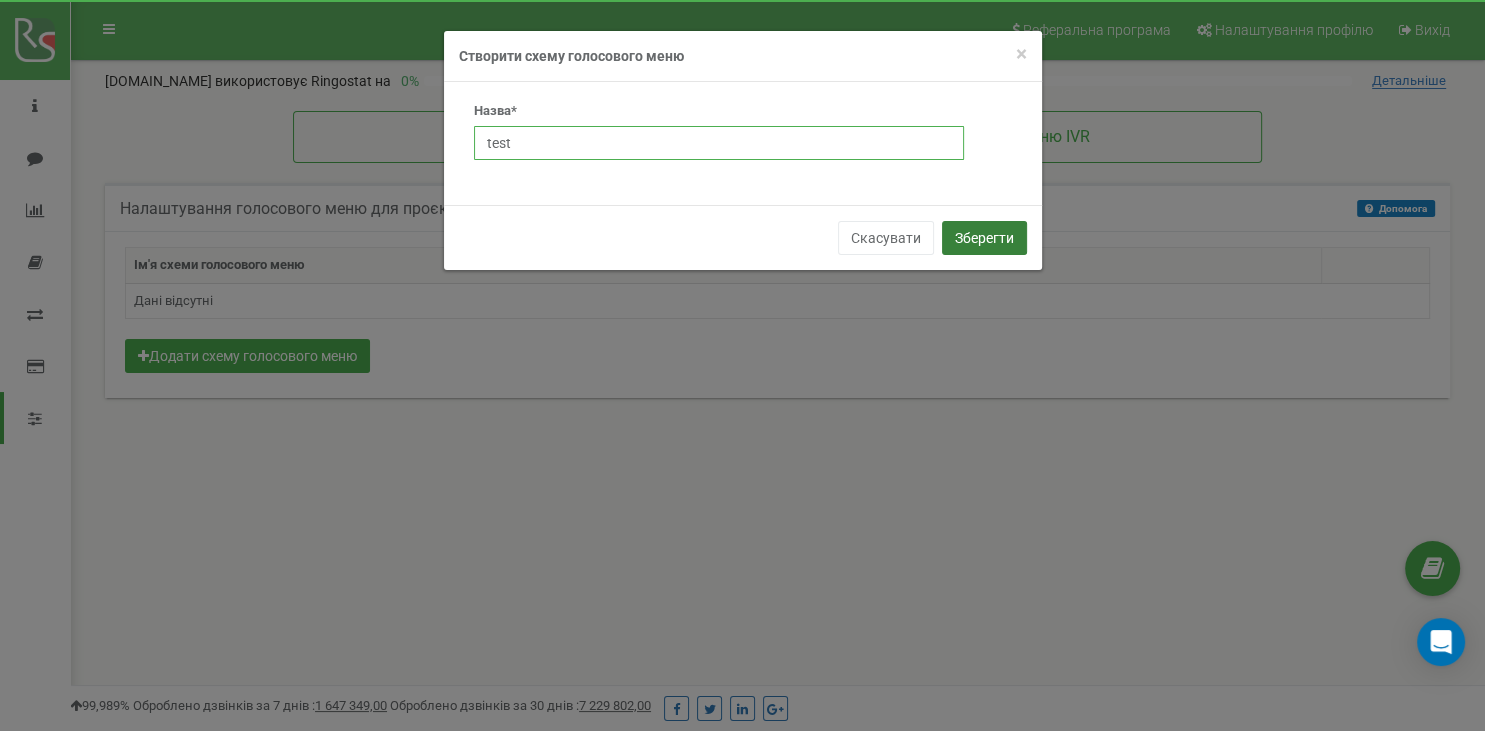 type on "test" 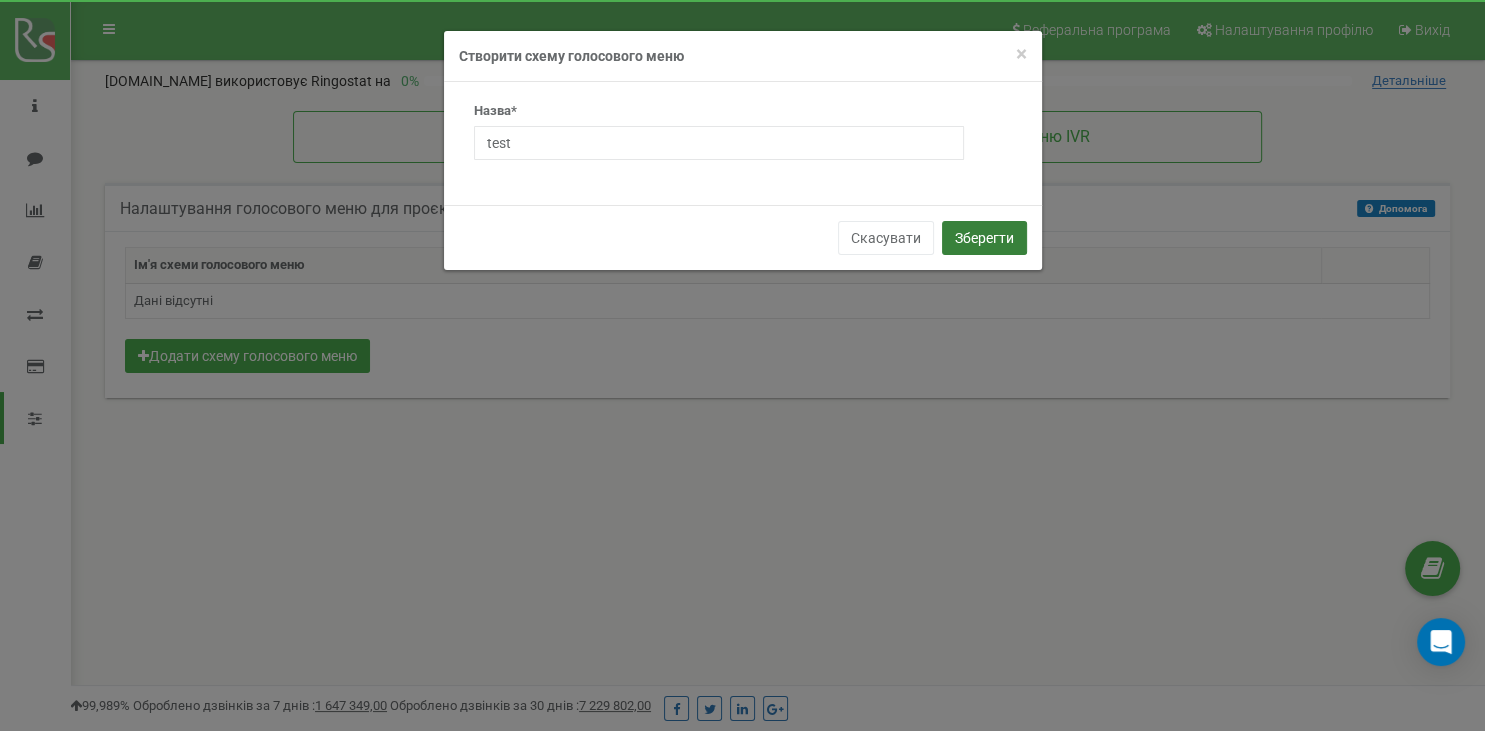click on "Зберегти" at bounding box center (984, 238) 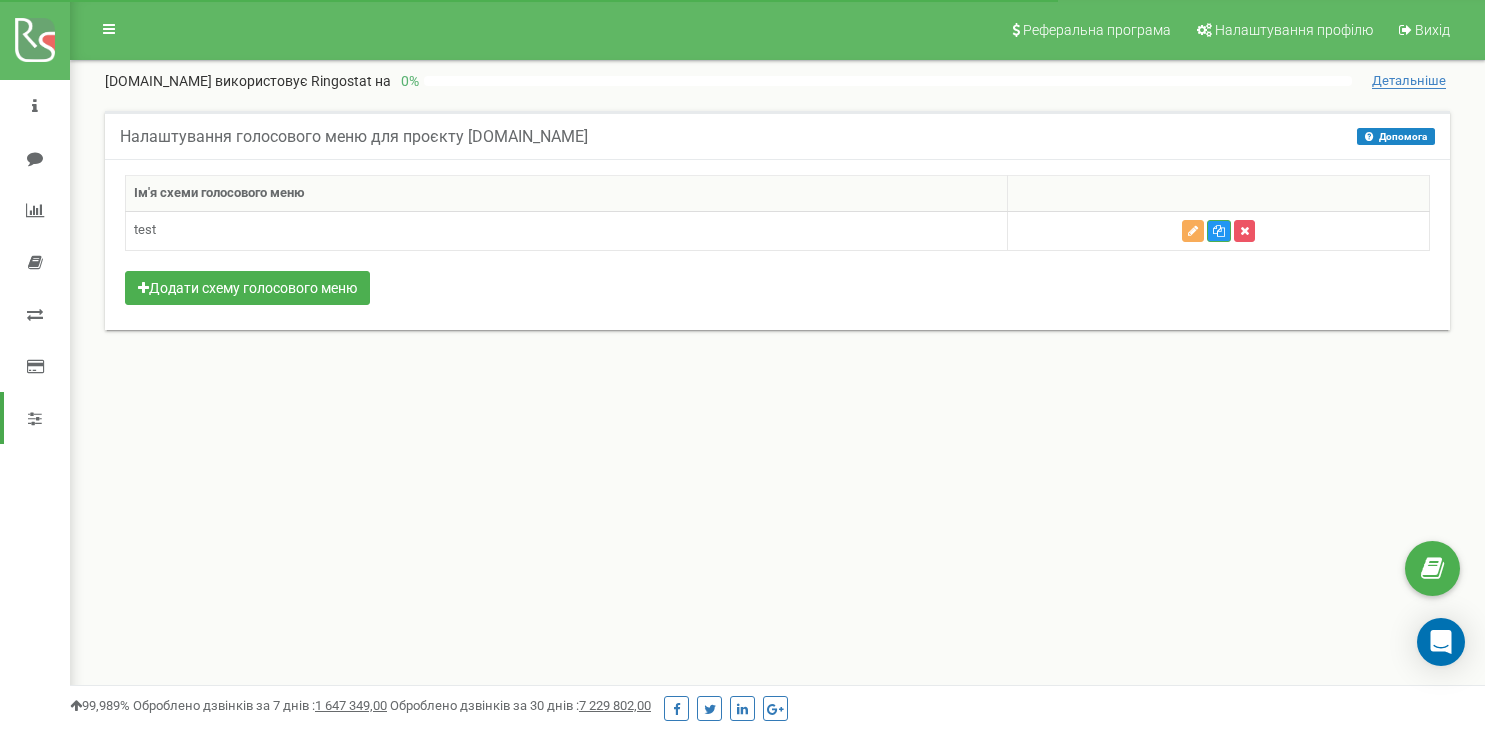 scroll, scrollTop: 0, scrollLeft: 0, axis: both 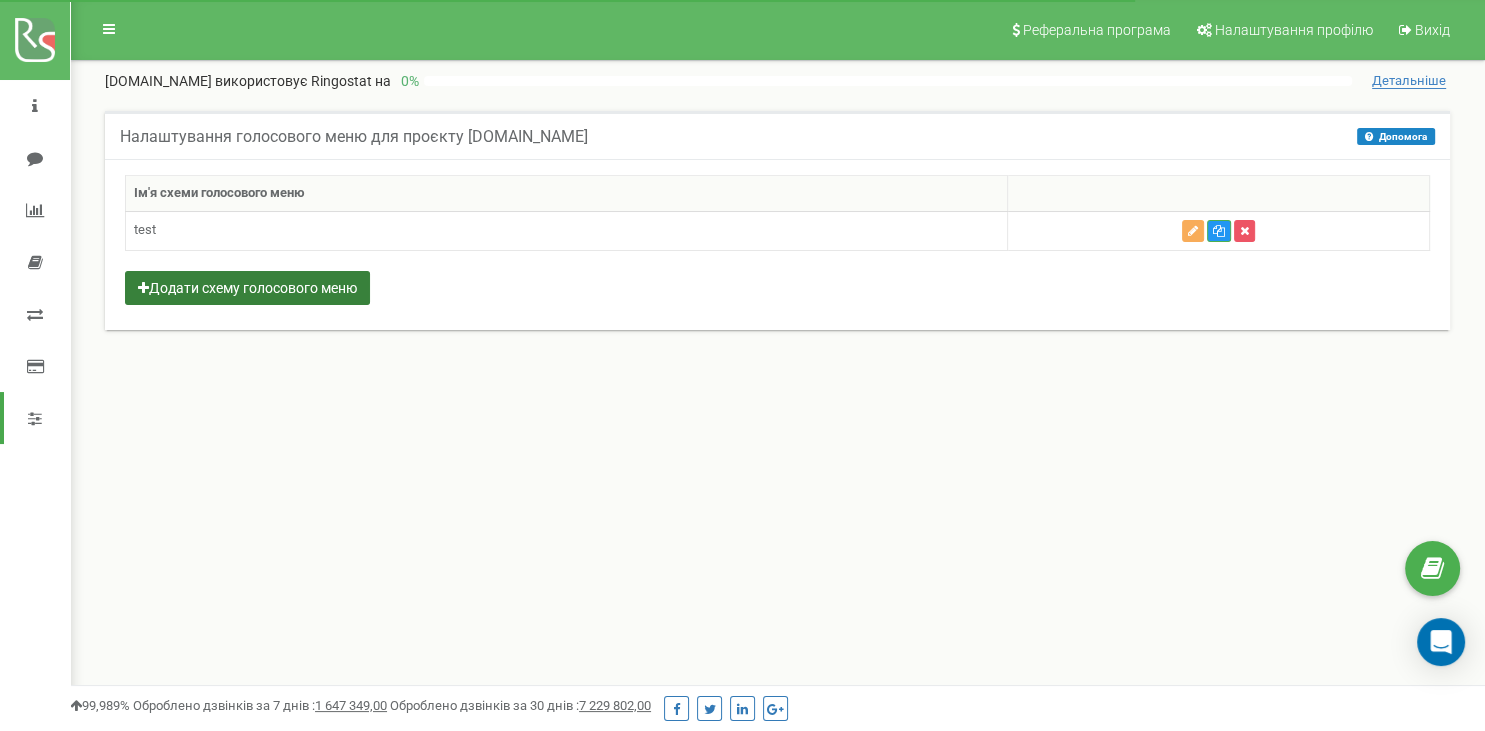 click on "Додати схему голосового меню" at bounding box center (247, 288) 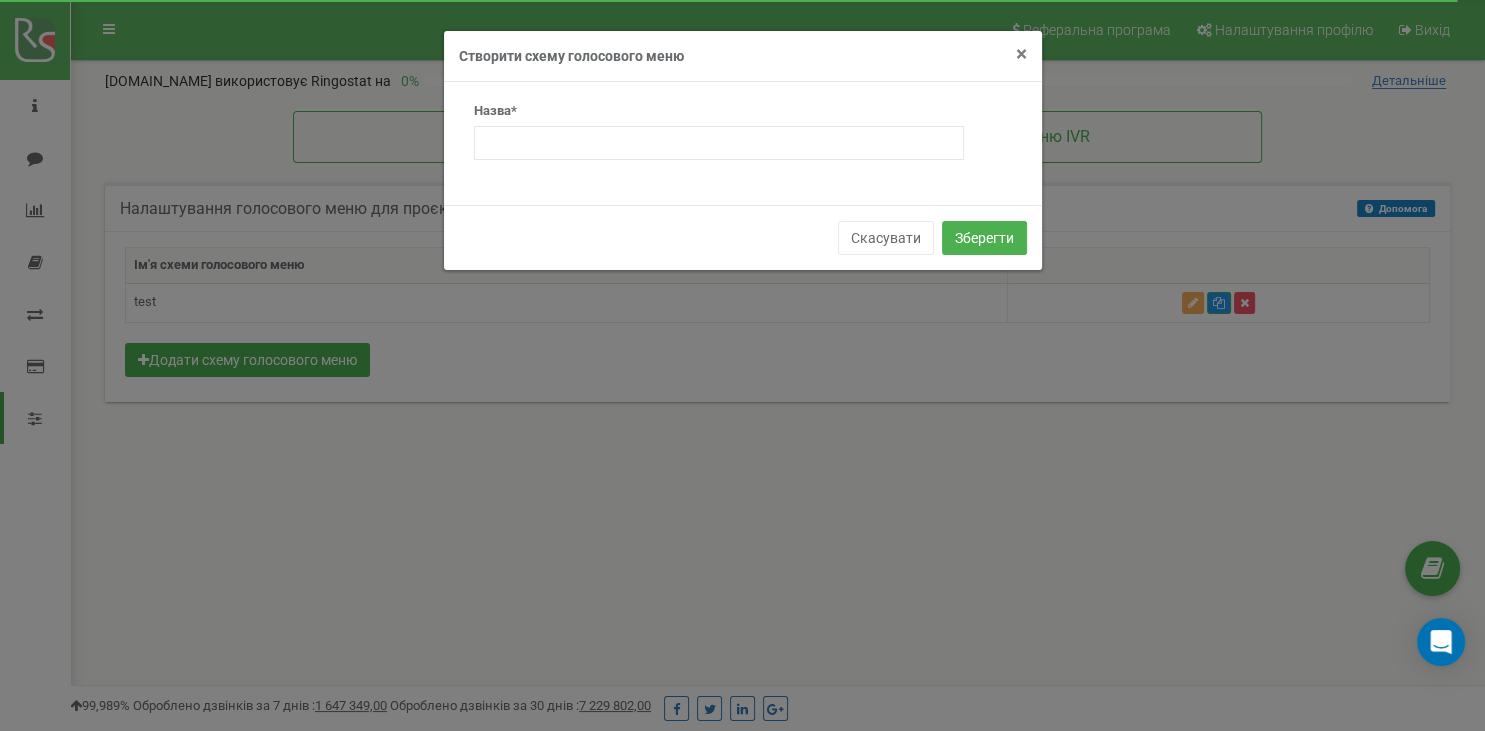 click on "×" at bounding box center [1021, 54] 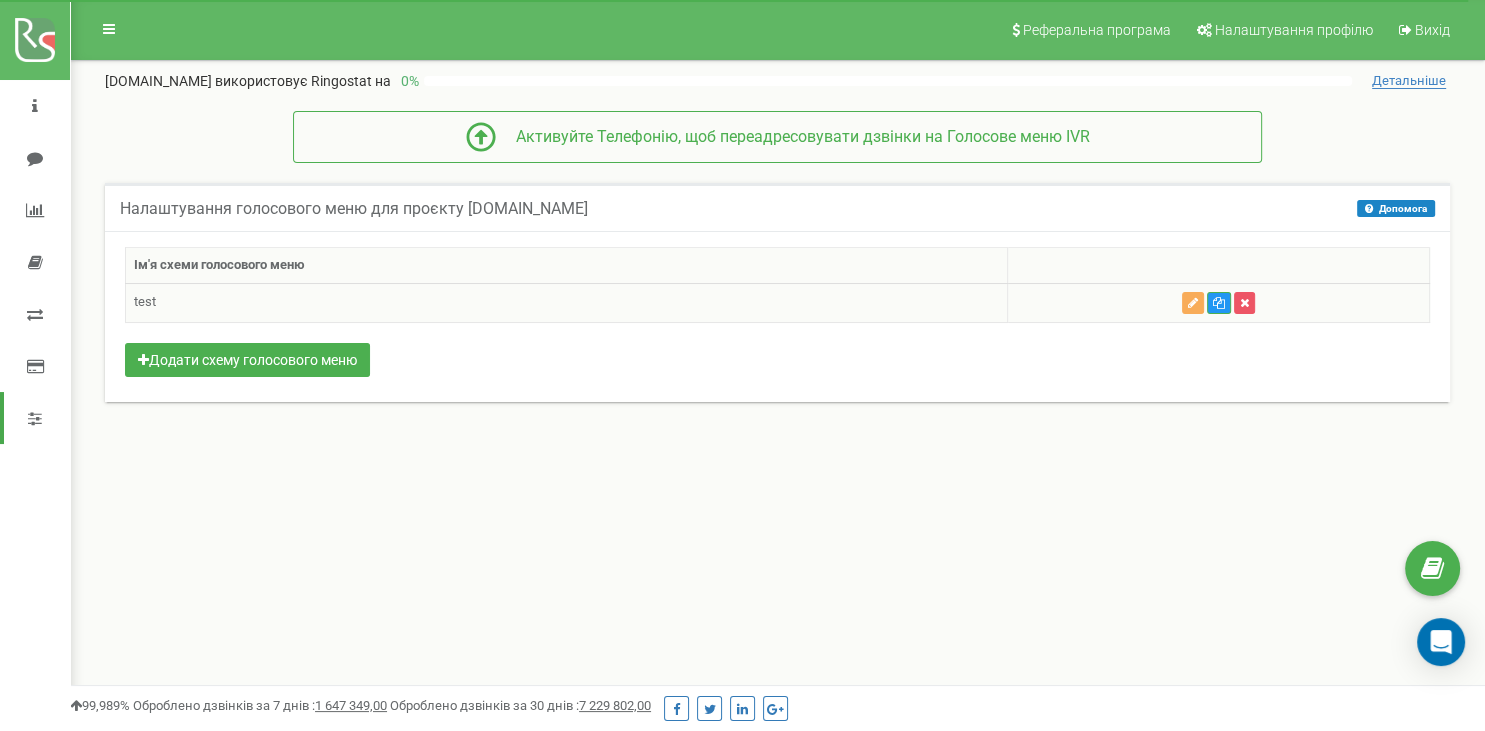 click on "test" at bounding box center (567, 302) 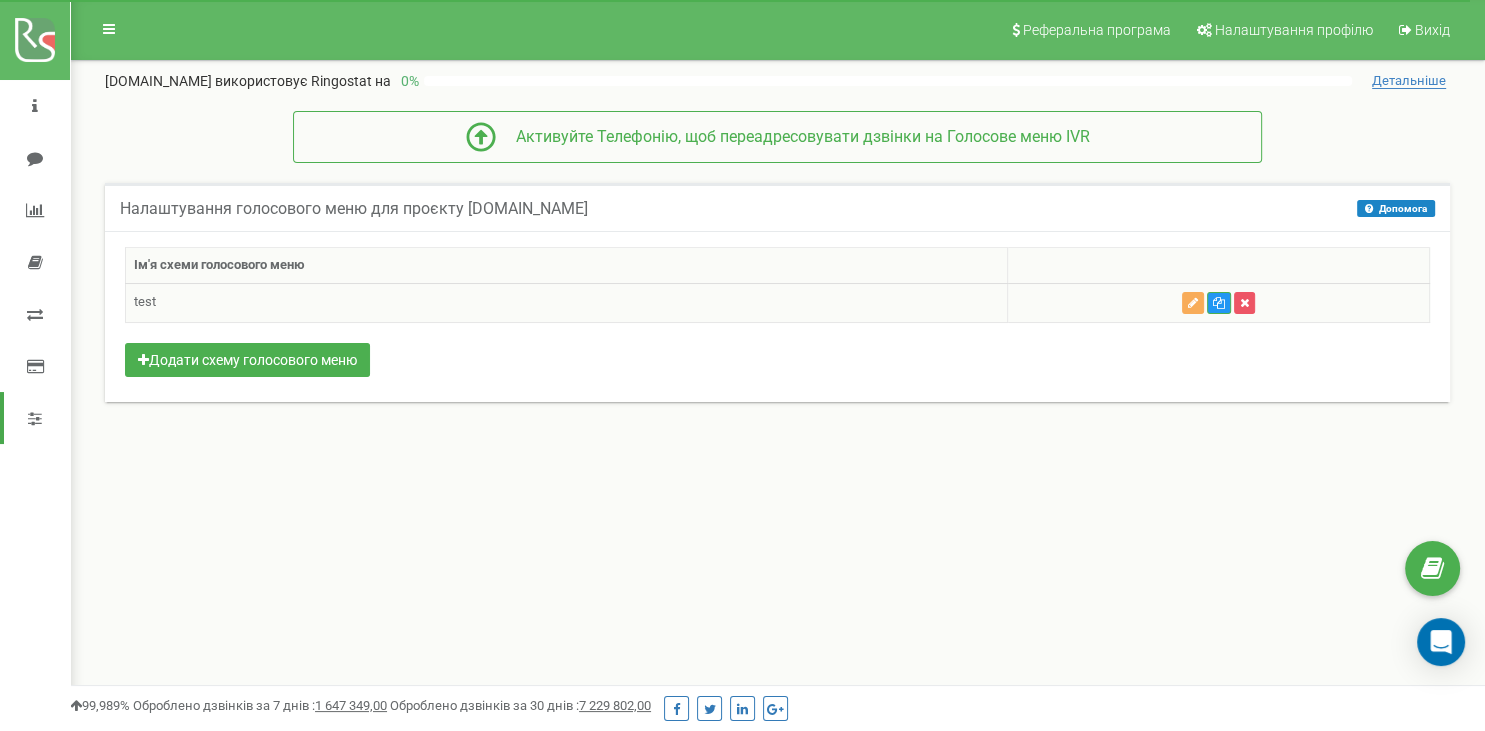 click on "test" at bounding box center (567, 302) 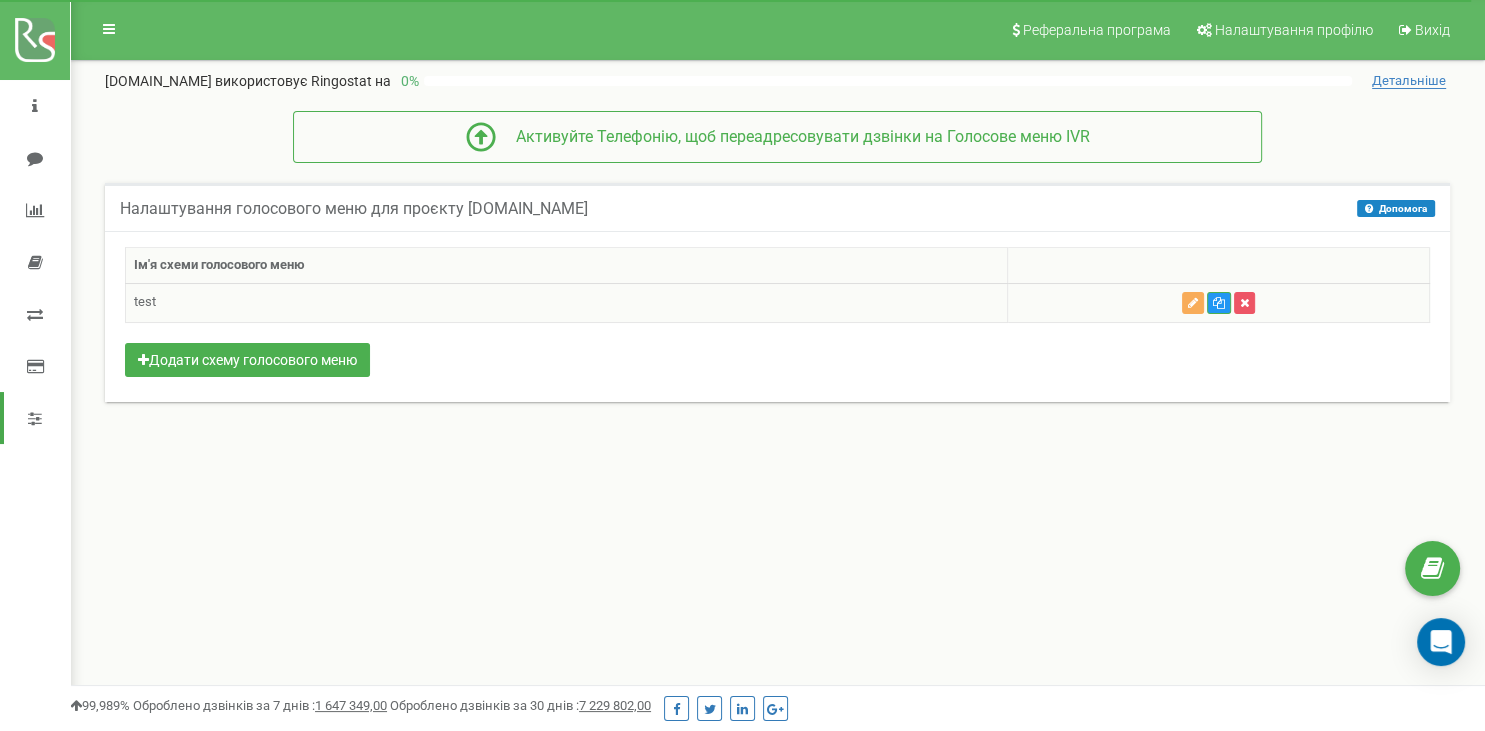 click on "test" at bounding box center (567, 302) 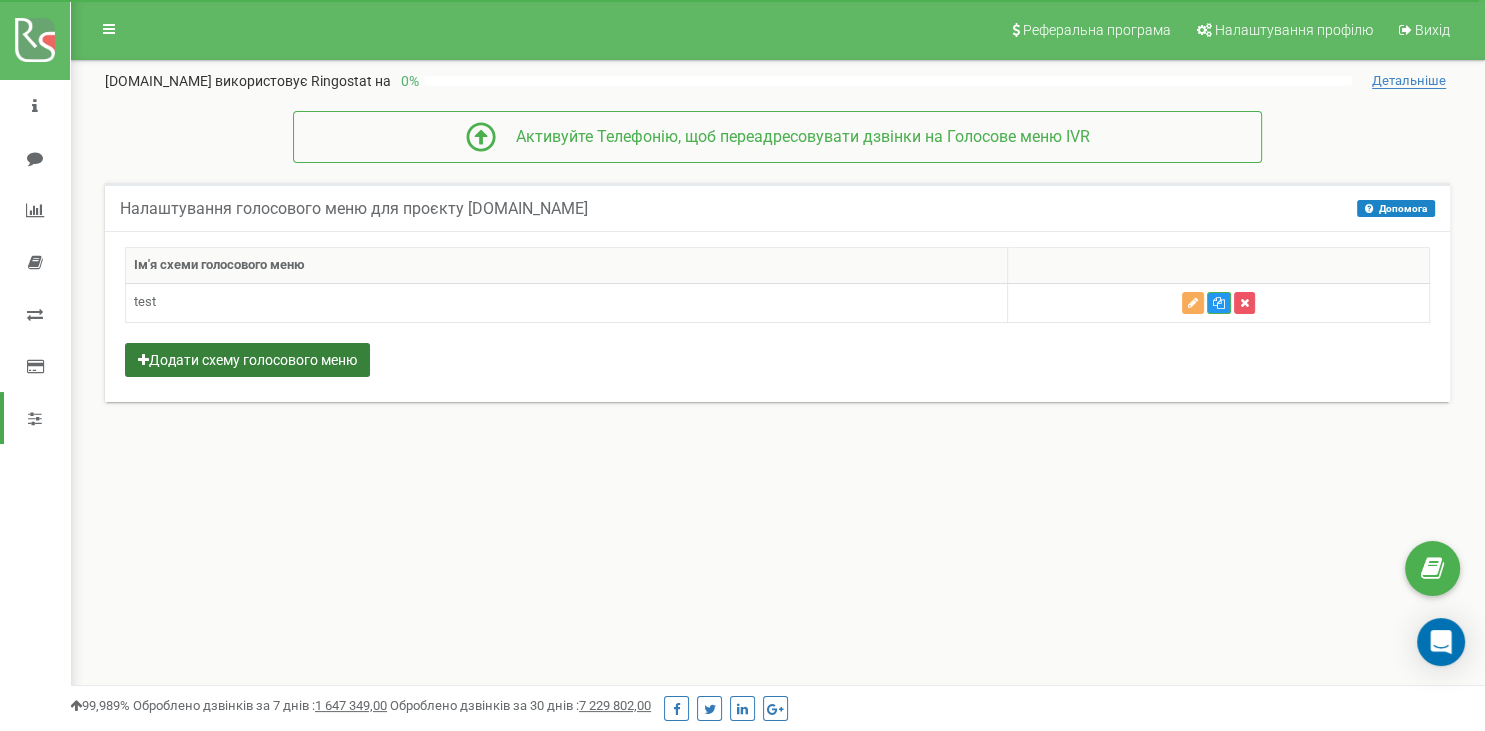 click on "Додати схему голосового меню" at bounding box center [247, 360] 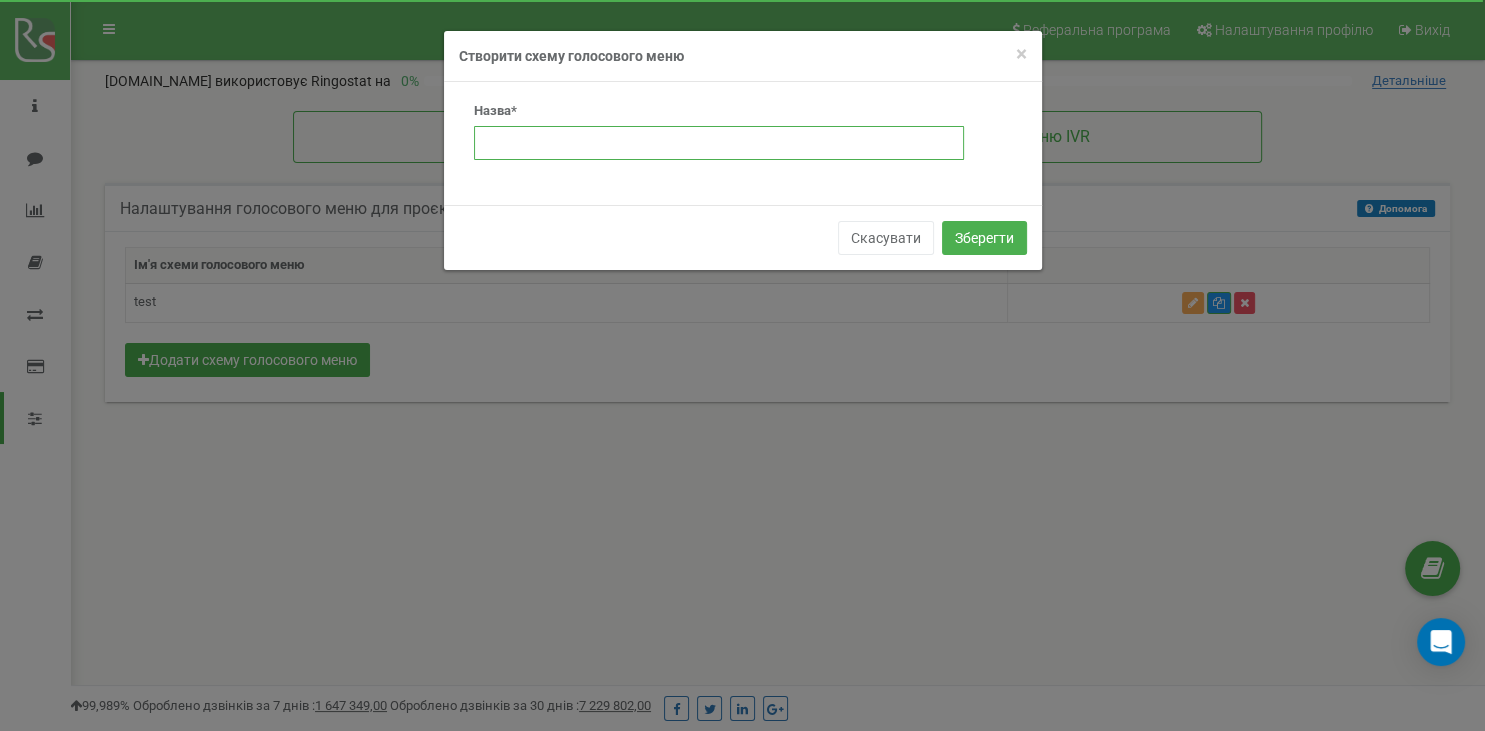 click at bounding box center [719, 143] 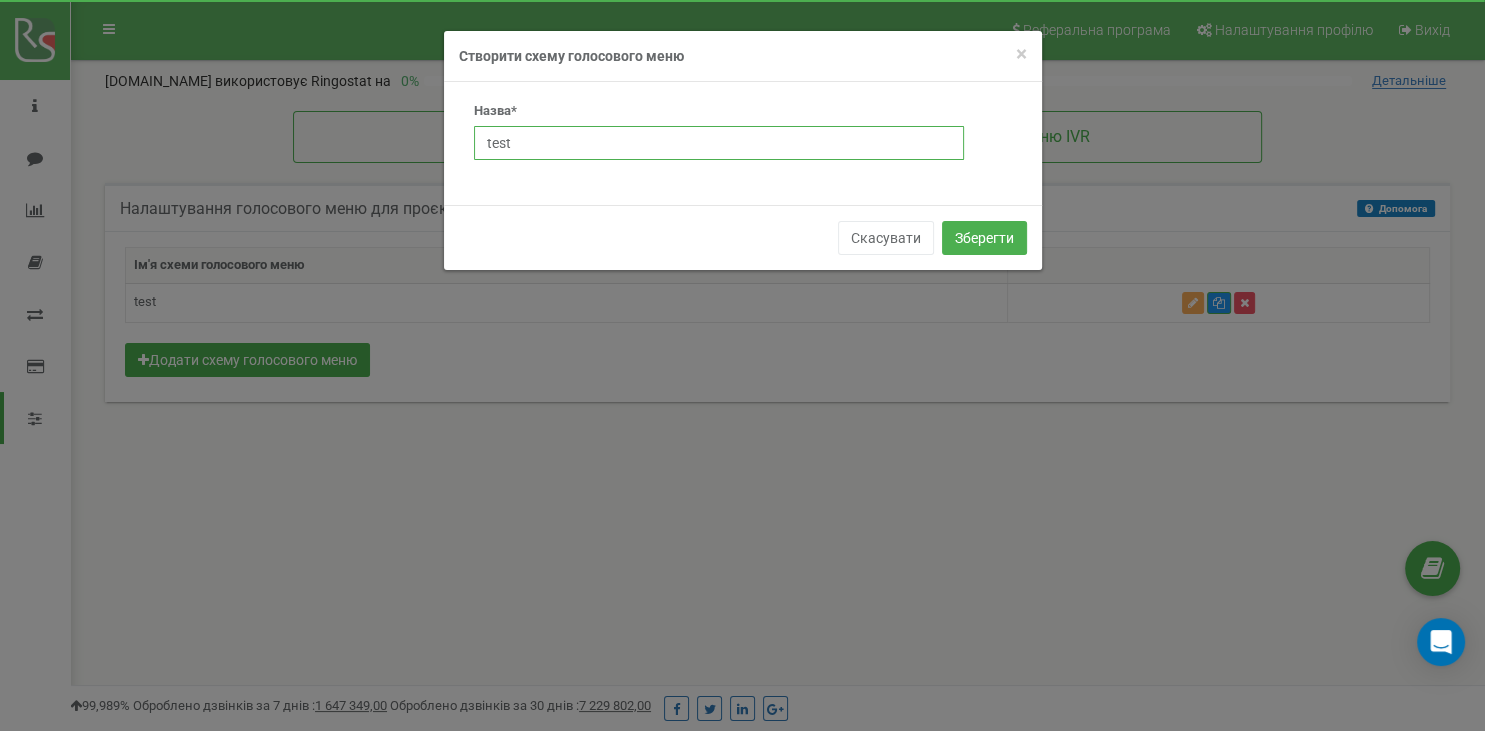 type on "test" 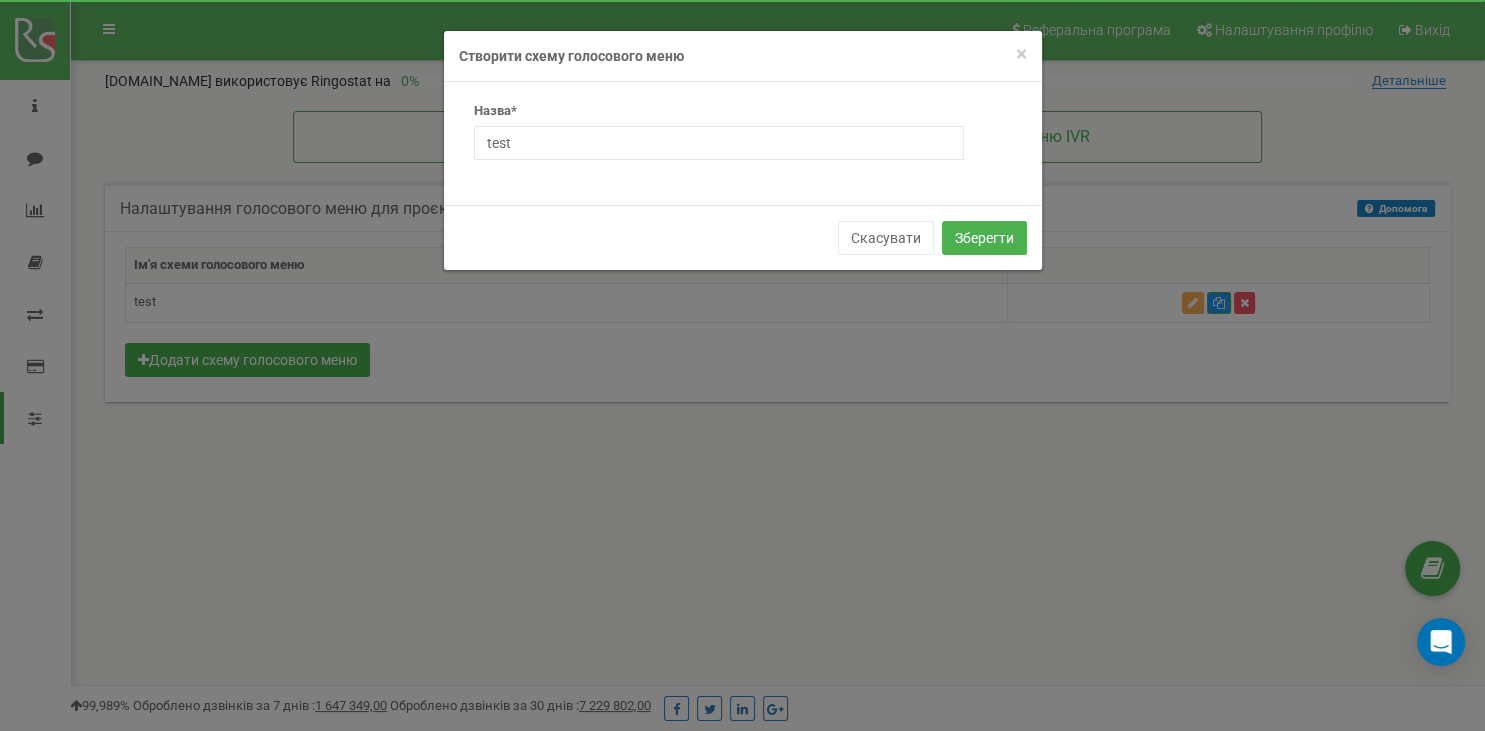 click on "Скасувати
Зберегти" at bounding box center [743, 237] 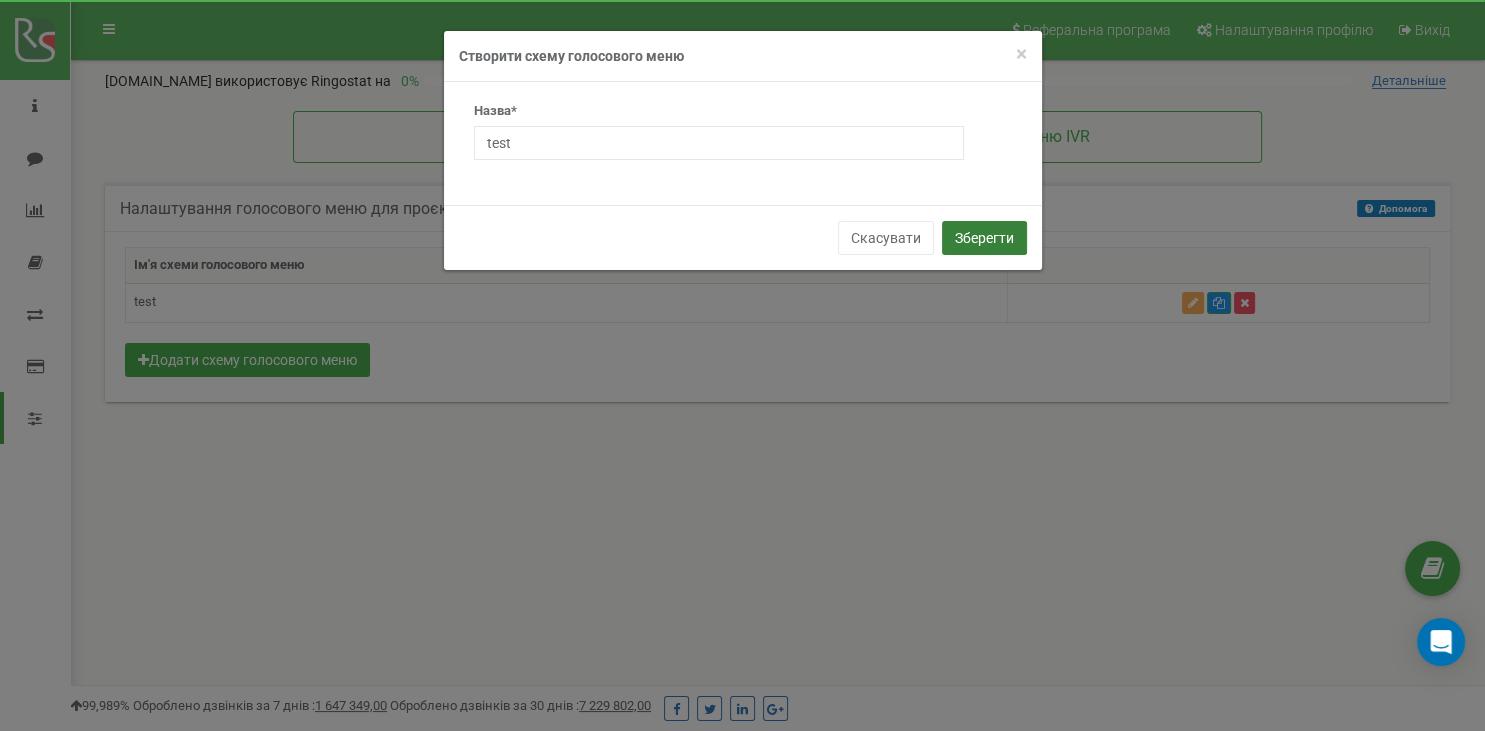 click on "Зберегти" at bounding box center (984, 238) 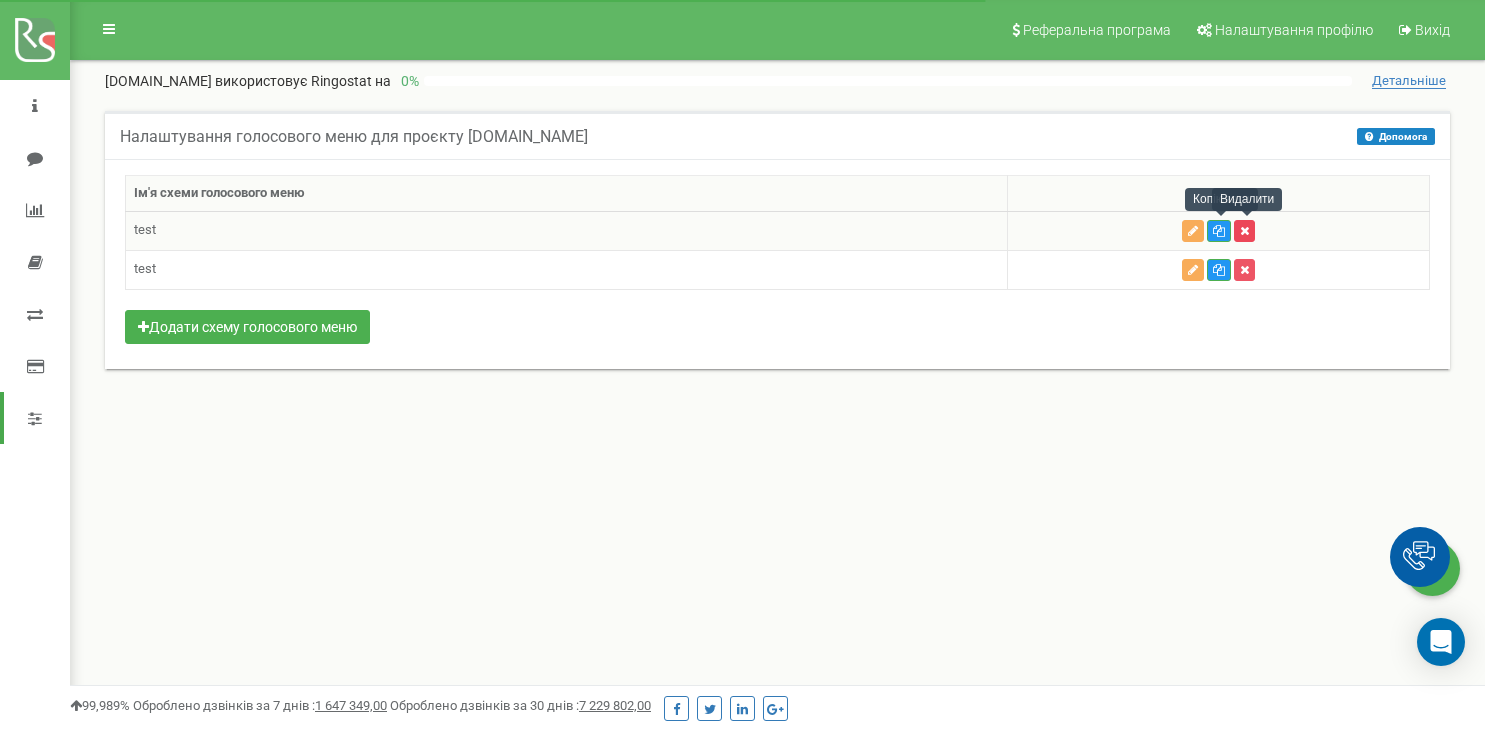 scroll, scrollTop: 0, scrollLeft: 0, axis: both 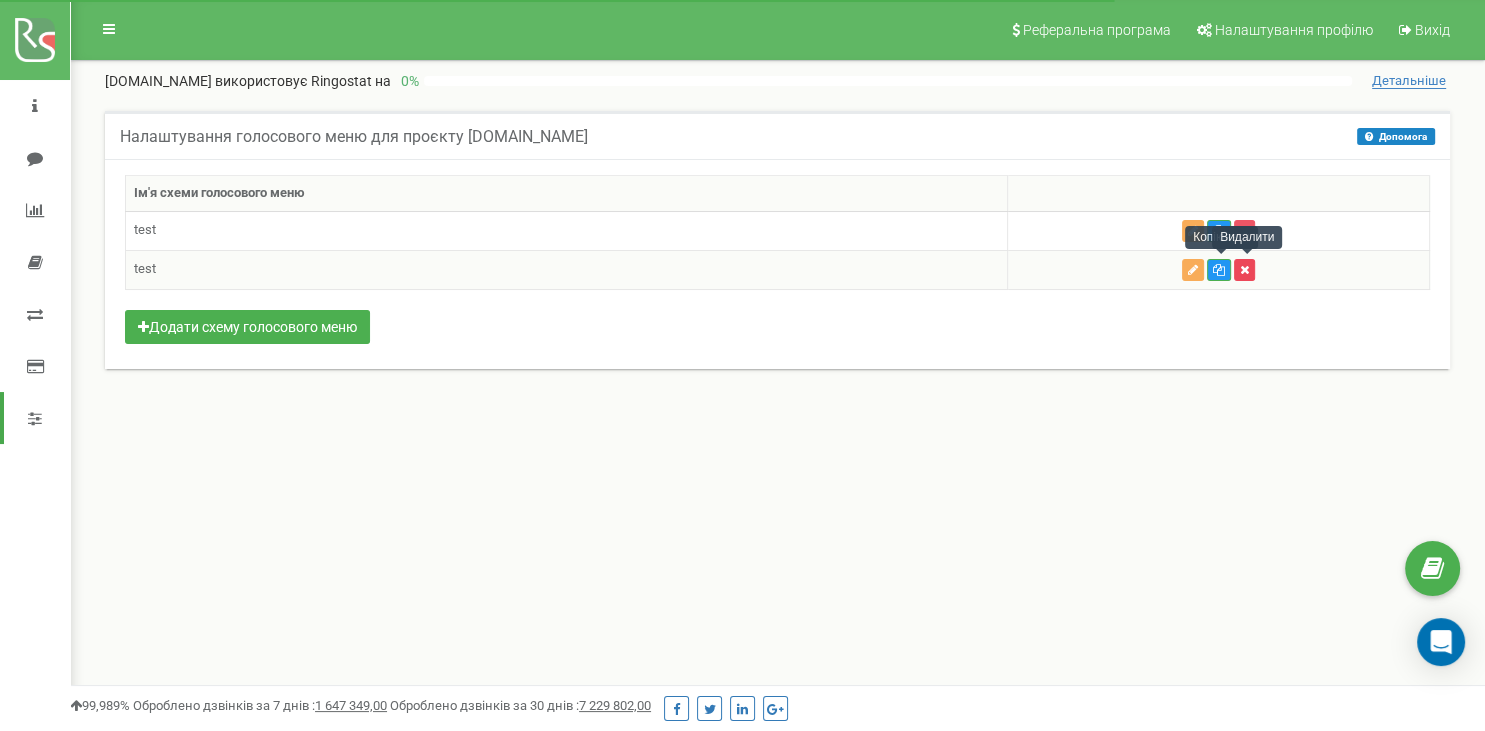 click at bounding box center (1244, 270) 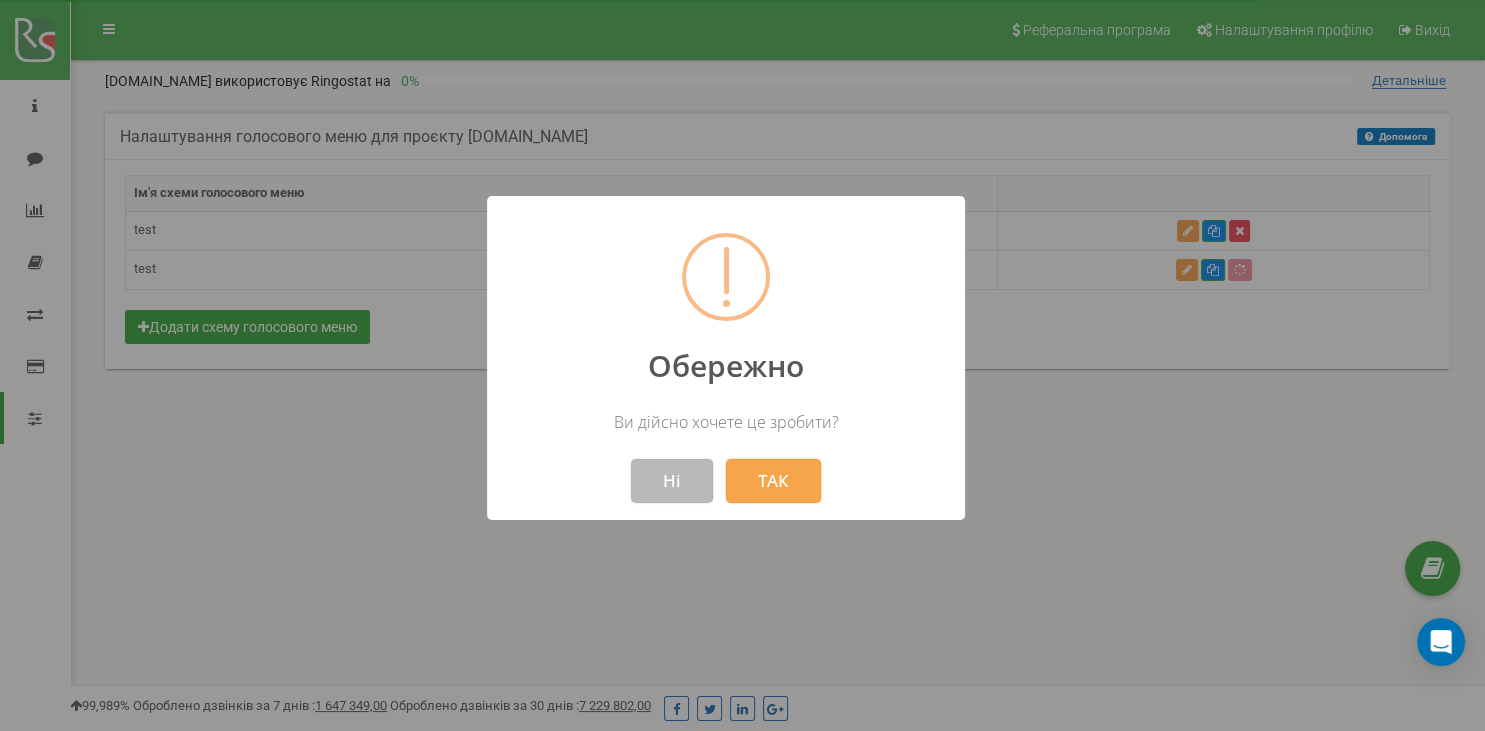 click on "Ні" at bounding box center [672, 481] 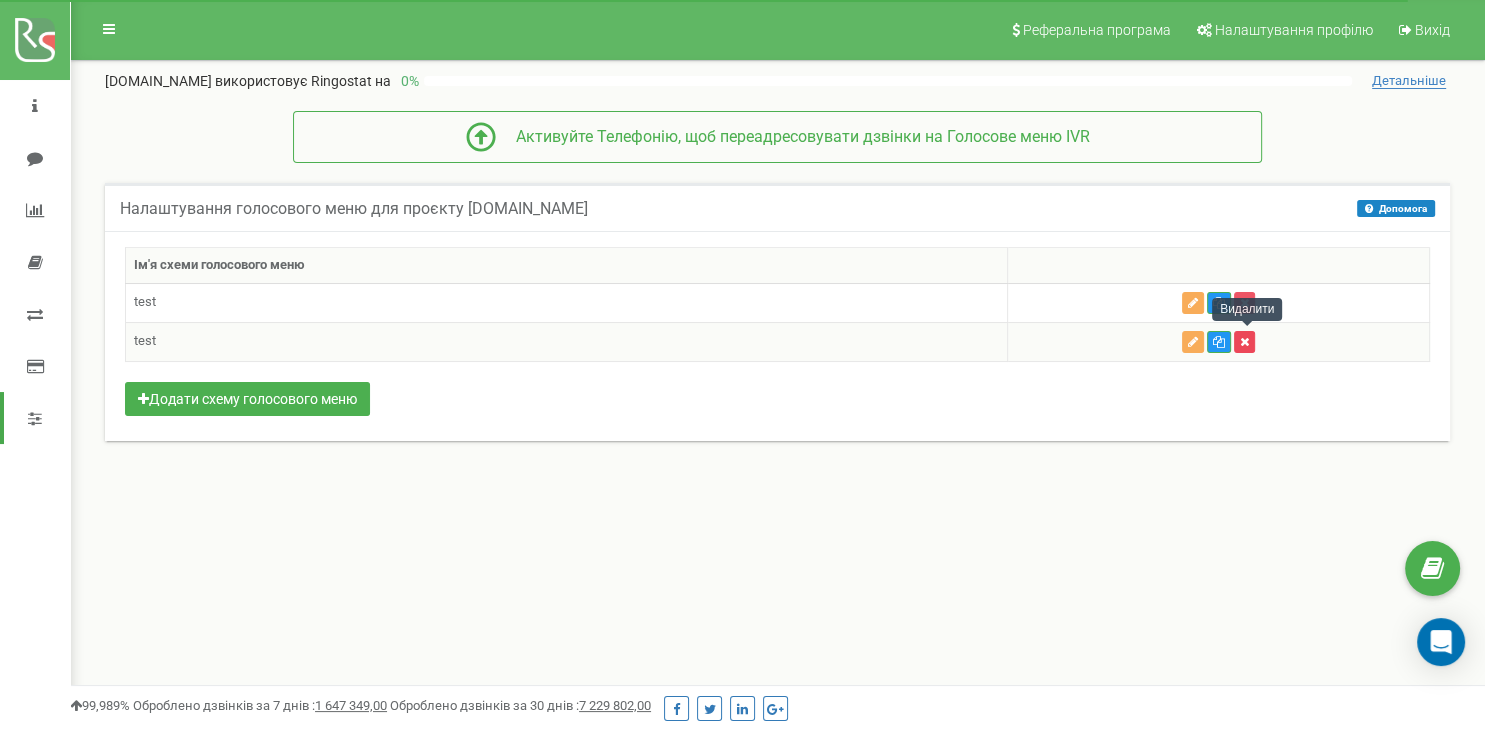 click at bounding box center (1244, 342) 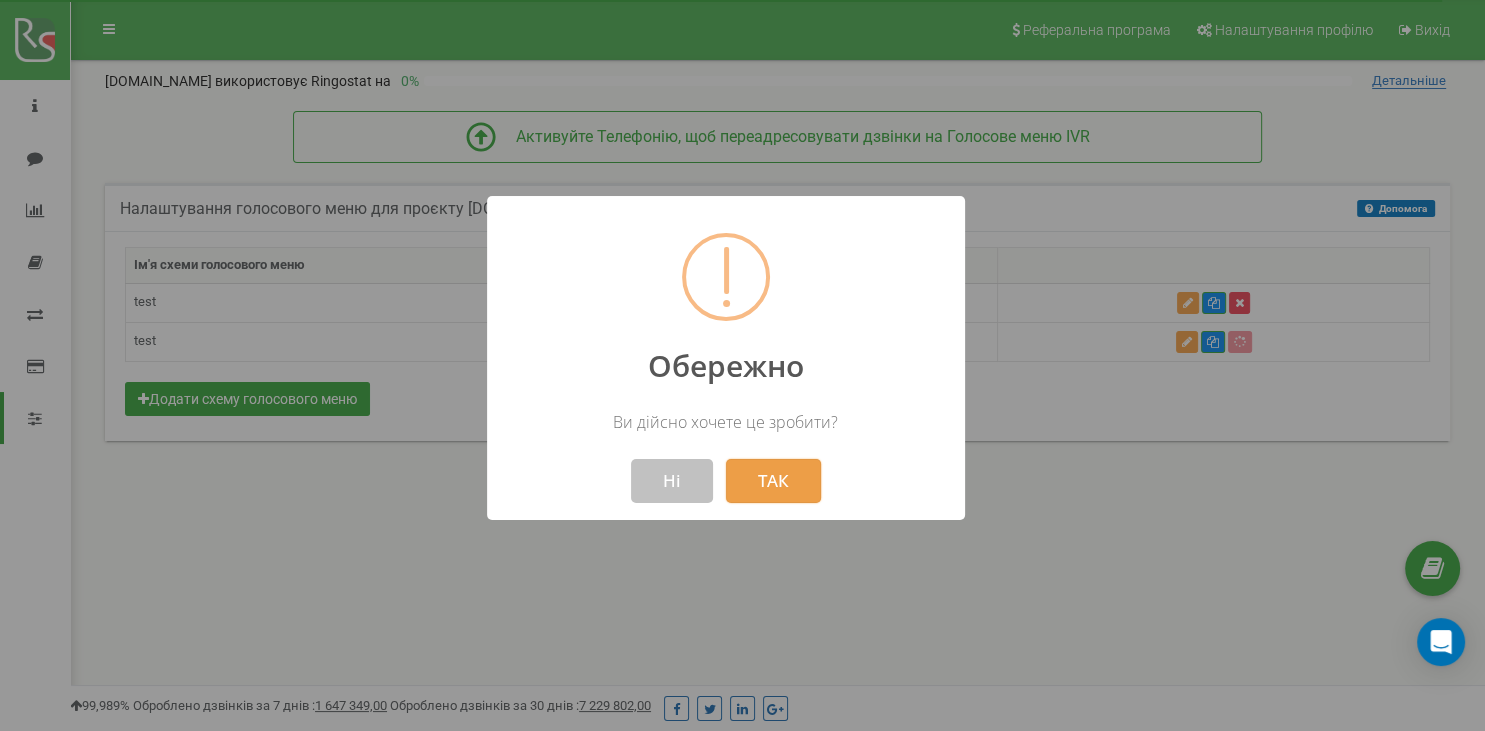 click on "ТАК" at bounding box center [773, 481] 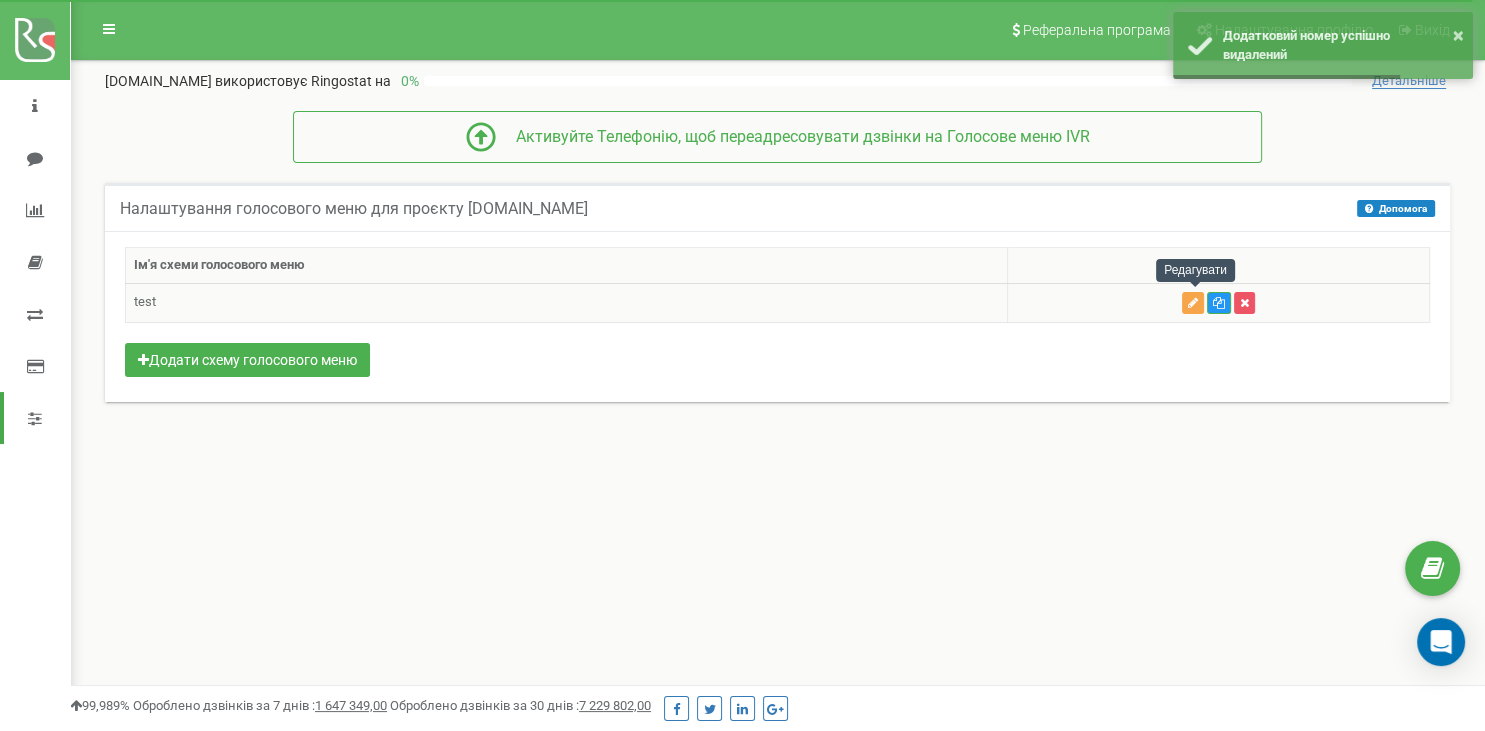 click at bounding box center [1193, 303] 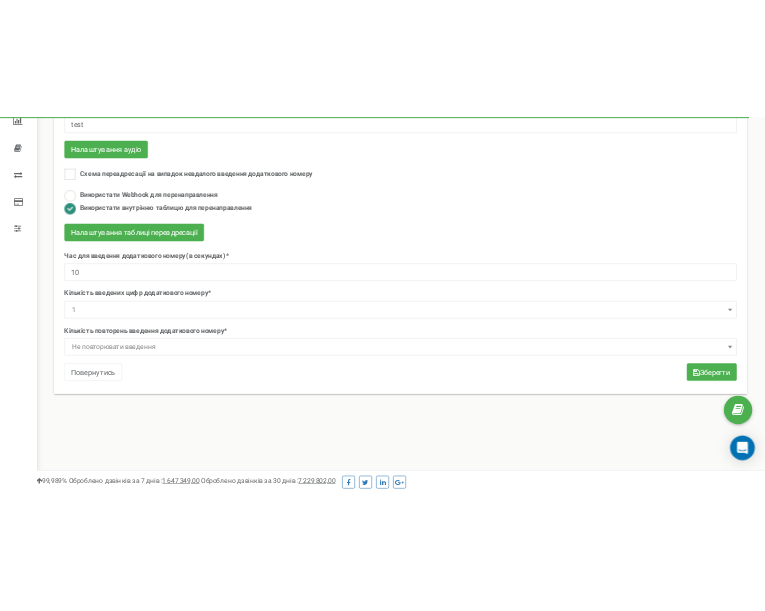 scroll, scrollTop: 211, scrollLeft: 0, axis: vertical 